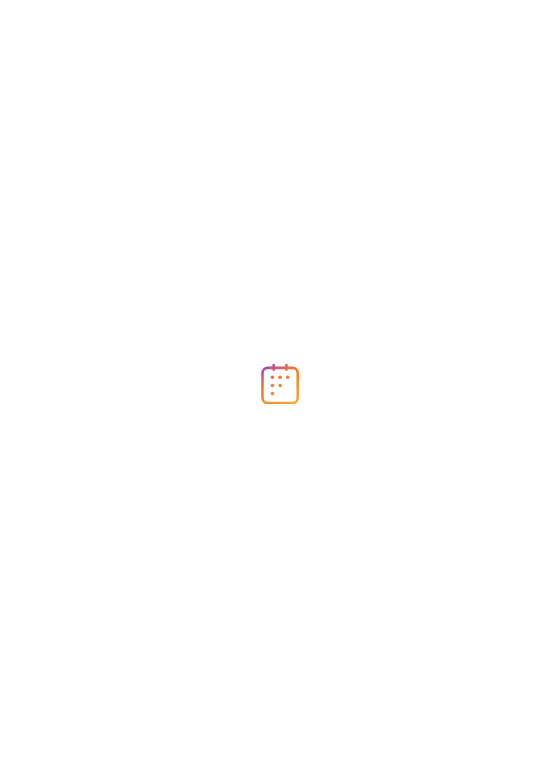 scroll, scrollTop: 0, scrollLeft: 0, axis: both 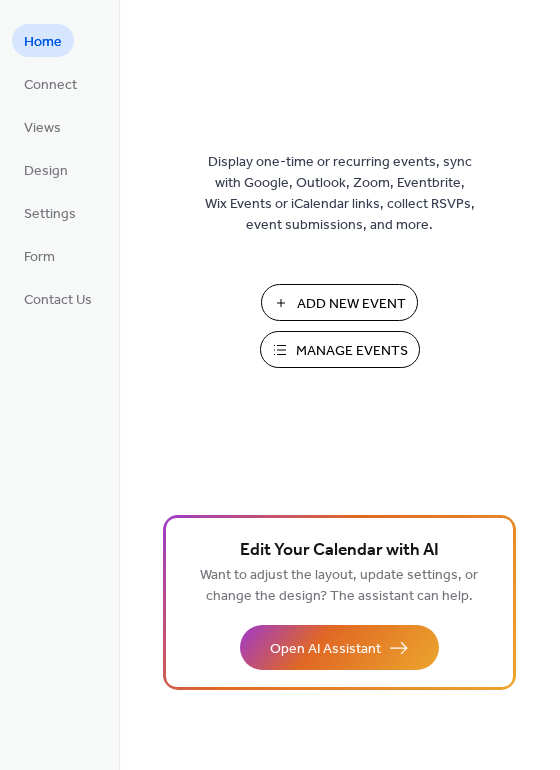 click on "Manage Events" at bounding box center [352, 351] 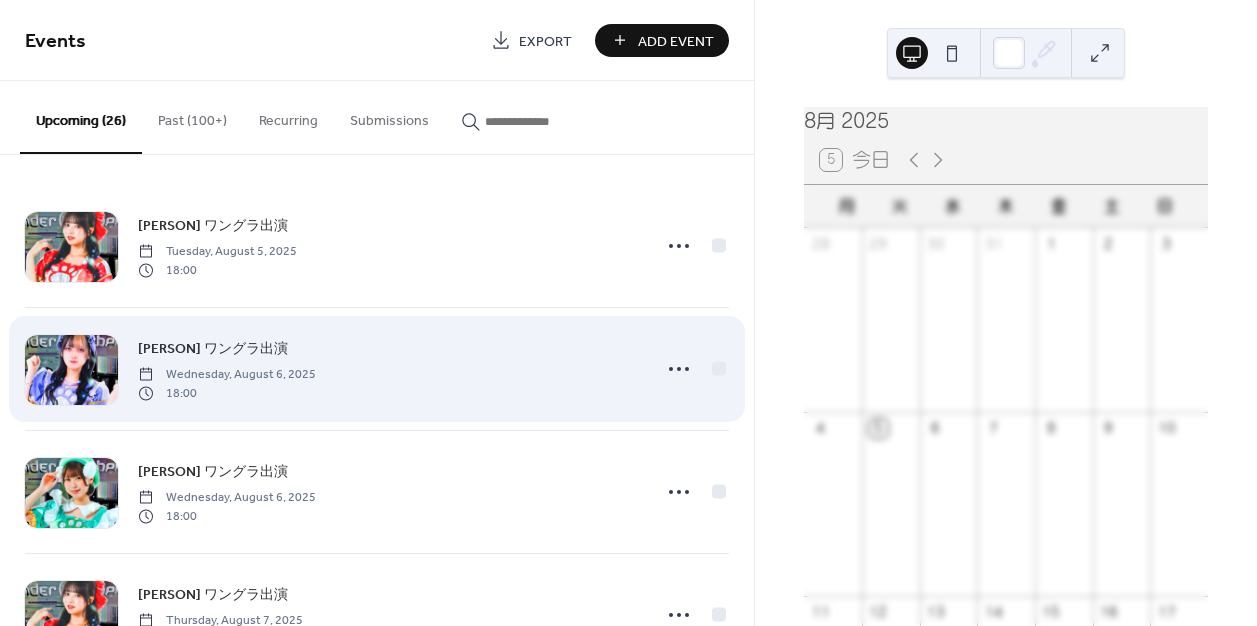 scroll, scrollTop: 0, scrollLeft: 0, axis: both 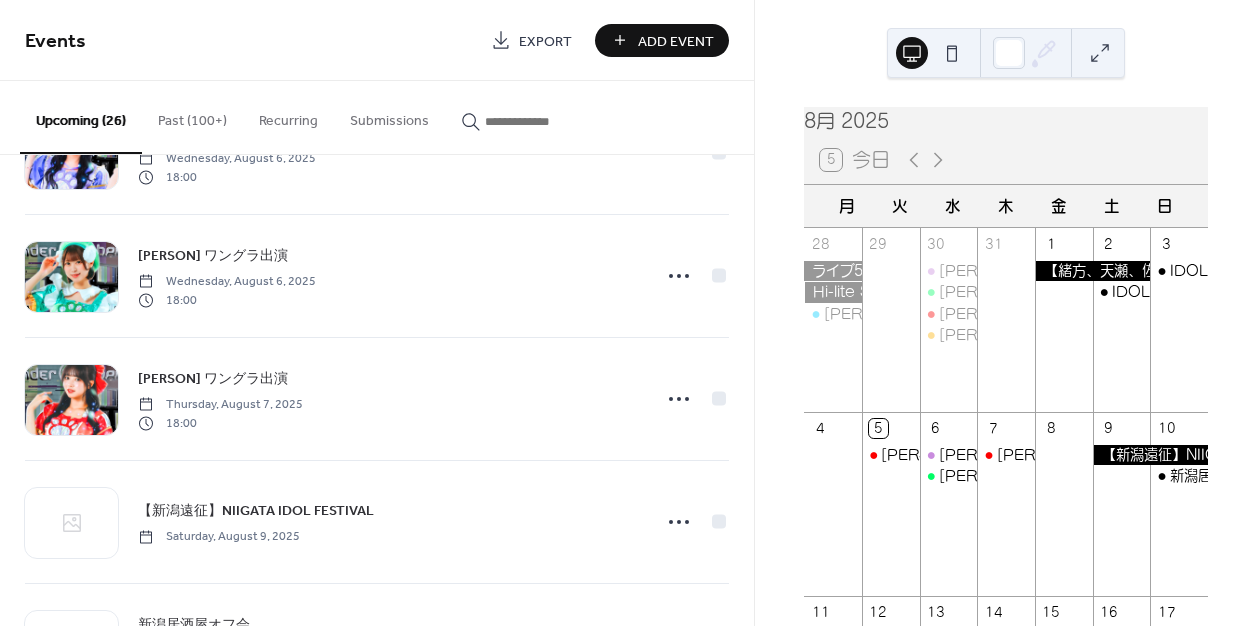 click on "Past (100+)" at bounding box center (192, 116) 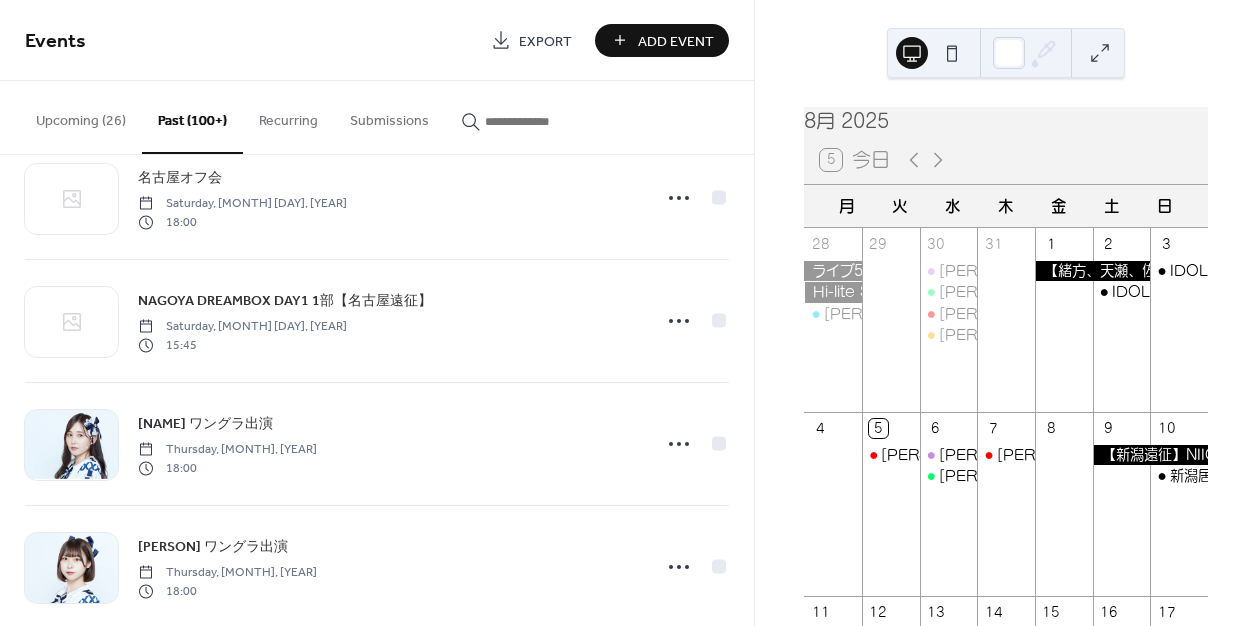 scroll, scrollTop: 9889, scrollLeft: 0, axis: vertical 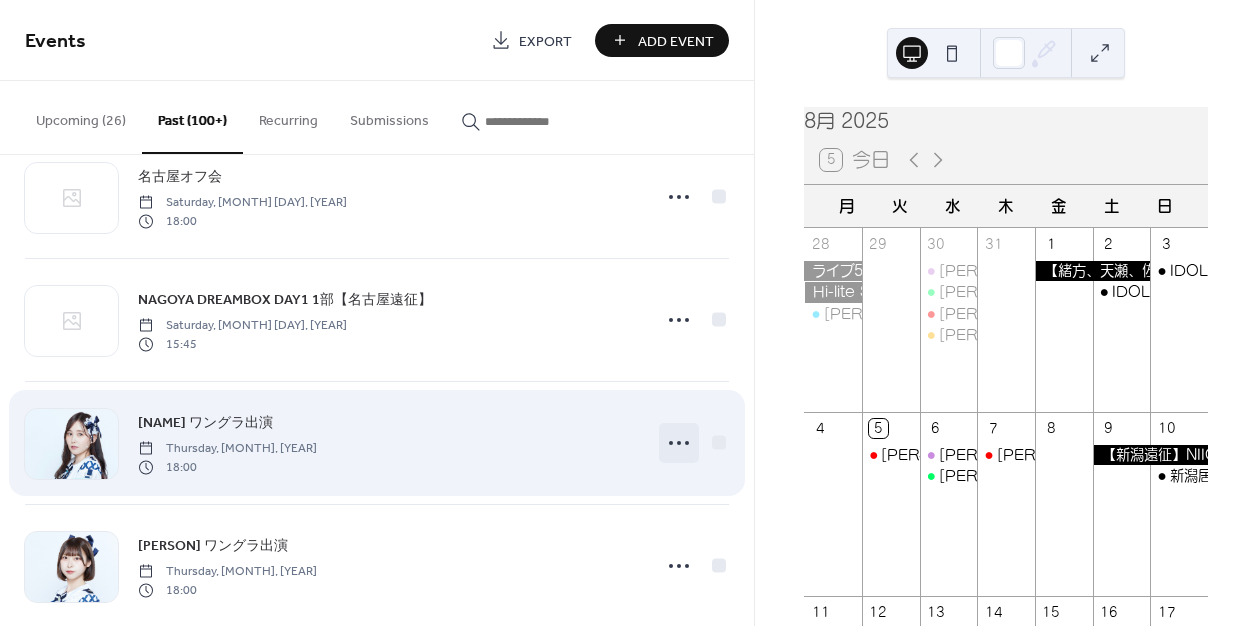 click 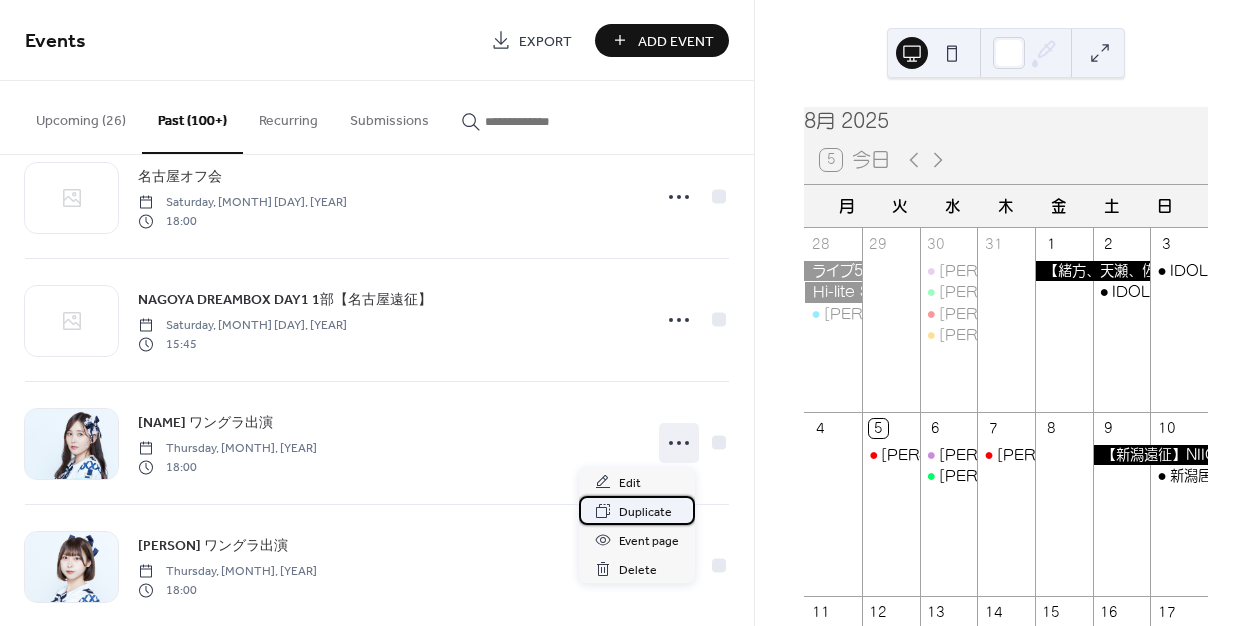 click on "Duplicate" at bounding box center (645, 512) 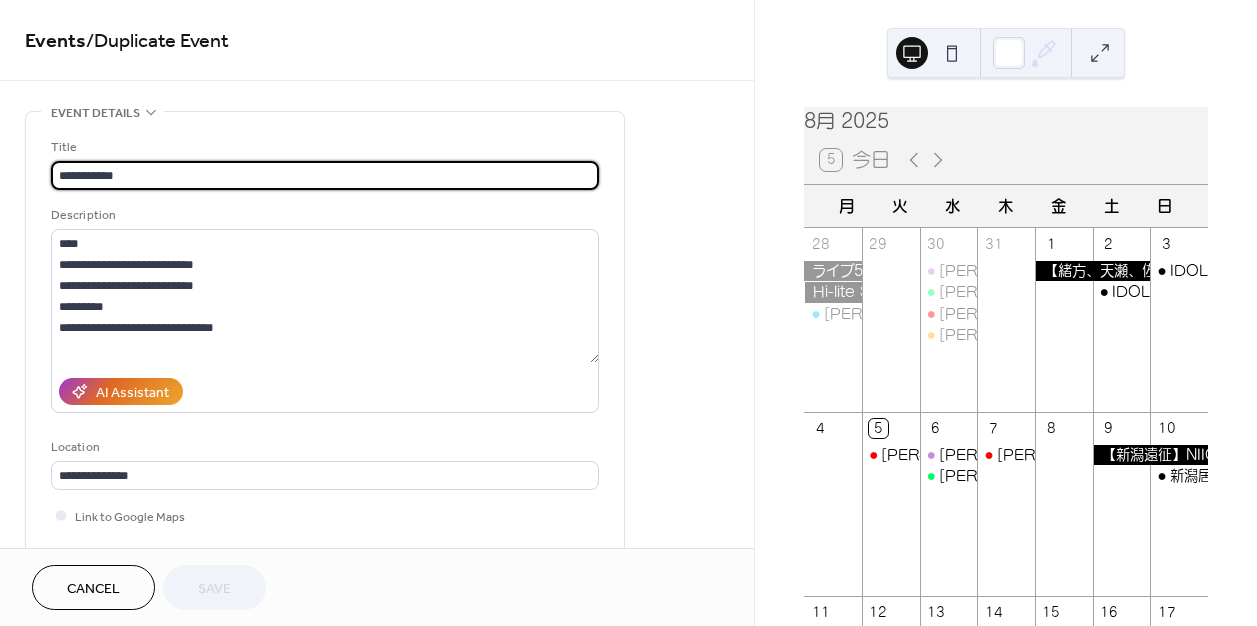 scroll, scrollTop: 679, scrollLeft: 0, axis: vertical 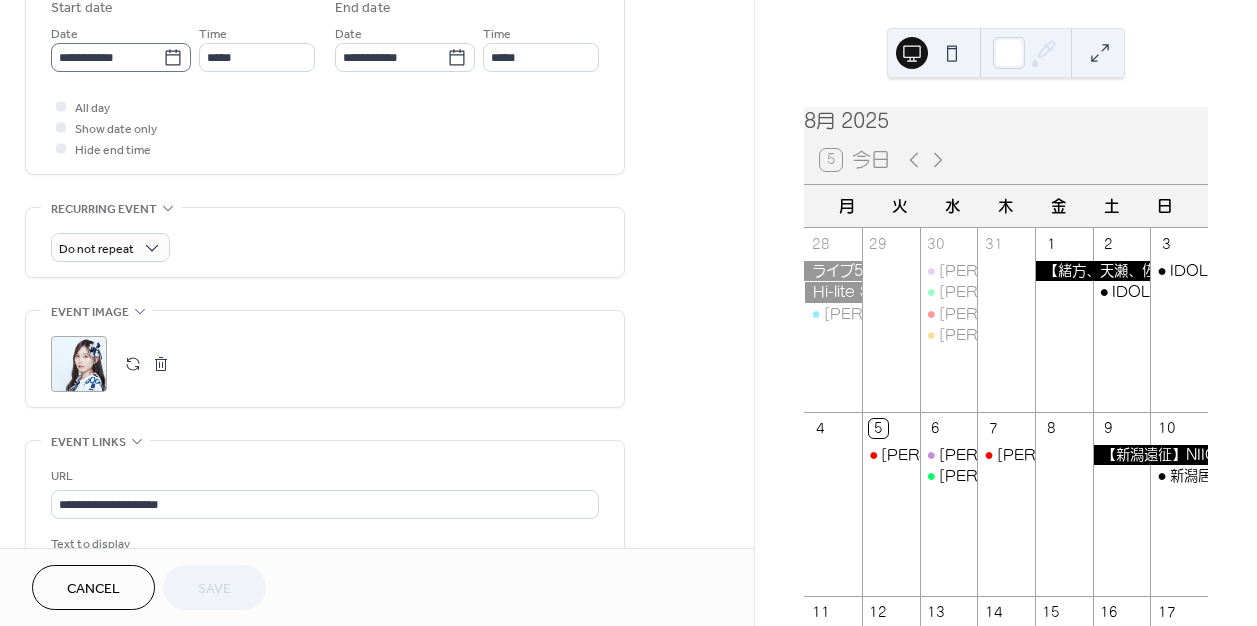 click 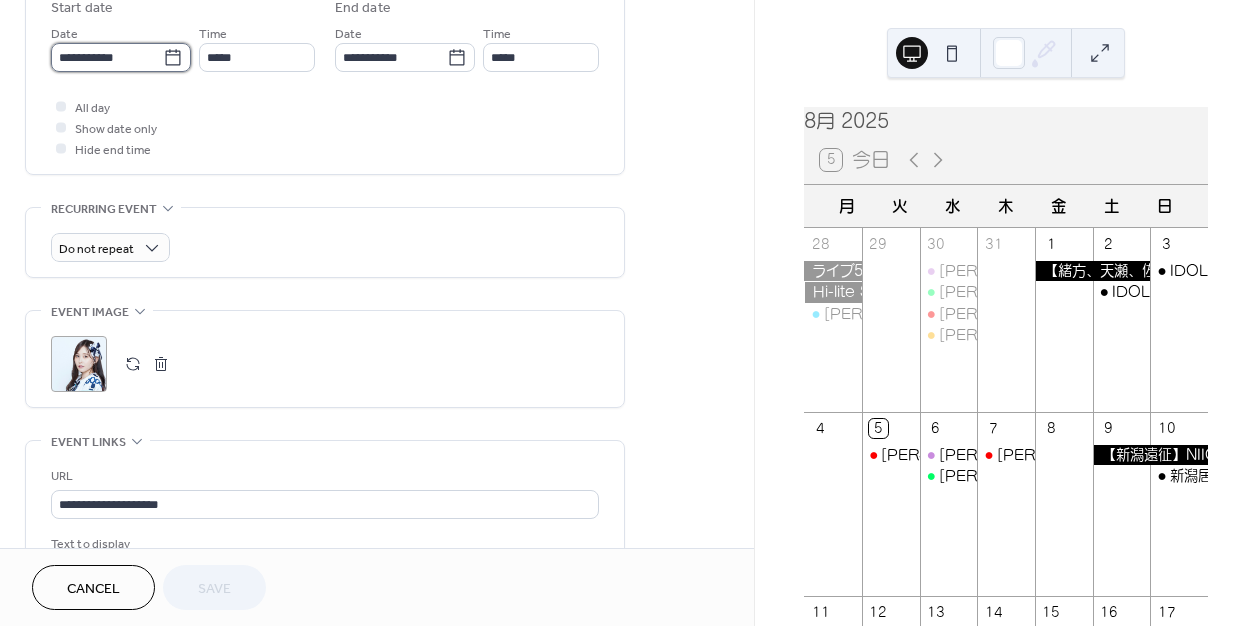 click on "**********" at bounding box center [107, 57] 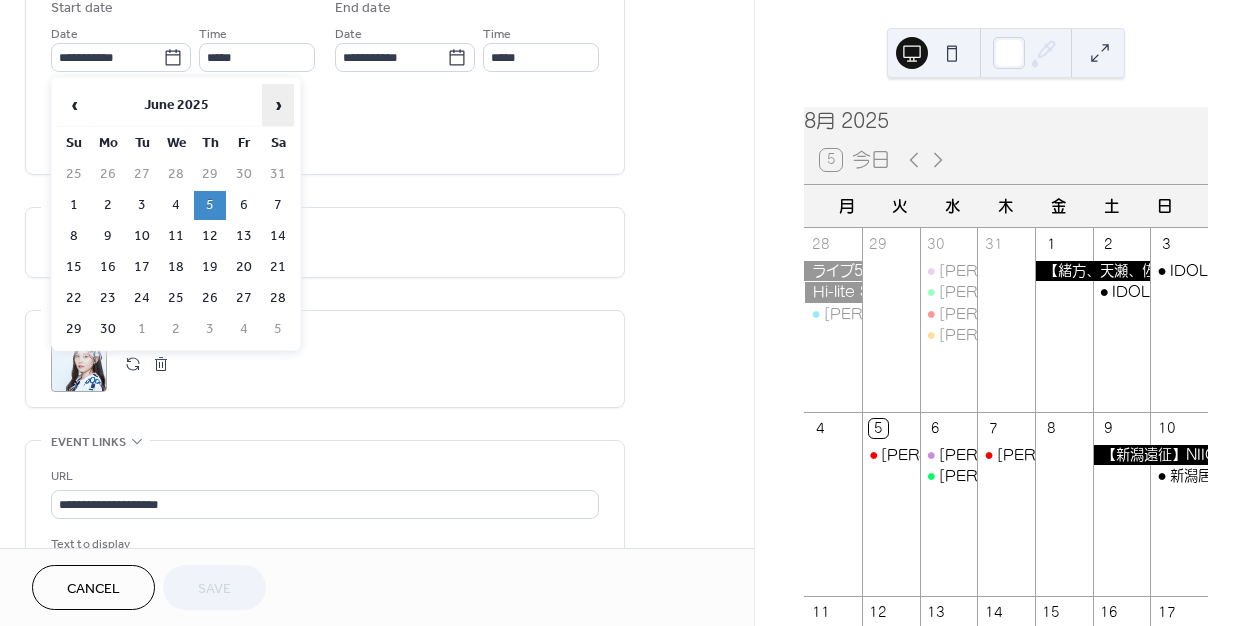 click on "›" at bounding box center (278, 105) 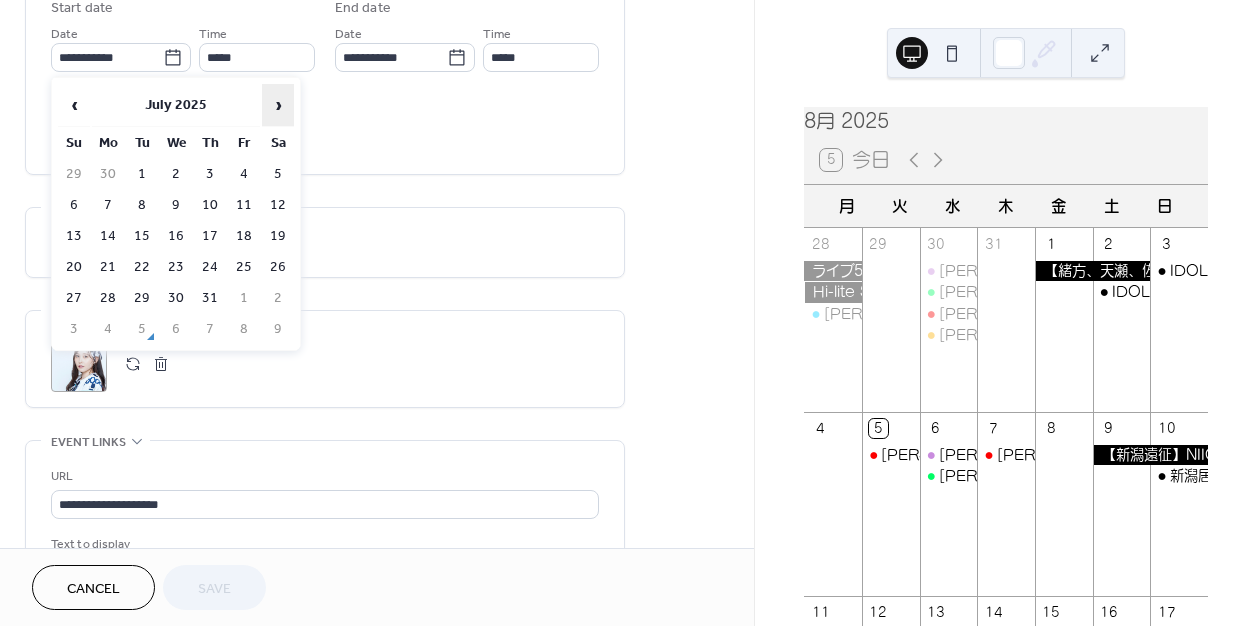 click on "›" at bounding box center [278, 105] 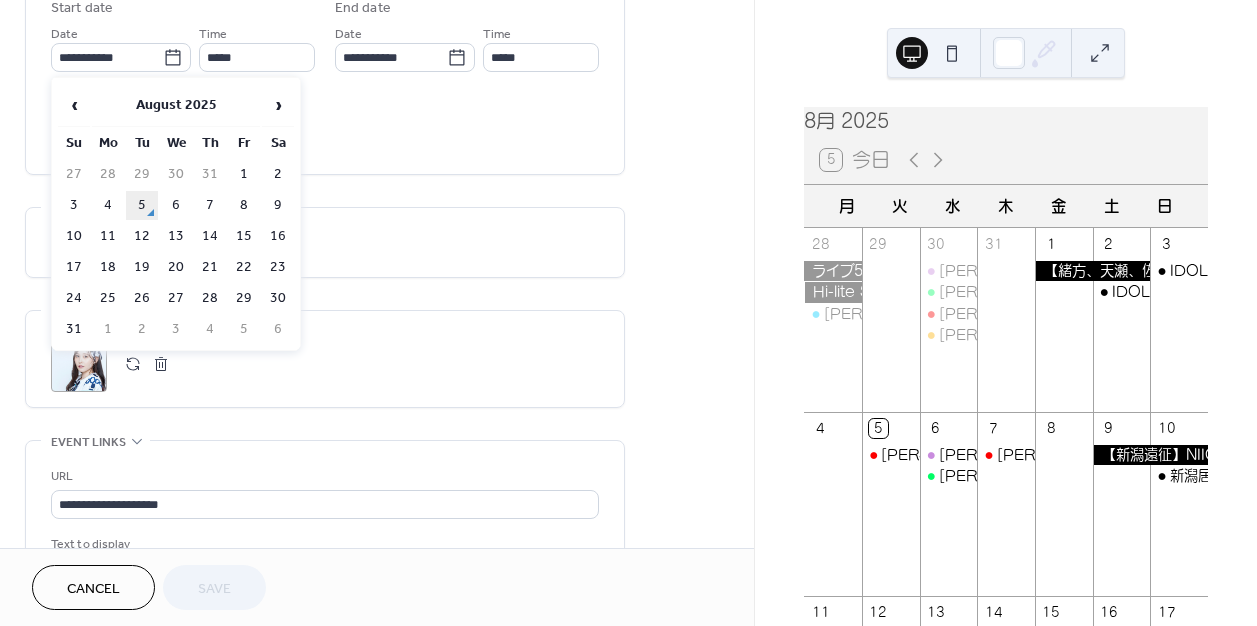 click on "5" at bounding box center [142, 205] 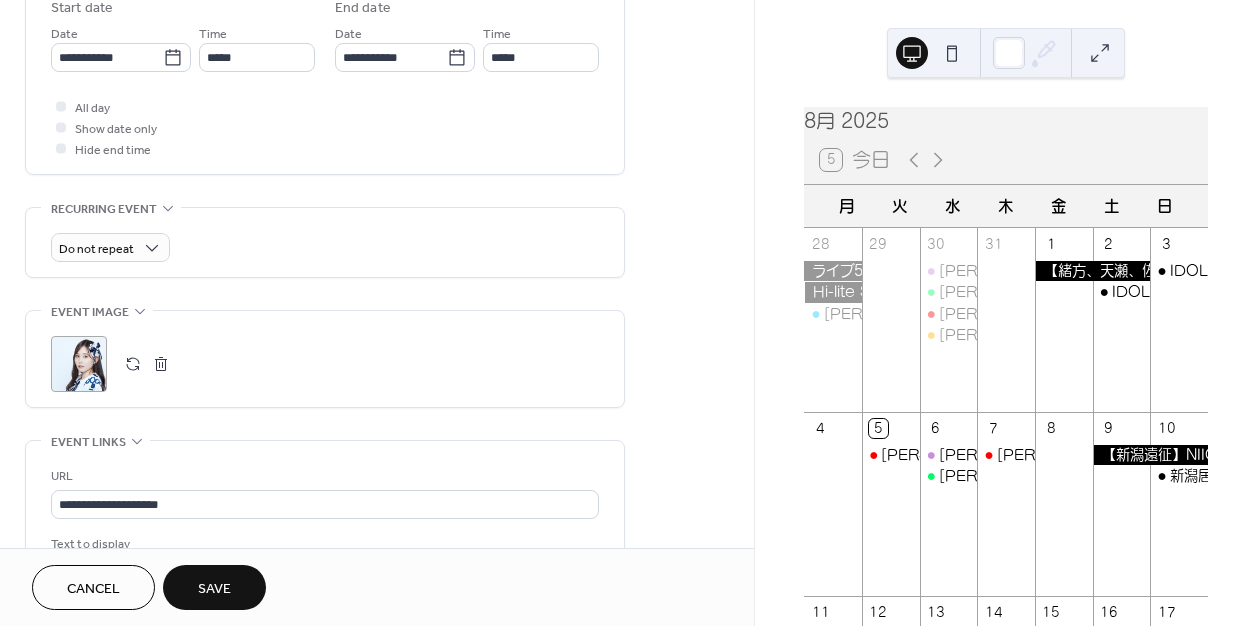 click at bounding box center (133, 364) 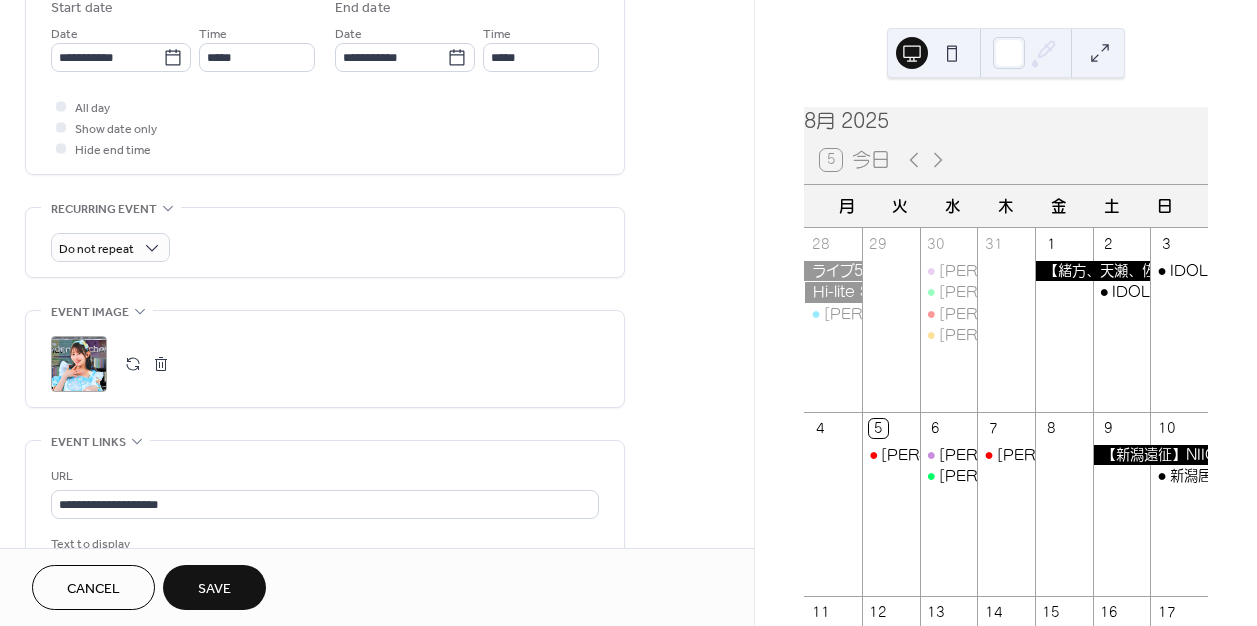 click on "Save" at bounding box center (214, 589) 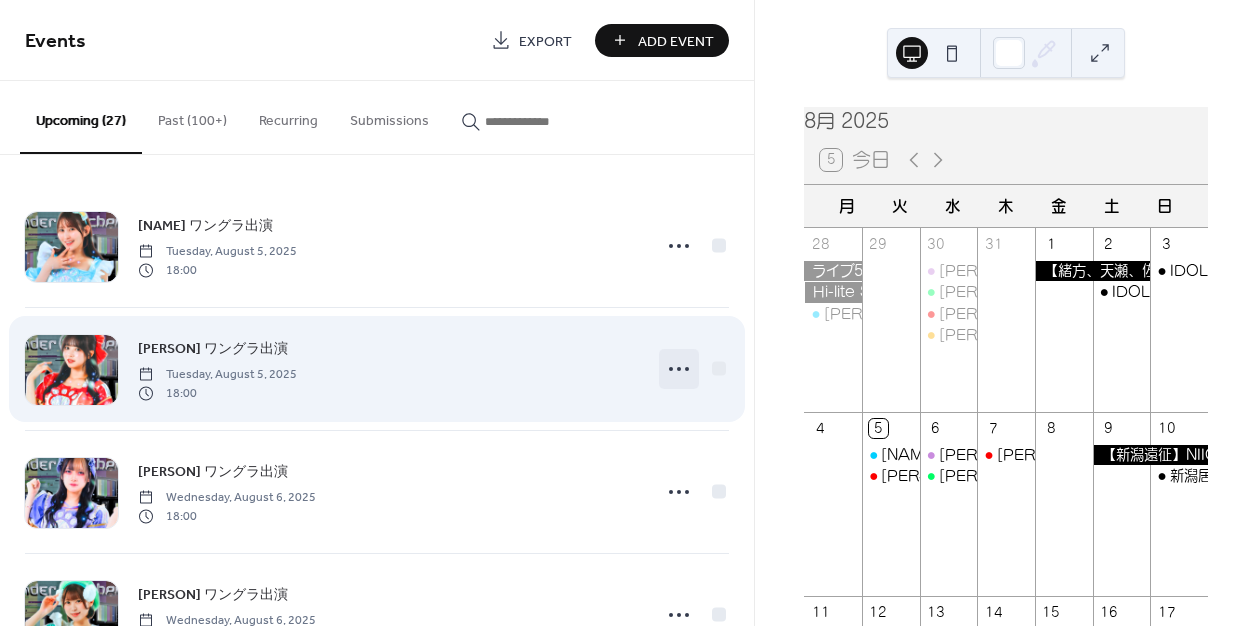 click 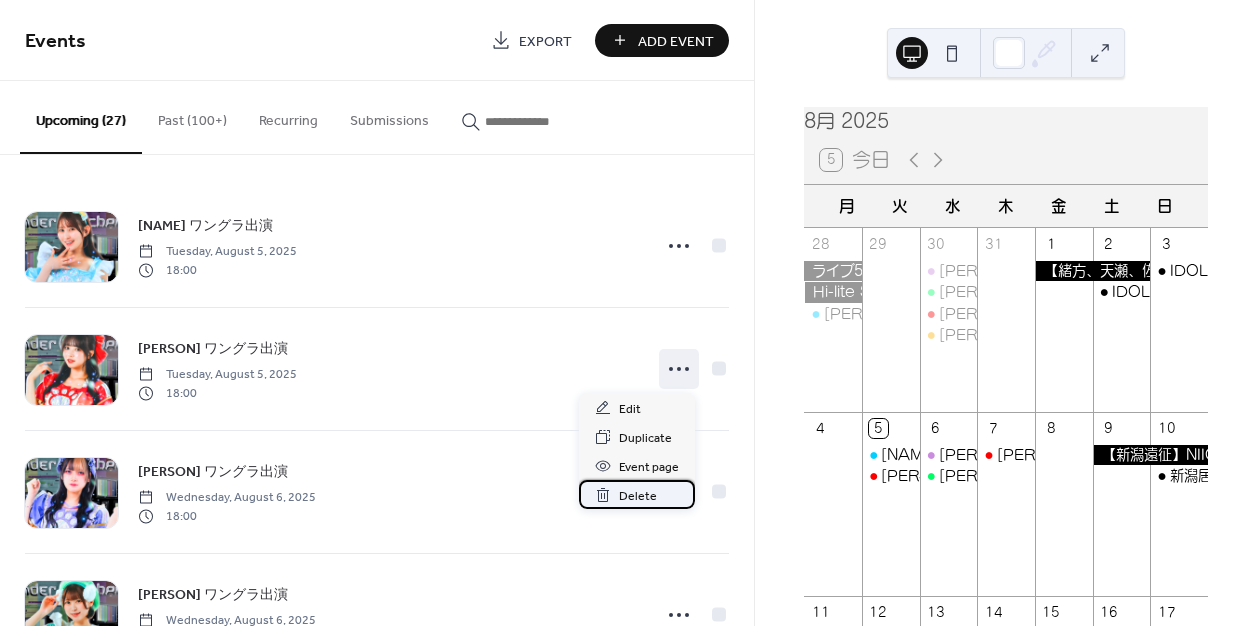 click on "Delete" at bounding box center [638, 496] 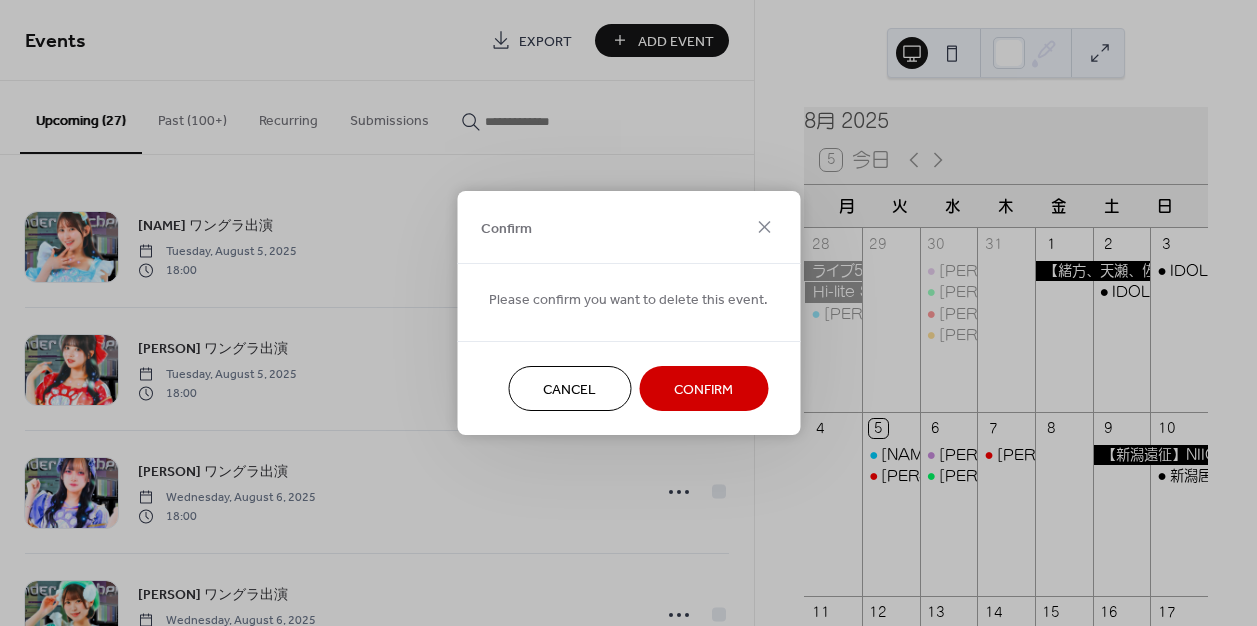click on "Confirm" at bounding box center [703, 390] 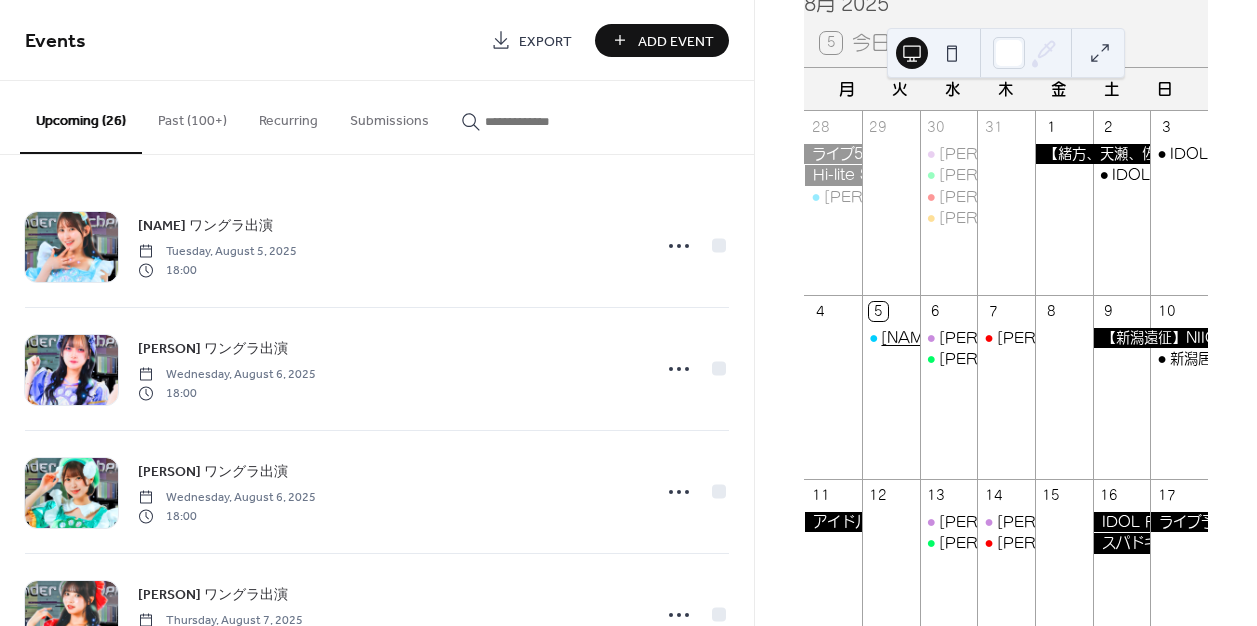 scroll, scrollTop: 140, scrollLeft: 0, axis: vertical 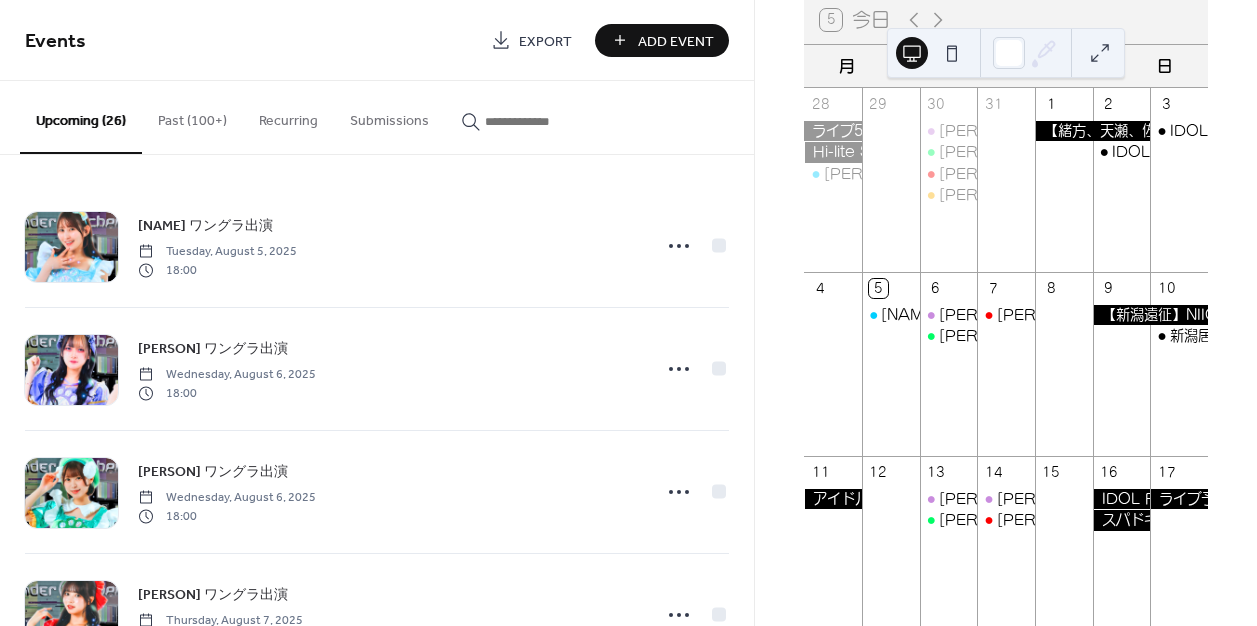 click on "Past (100+)" at bounding box center (192, 116) 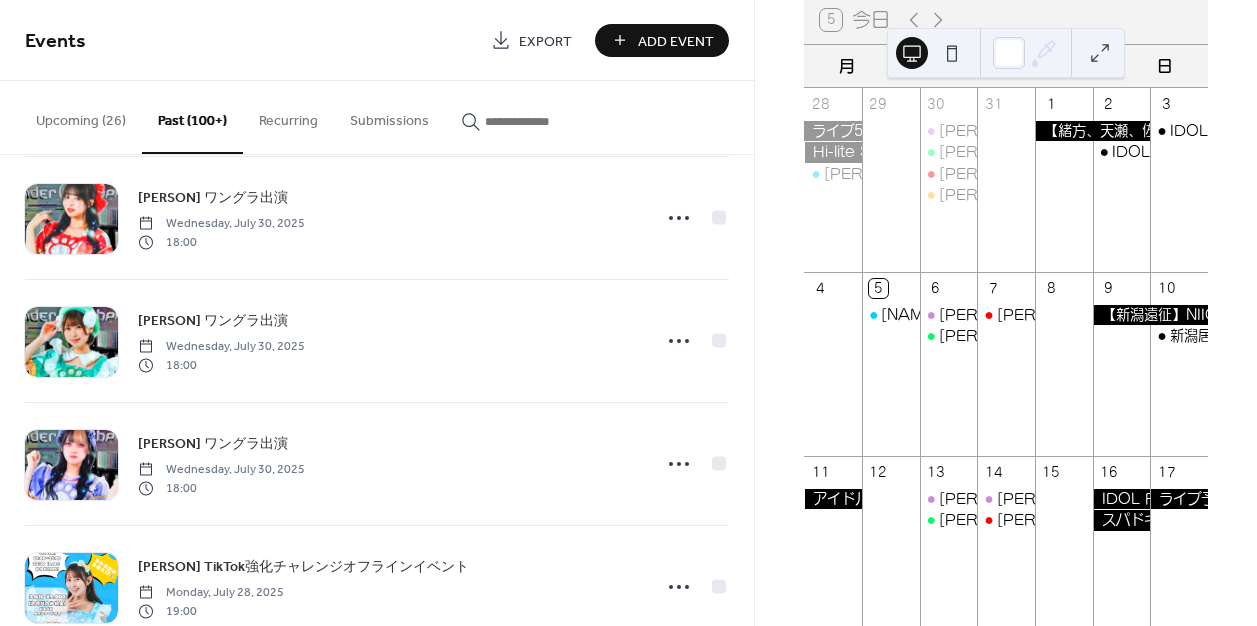 scroll, scrollTop: 380, scrollLeft: 0, axis: vertical 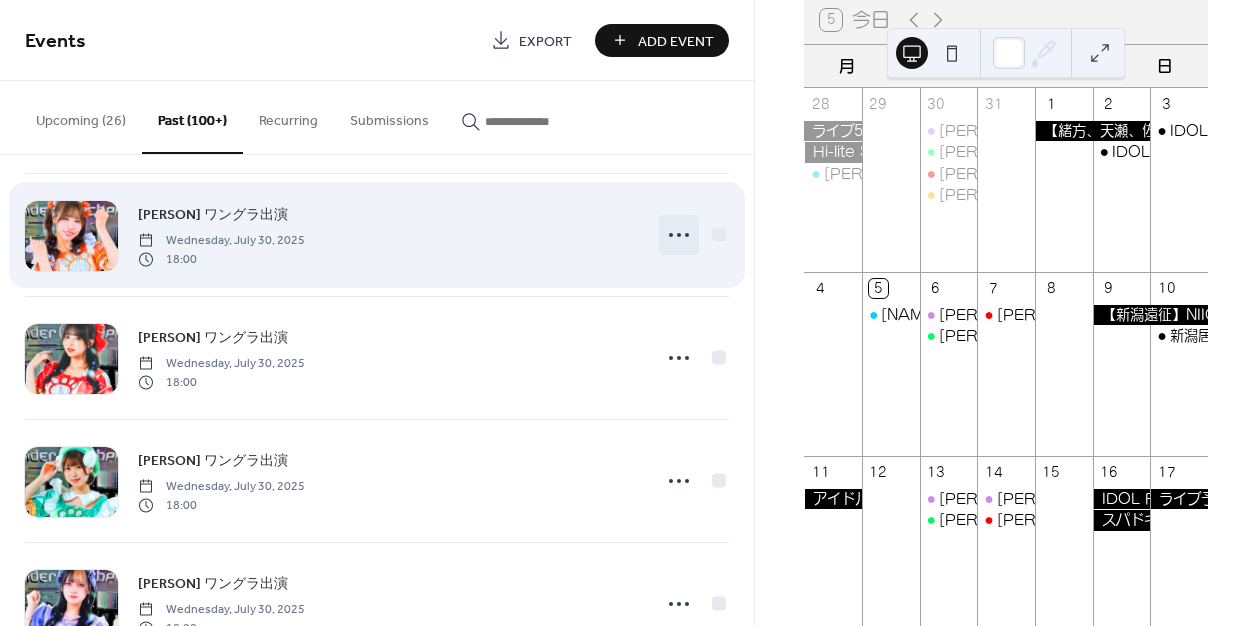 click 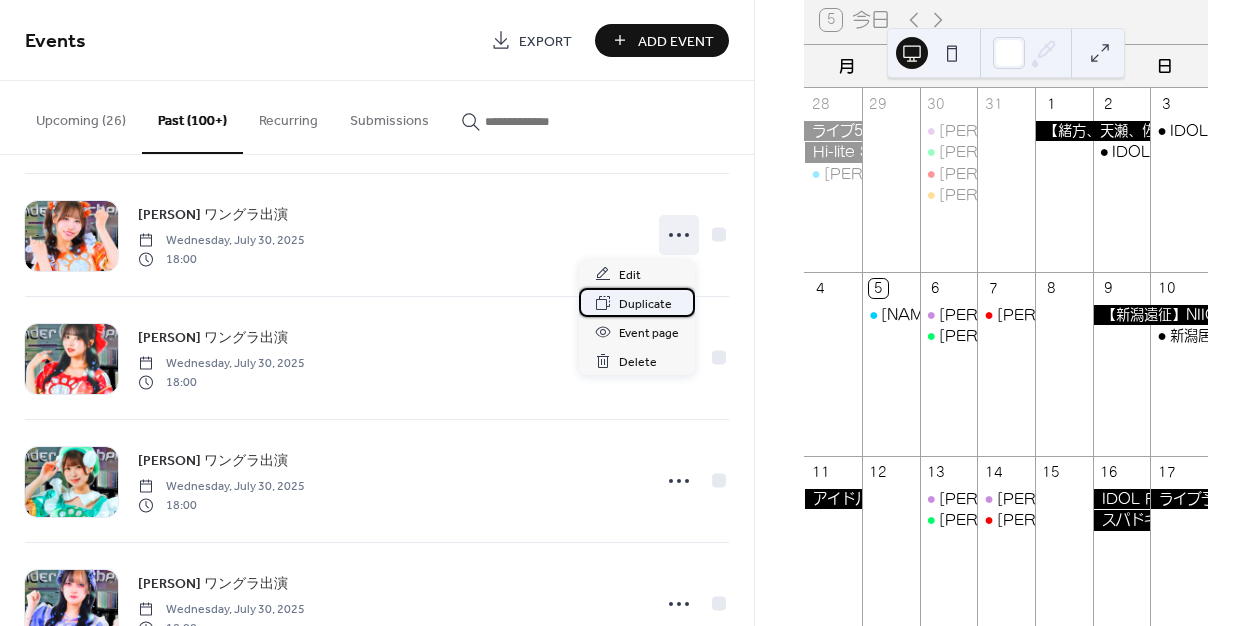 click on "Duplicate" at bounding box center (645, 304) 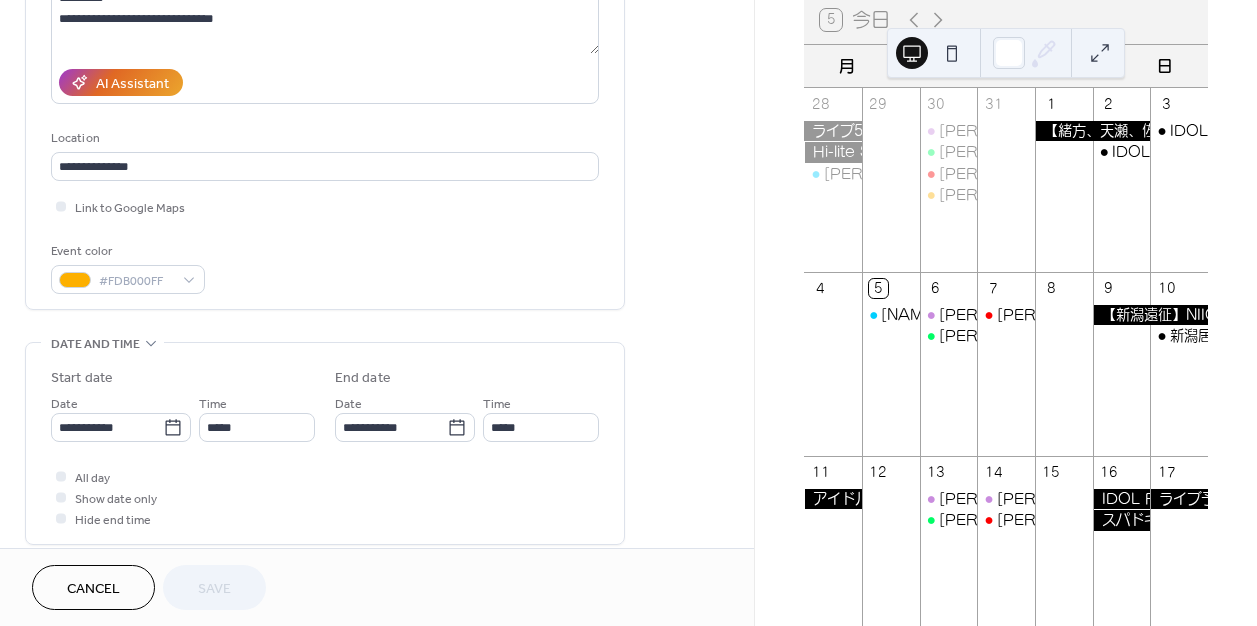 scroll, scrollTop: 368, scrollLeft: 0, axis: vertical 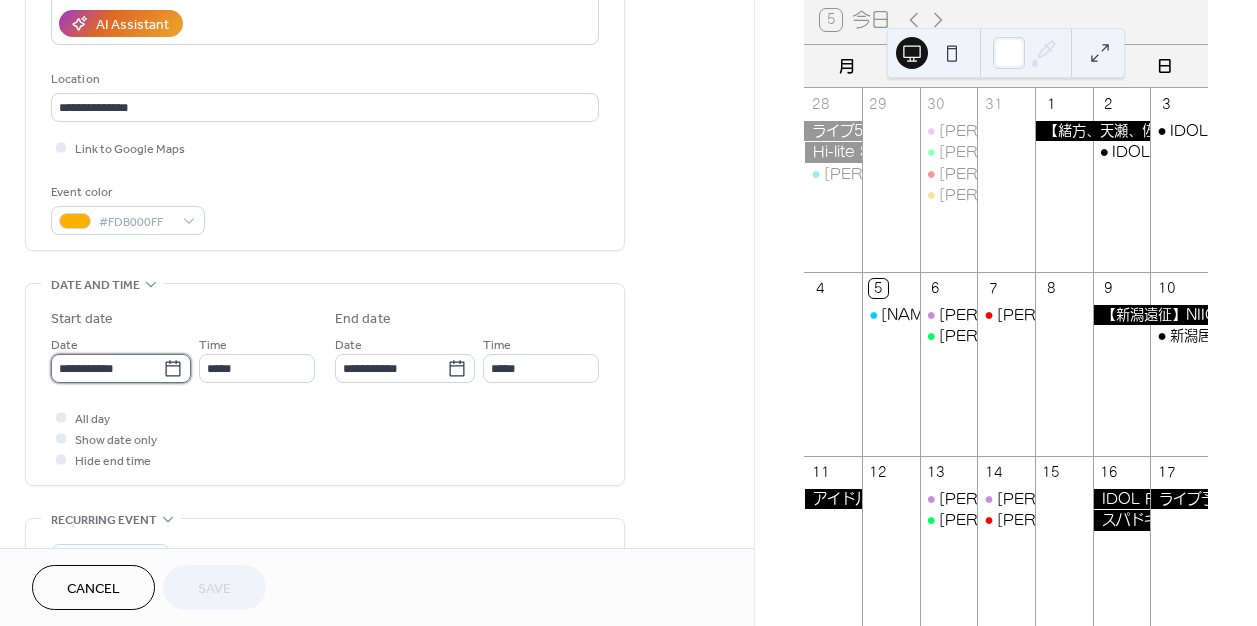 click on "**********" at bounding box center (107, 368) 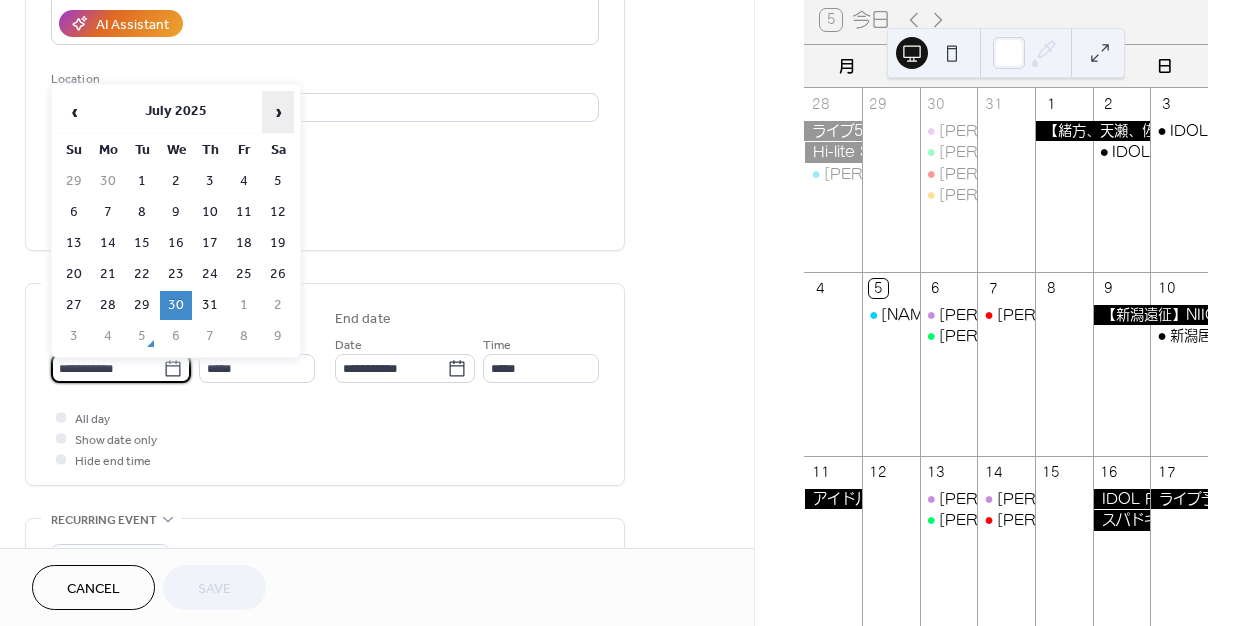 click on "›" at bounding box center [278, 112] 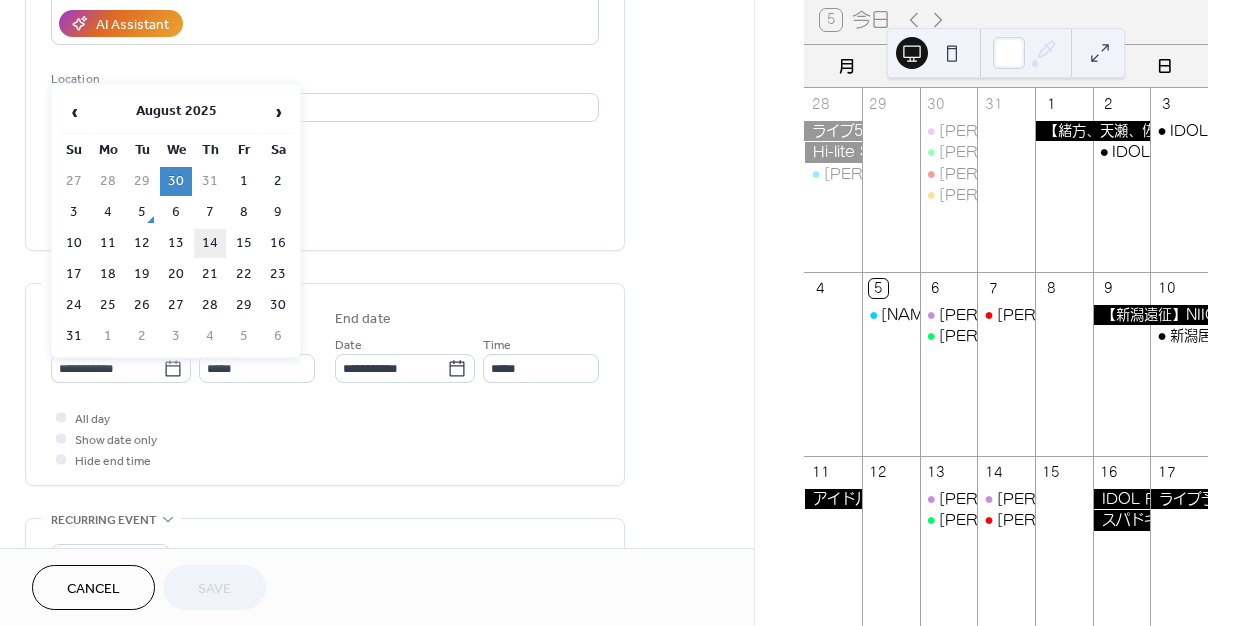 click on "14" at bounding box center [210, 243] 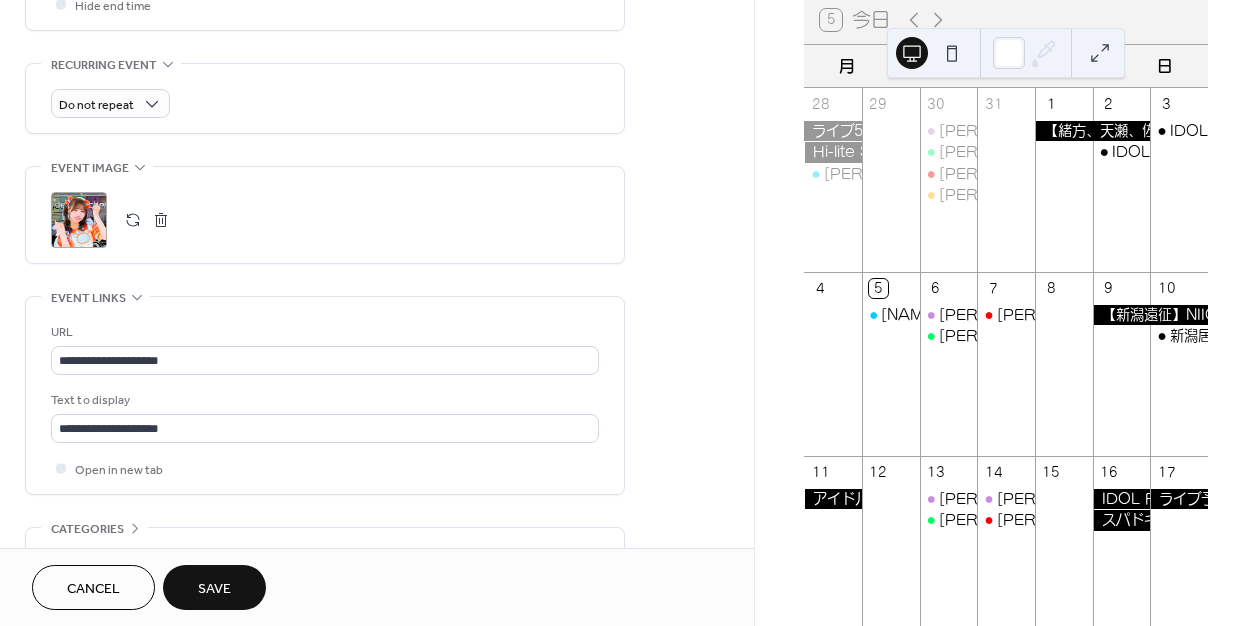 scroll, scrollTop: 874, scrollLeft: 0, axis: vertical 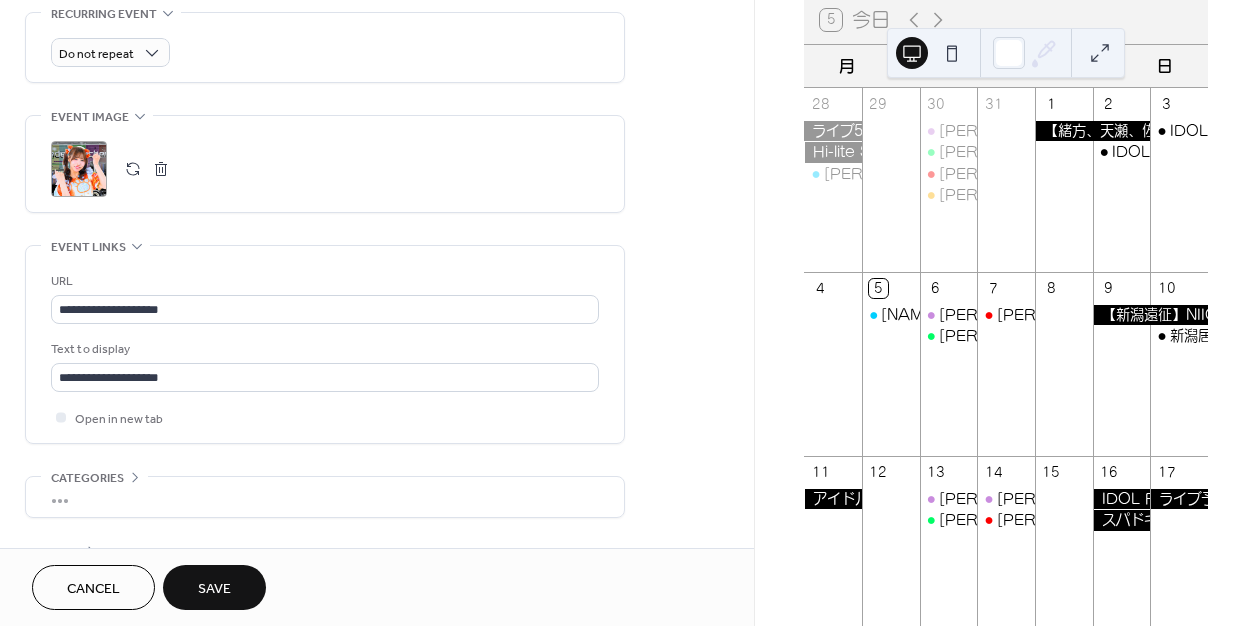 click on "Save" at bounding box center [214, 589] 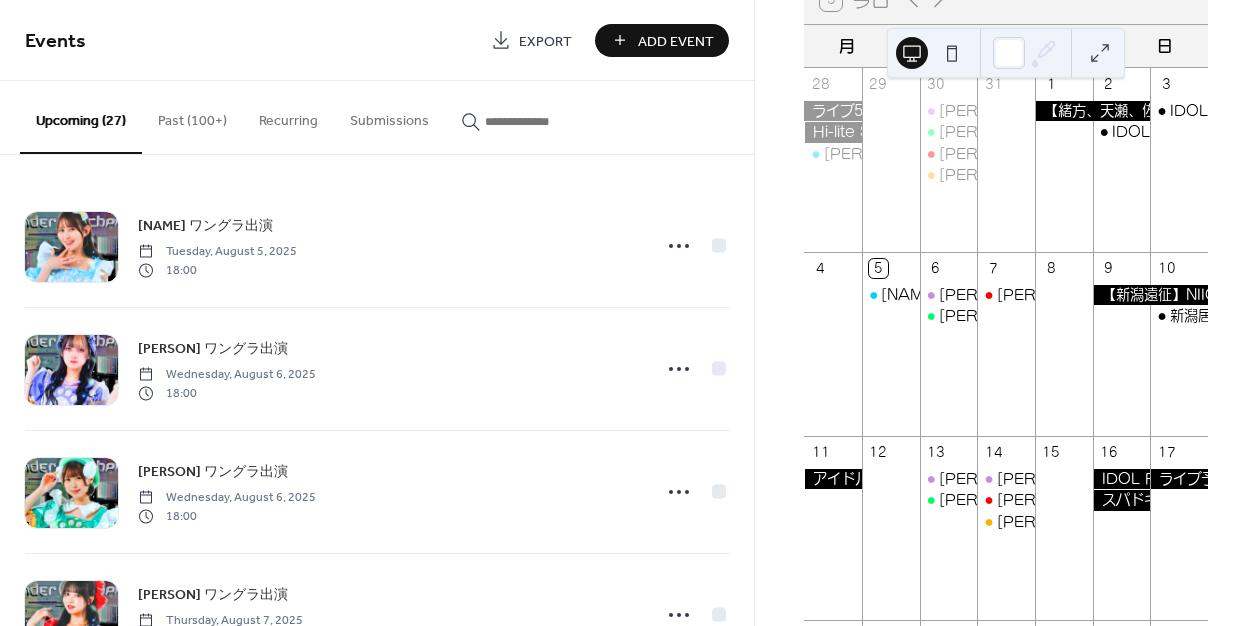 scroll, scrollTop: 137, scrollLeft: 0, axis: vertical 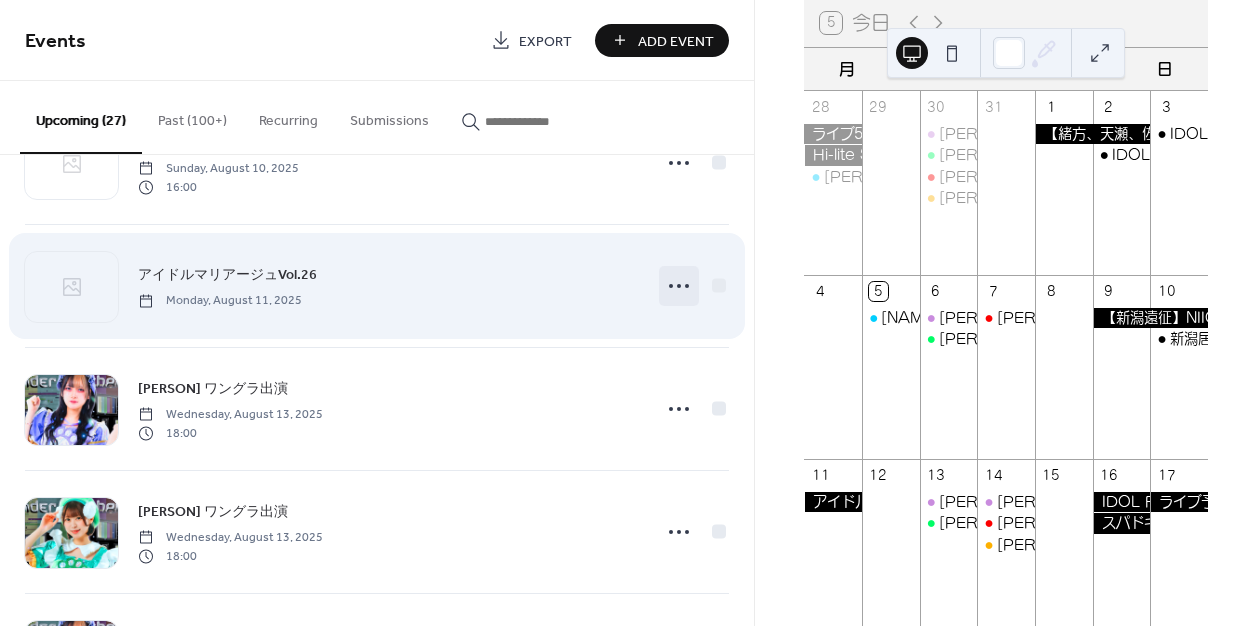 click 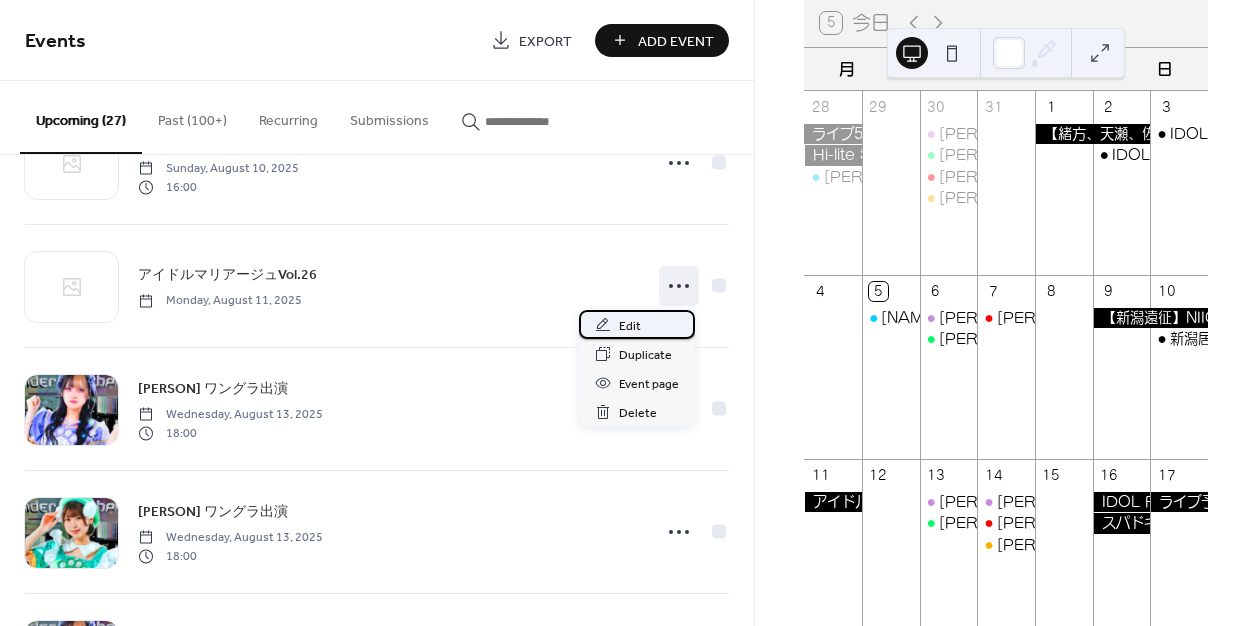 click on "Edit" at bounding box center (630, 326) 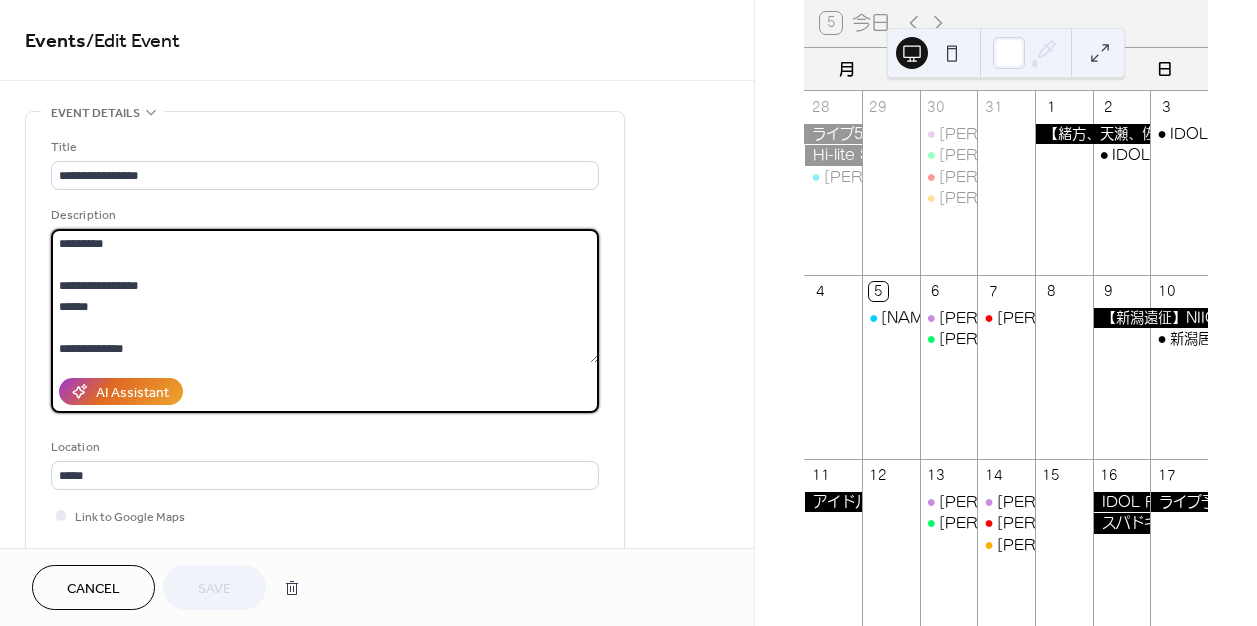 click on "**********" at bounding box center [325, 296] 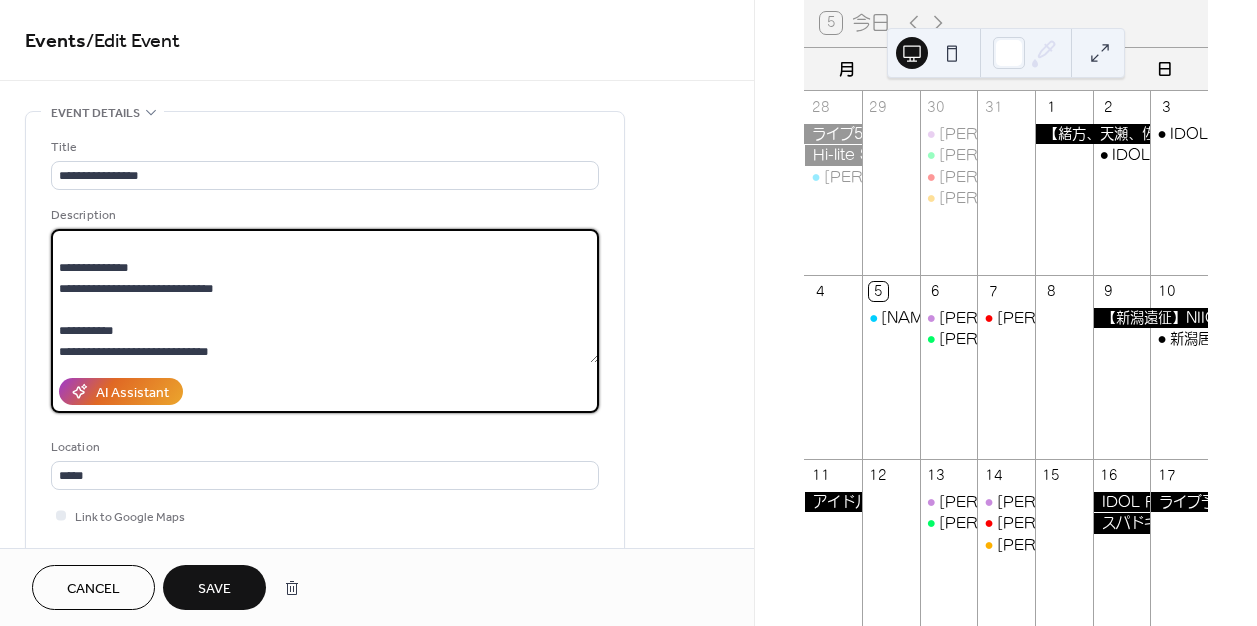 scroll, scrollTop: 0, scrollLeft: 0, axis: both 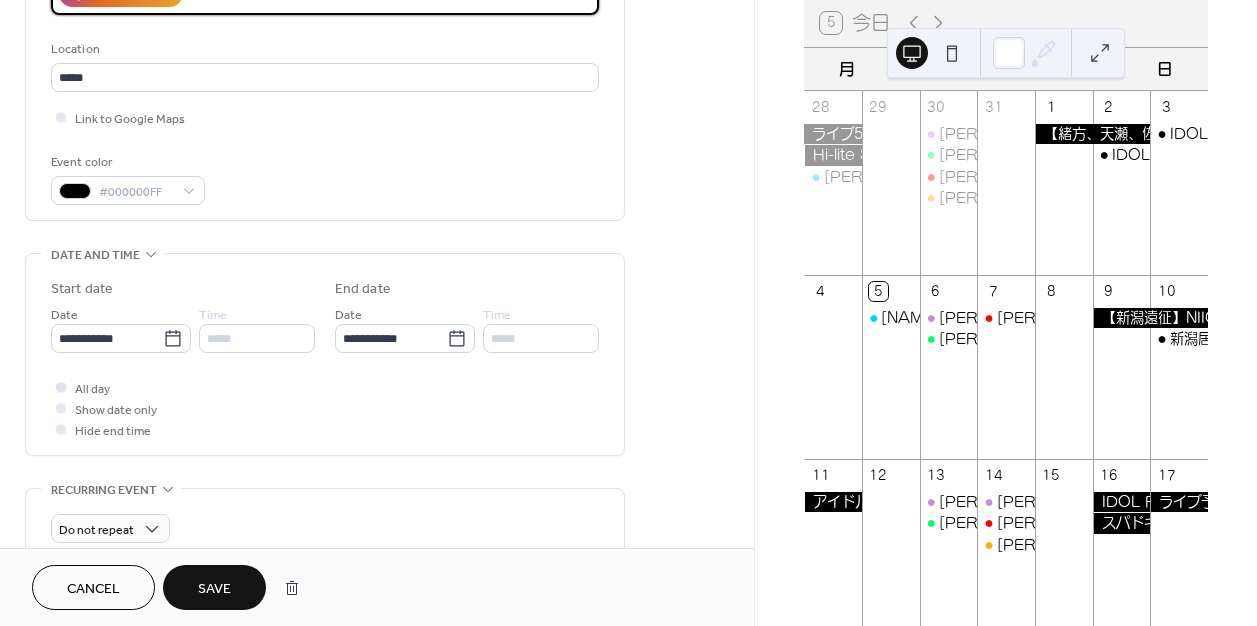 type on "**********" 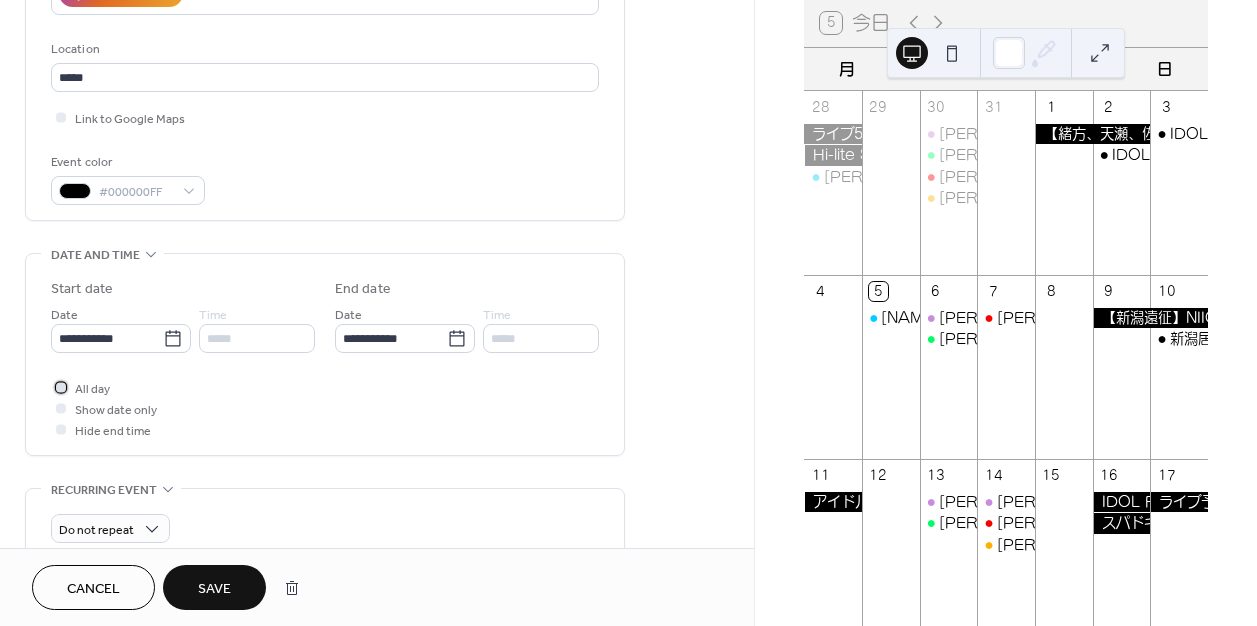 click on "All day" at bounding box center [92, 389] 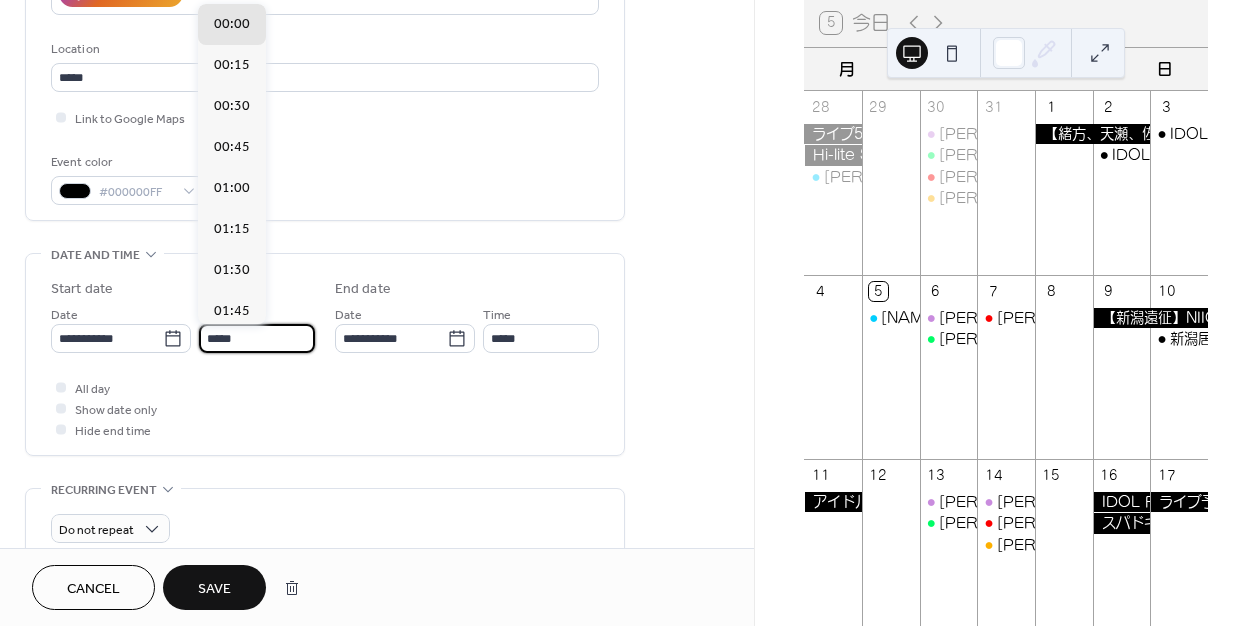 click on "*****" at bounding box center (257, 338) 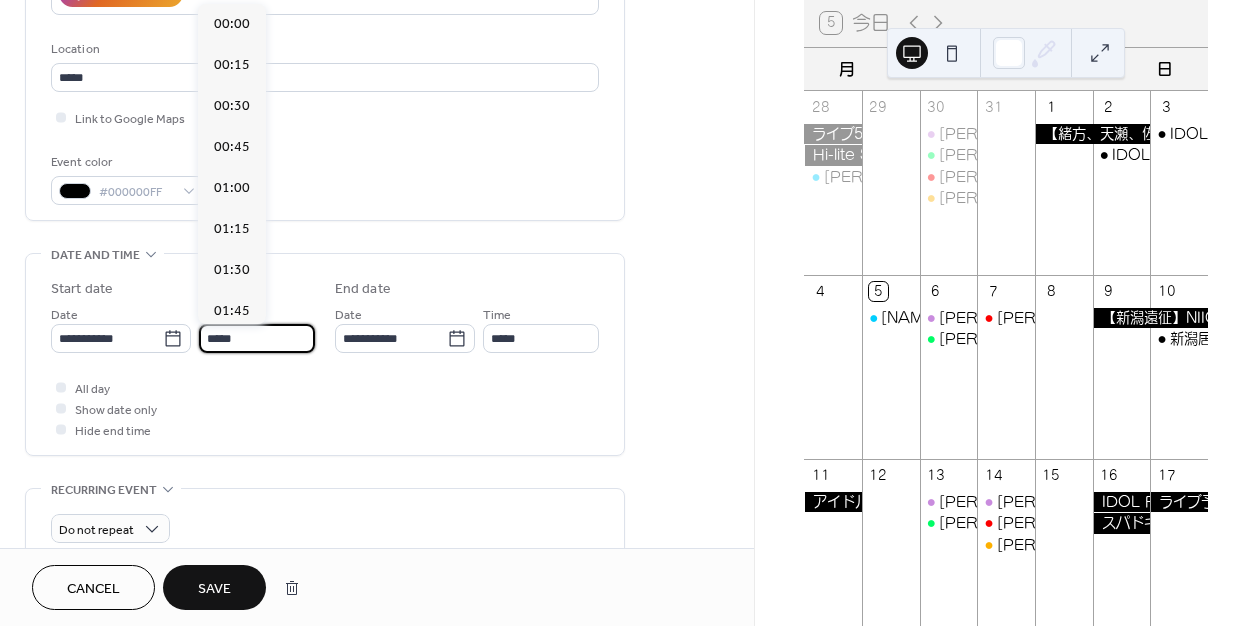 scroll, scrollTop: 2856, scrollLeft: 0, axis: vertical 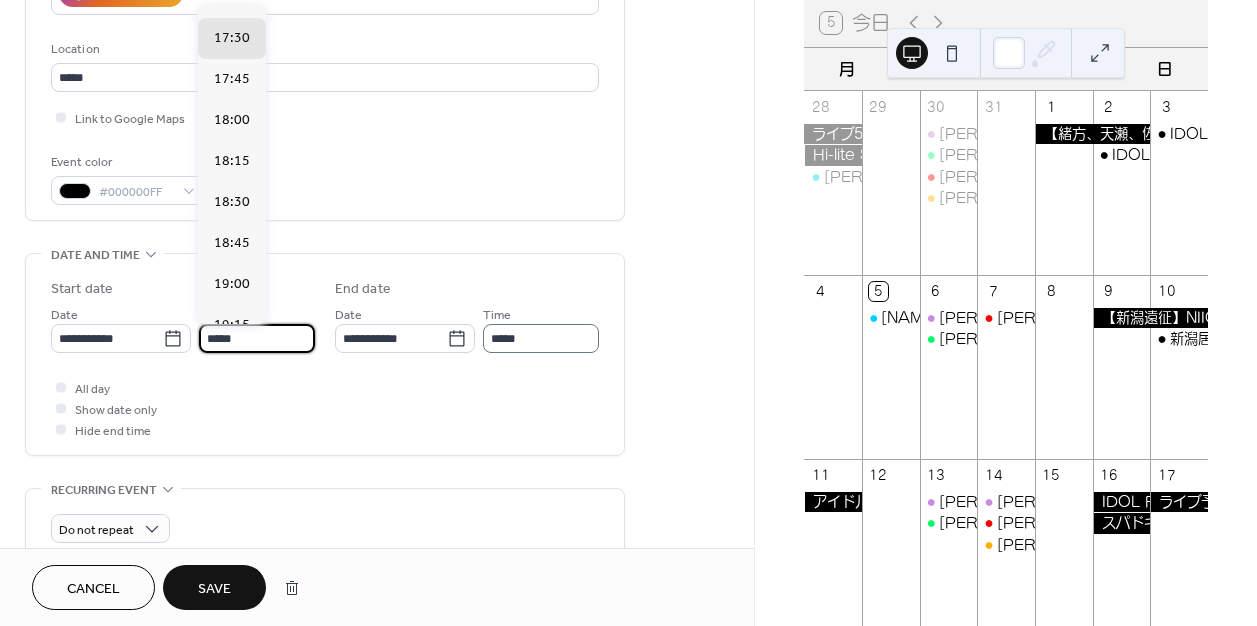 type on "*****" 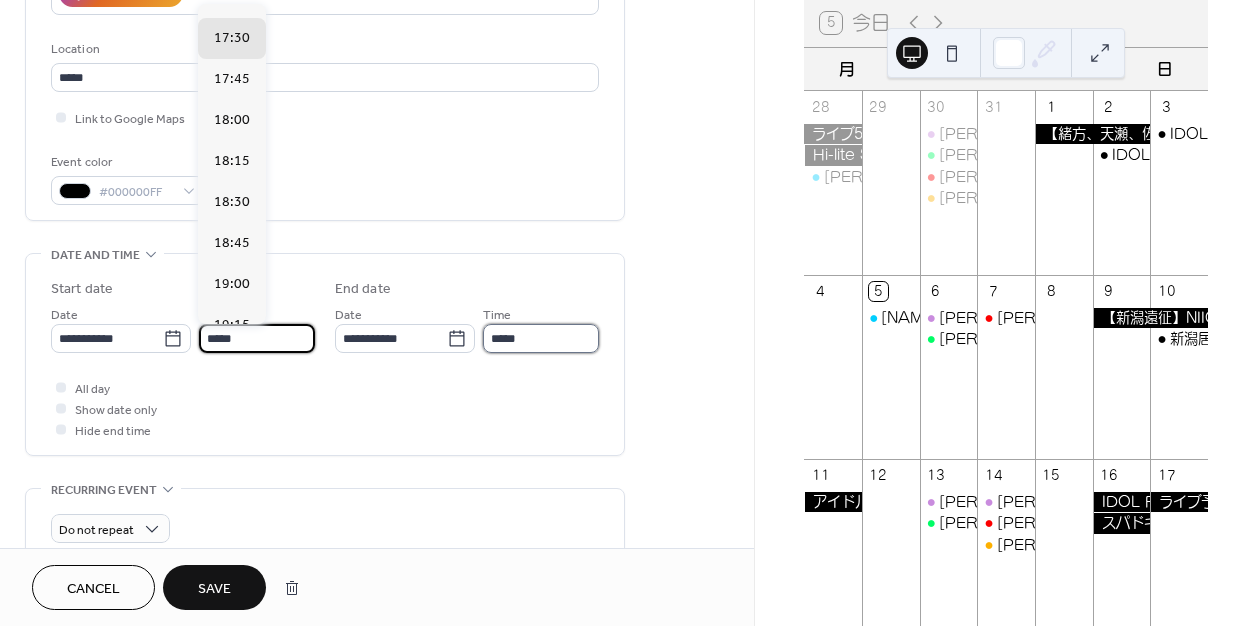 click on "*****" at bounding box center (541, 338) 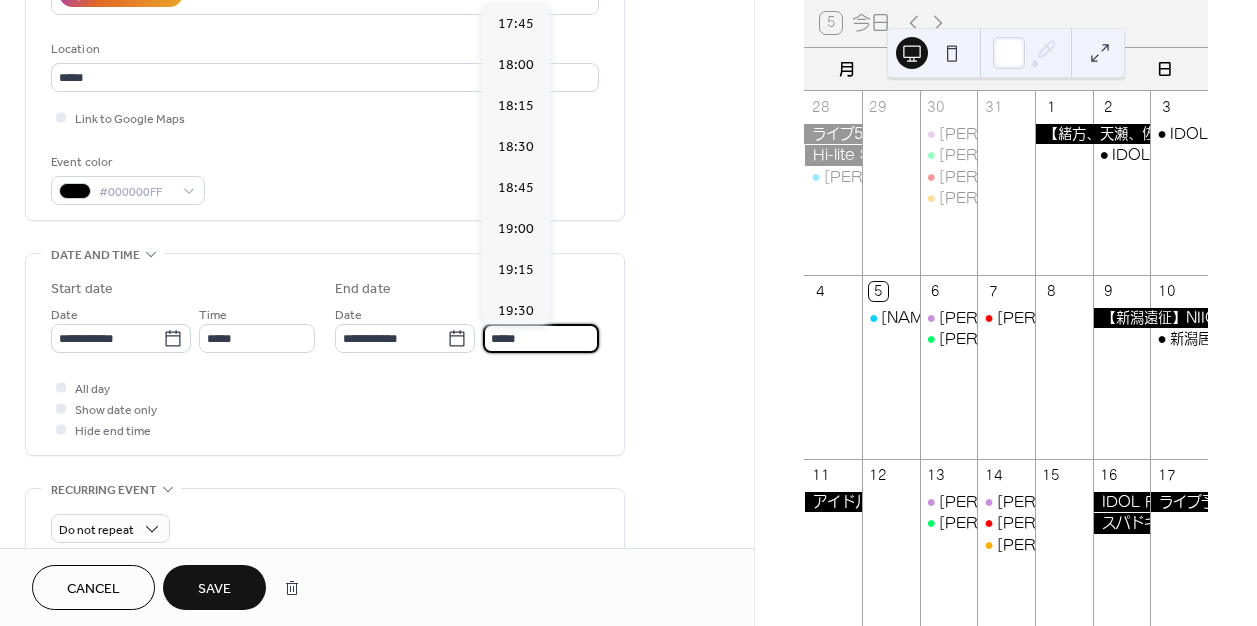 type on "*****" 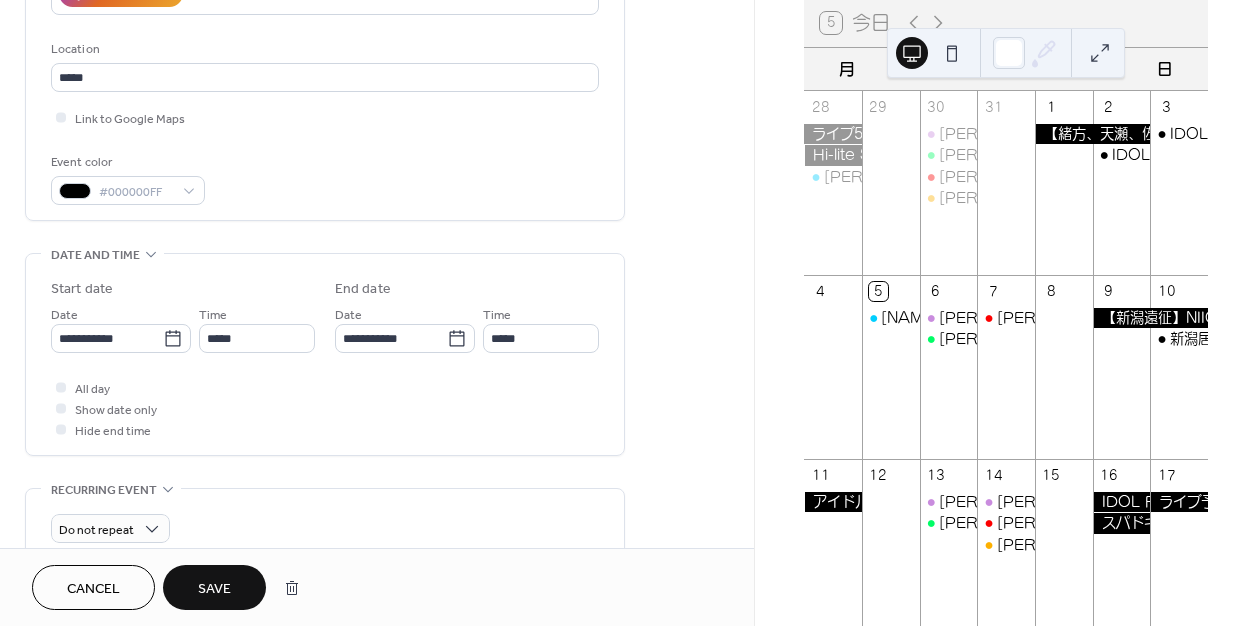 click on "Save" at bounding box center [214, 589] 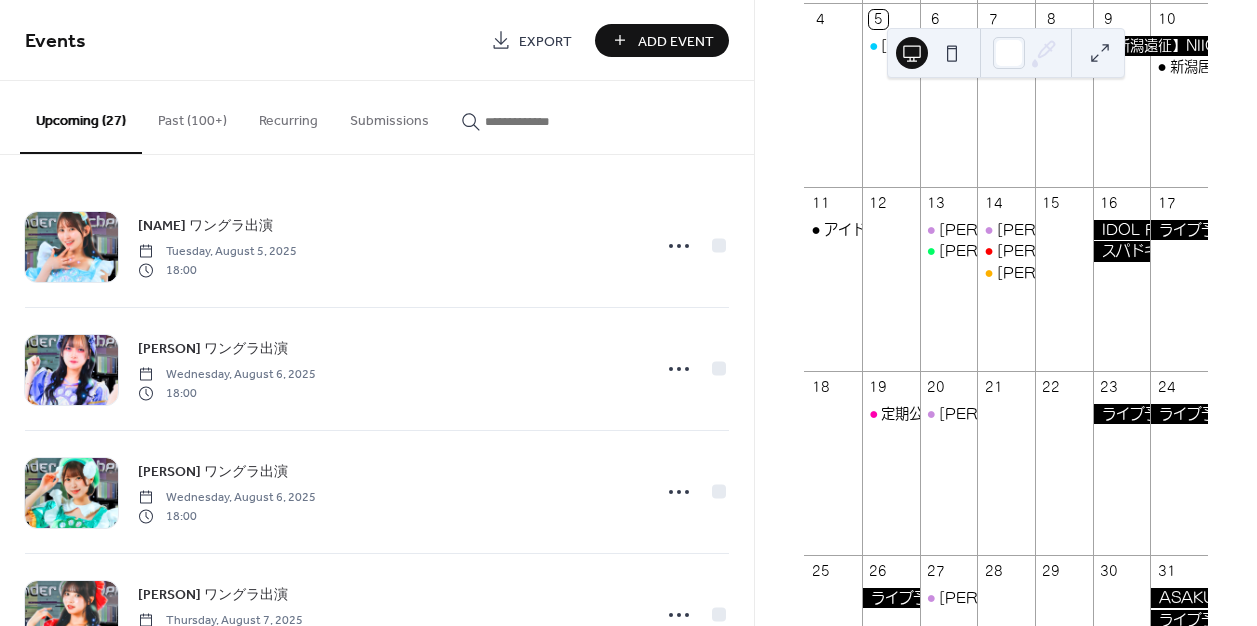 scroll, scrollTop: 438, scrollLeft: 0, axis: vertical 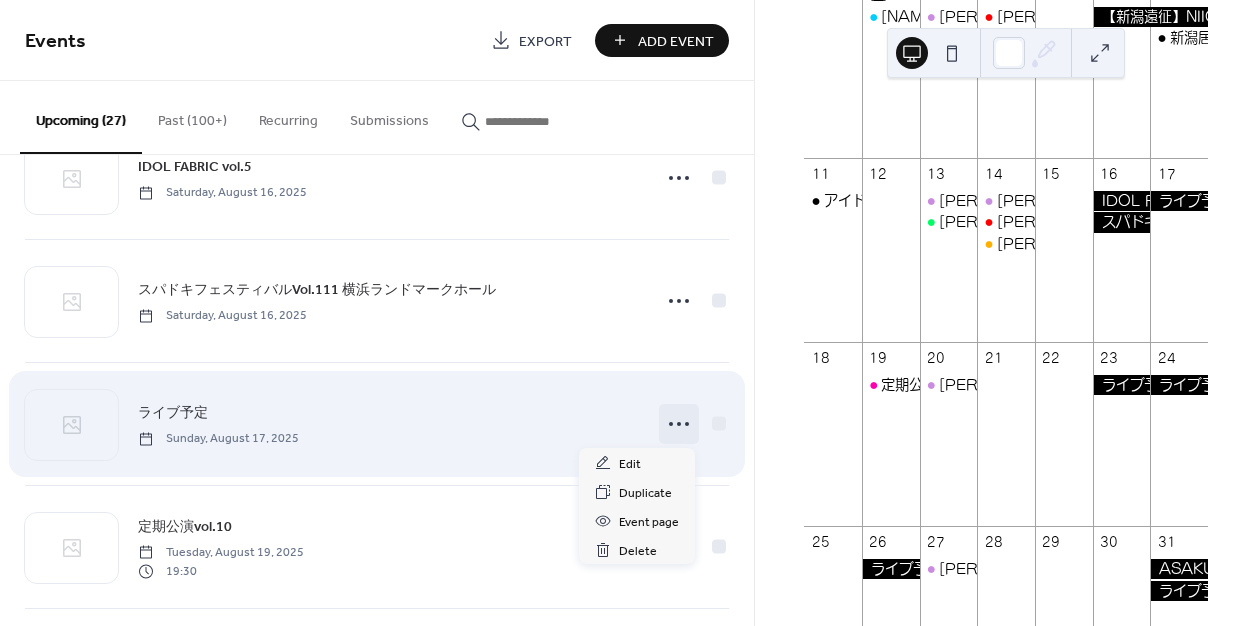 click 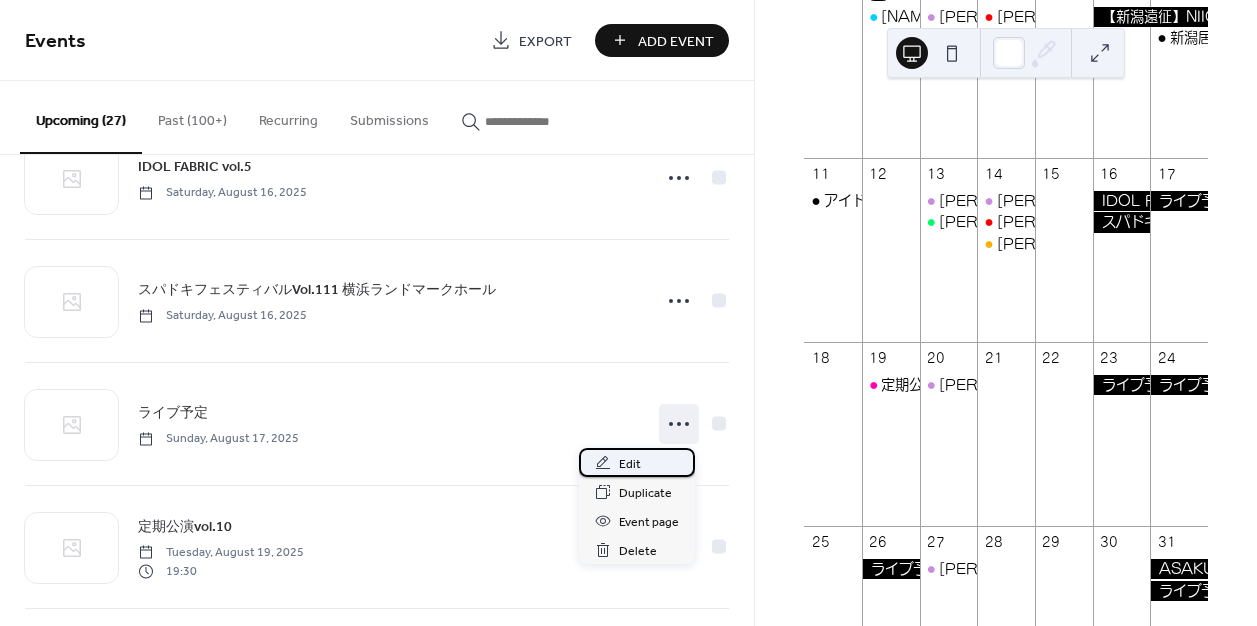 click on "Edit" at bounding box center [630, 464] 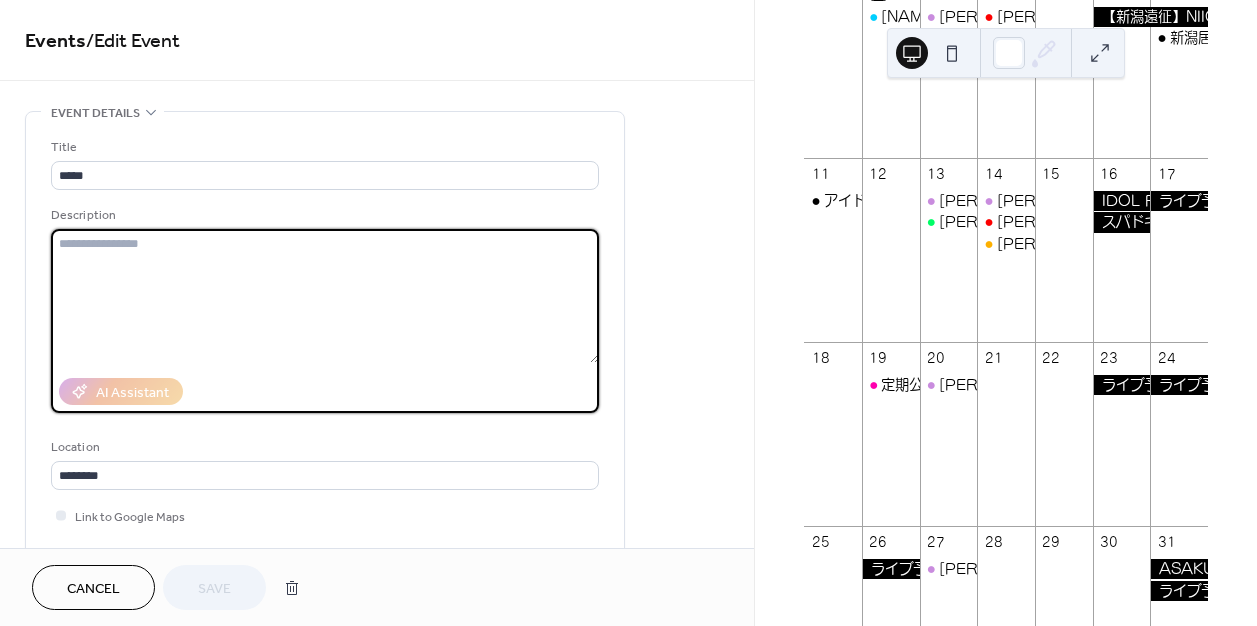 click at bounding box center (325, 296) 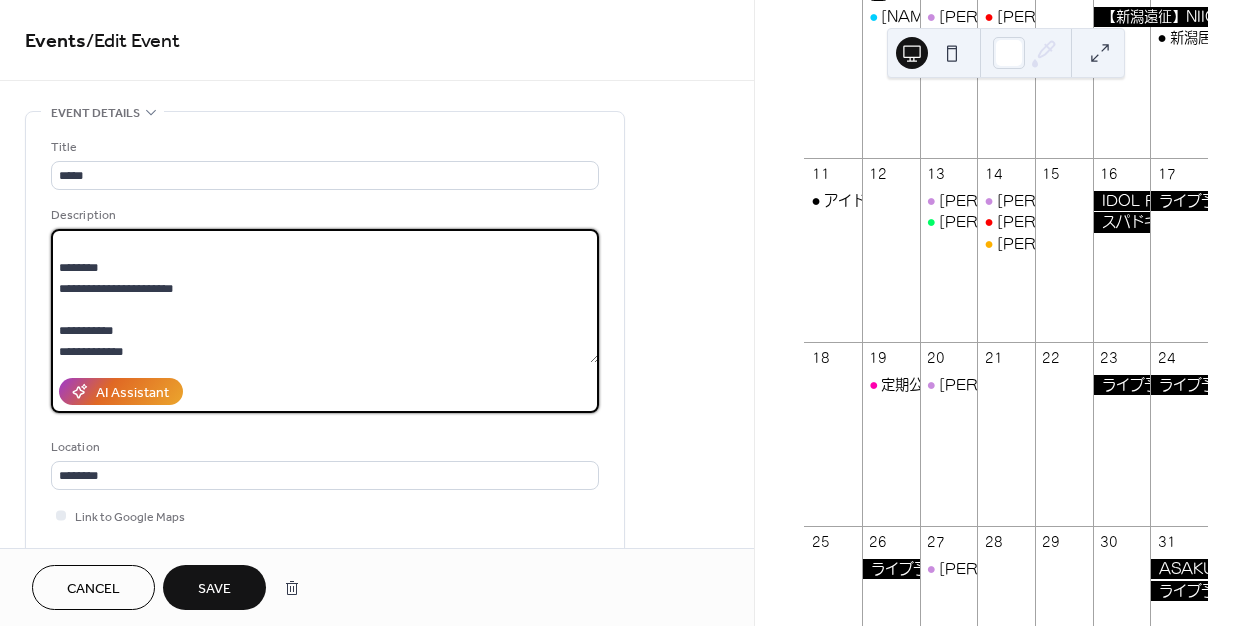 scroll, scrollTop: 0, scrollLeft: 0, axis: both 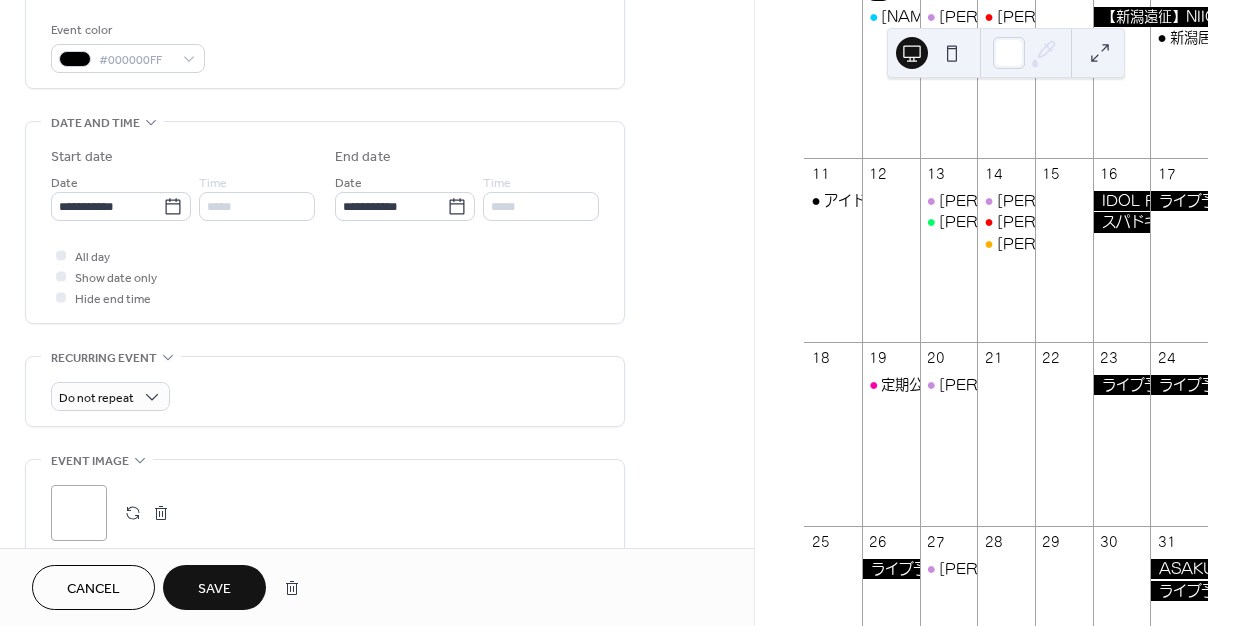 type on "**********" 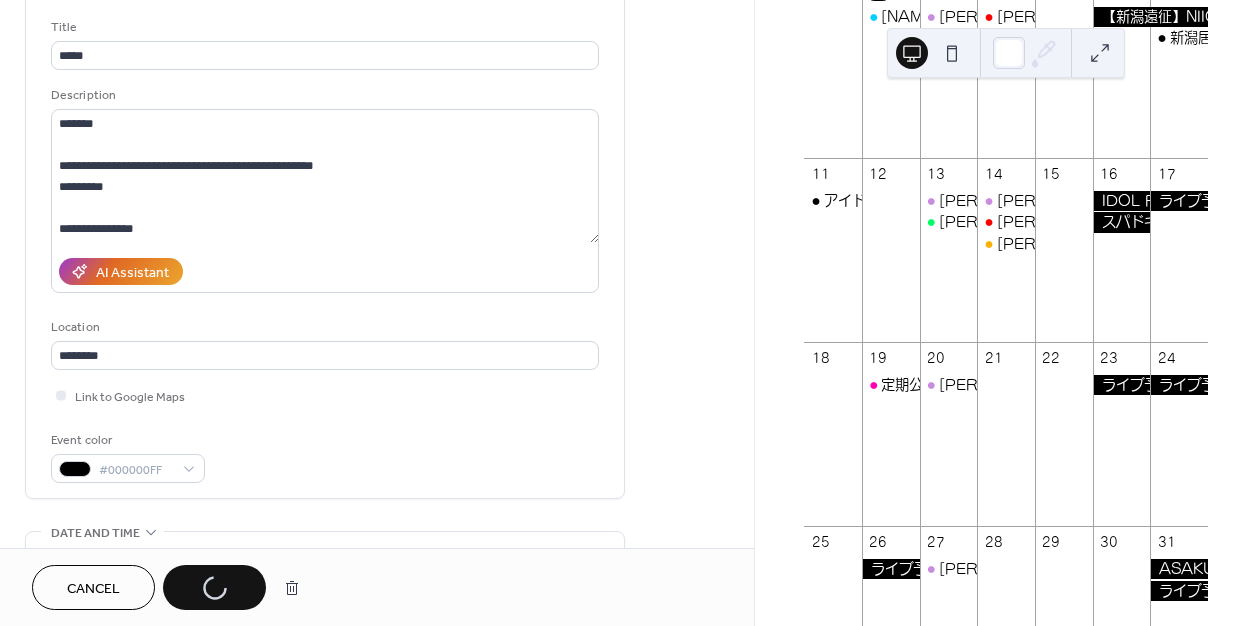 scroll, scrollTop: 0, scrollLeft: 0, axis: both 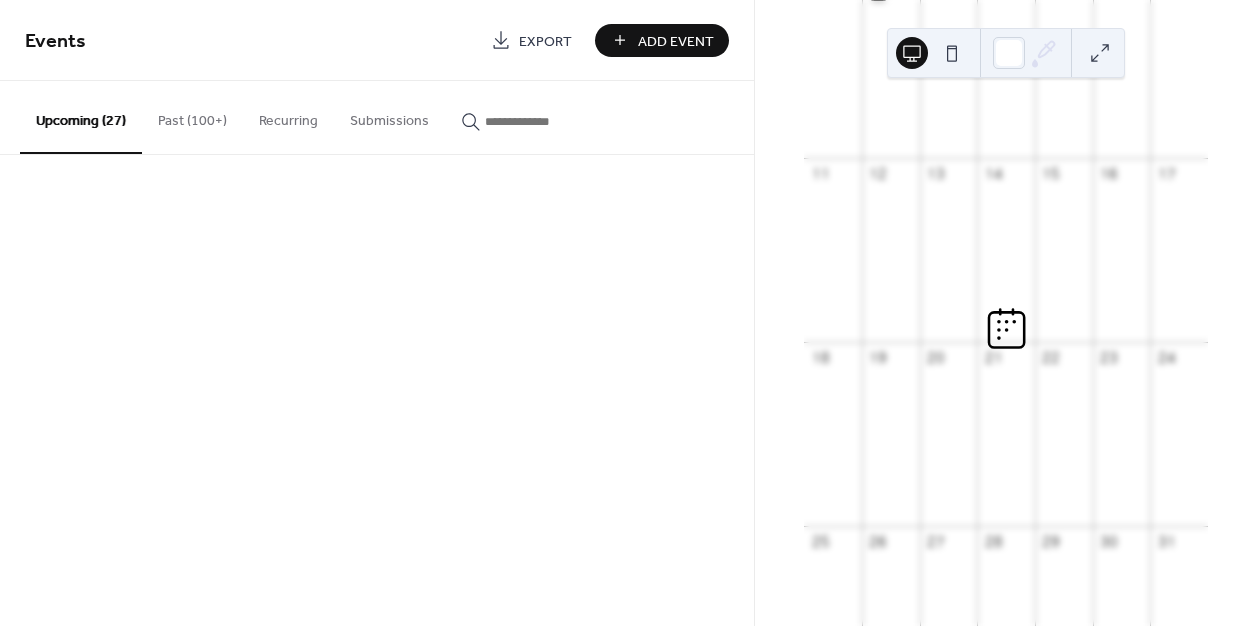 click on "Events Export Add Event Upcoming (27) Past (100+) Recurring Submissions Cancel" at bounding box center [377, 313] 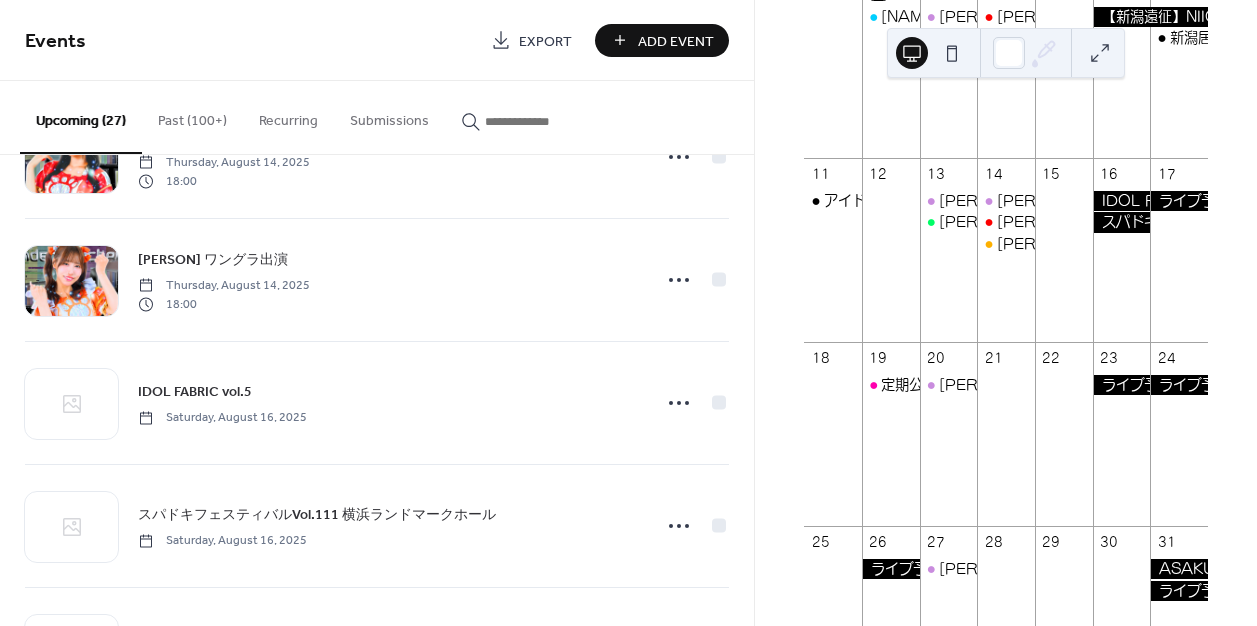 scroll, scrollTop: 1568, scrollLeft: 0, axis: vertical 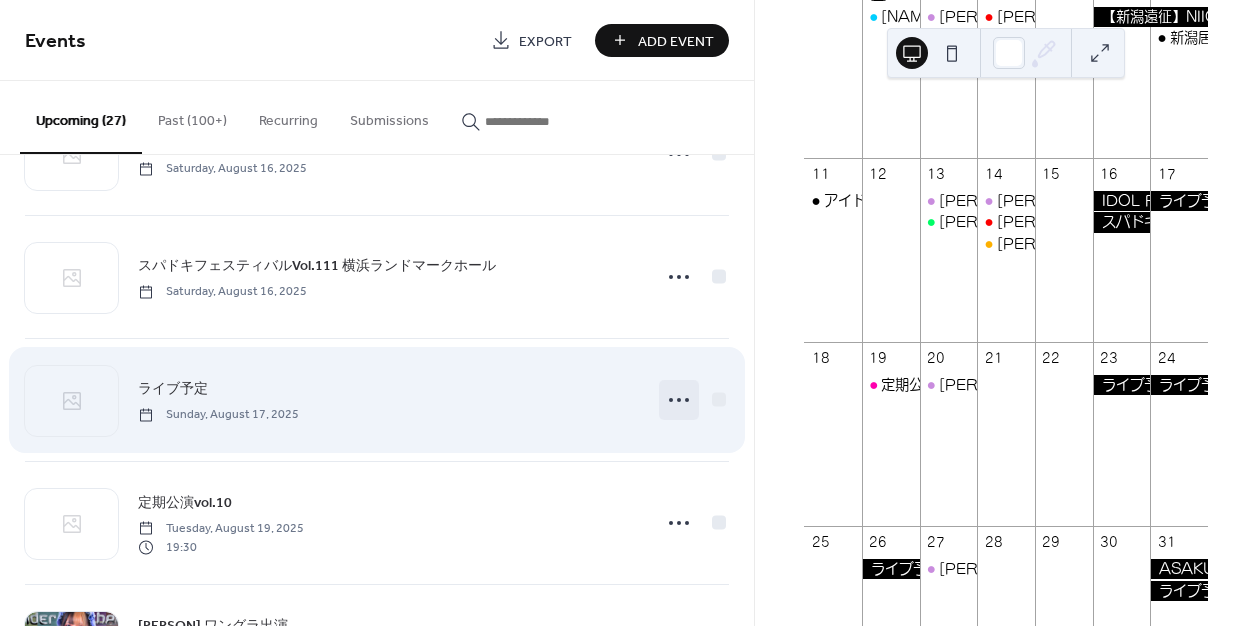 click 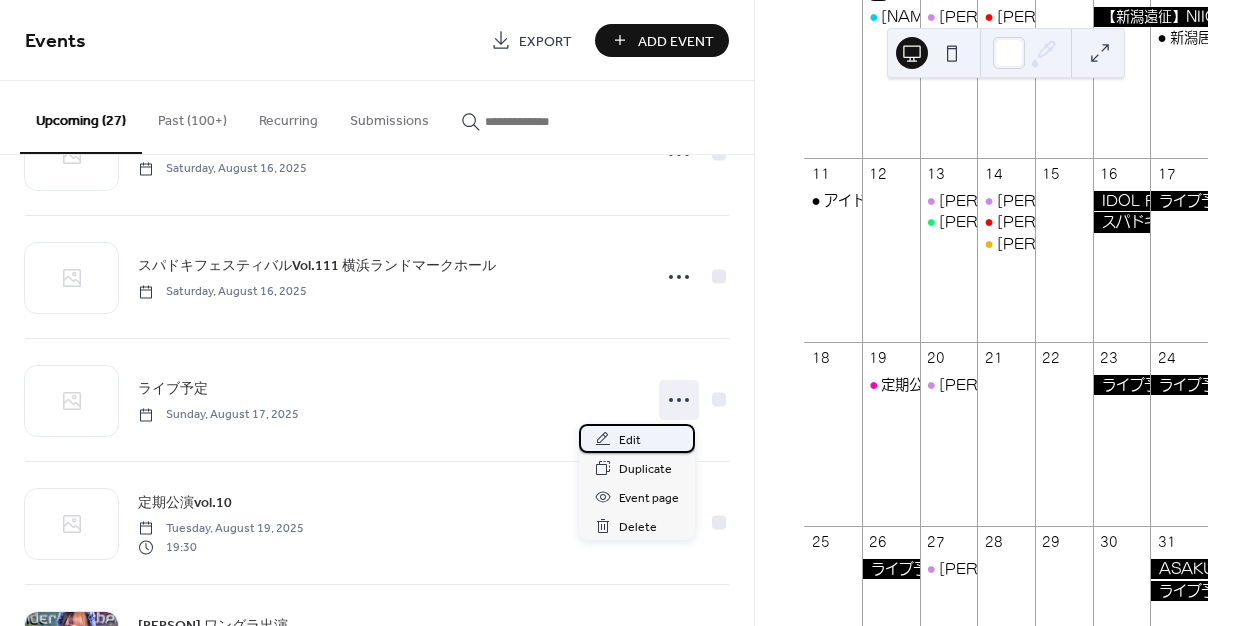 click on "Edit" at bounding box center (630, 440) 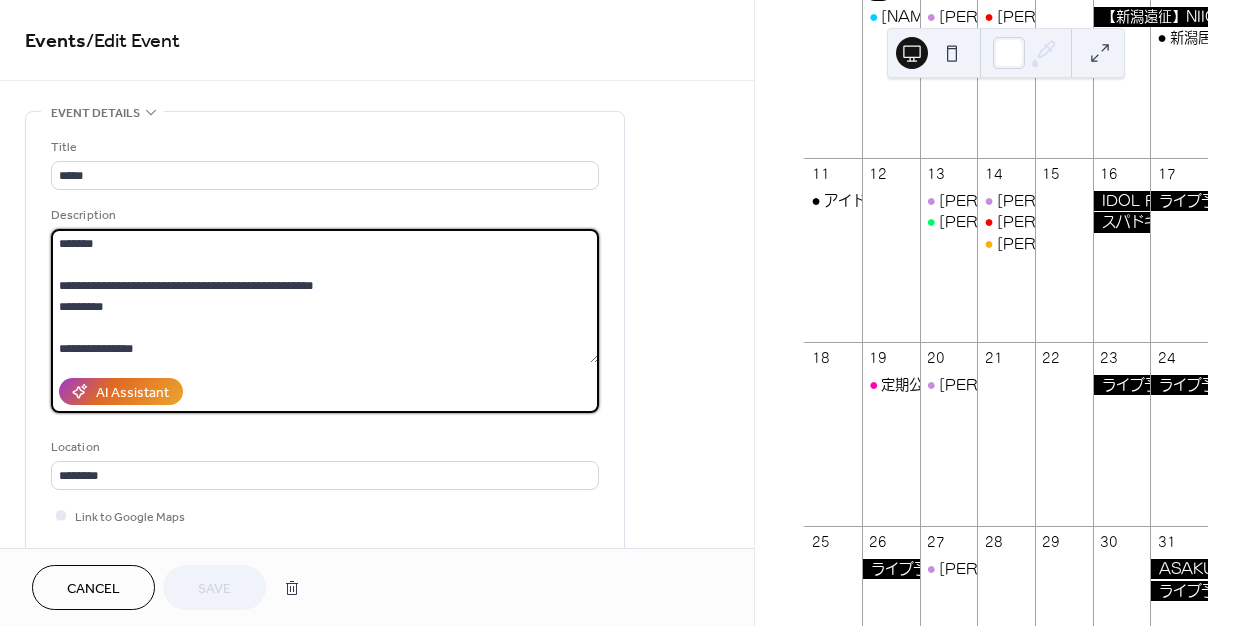 drag, startPoint x: 425, startPoint y: 282, endPoint x: 51, endPoint y: 275, distance: 374.0655 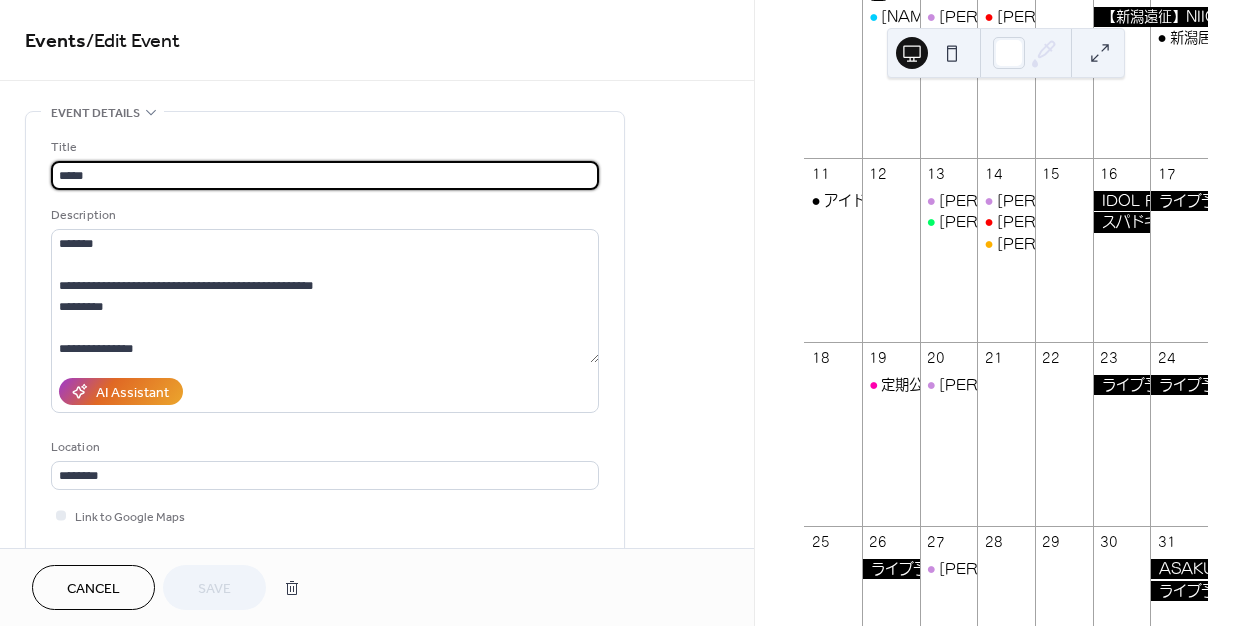 drag, startPoint x: 150, startPoint y: 170, endPoint x: 35, endPoint y: 164, distance: 115.15642 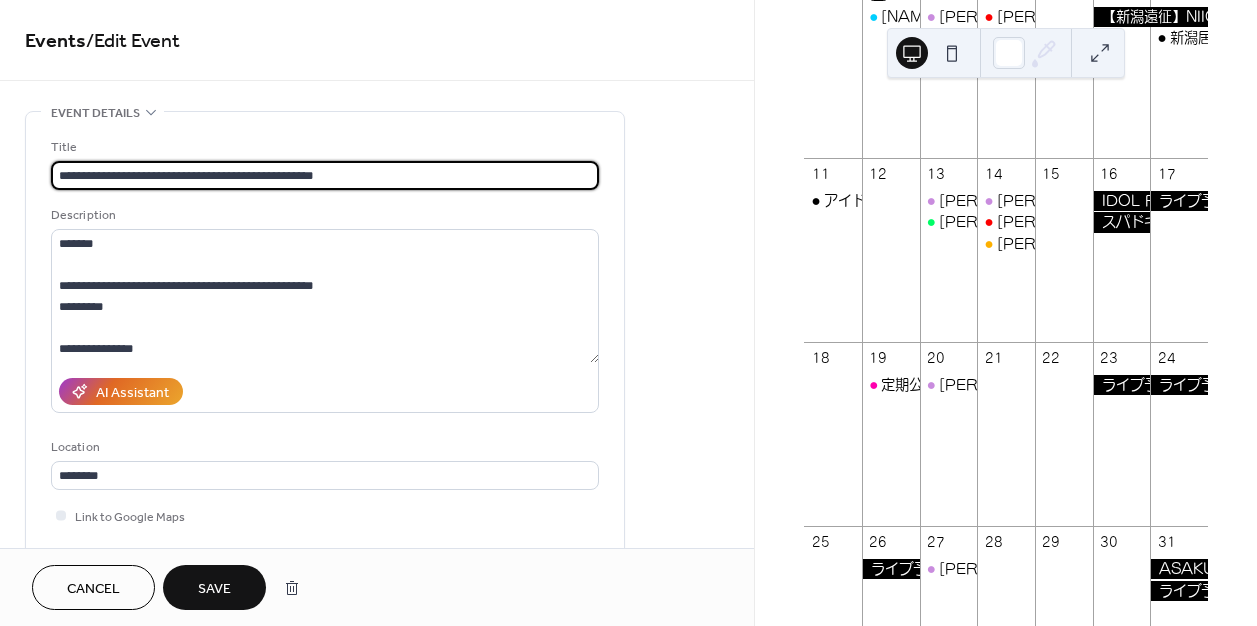 type on "**********" 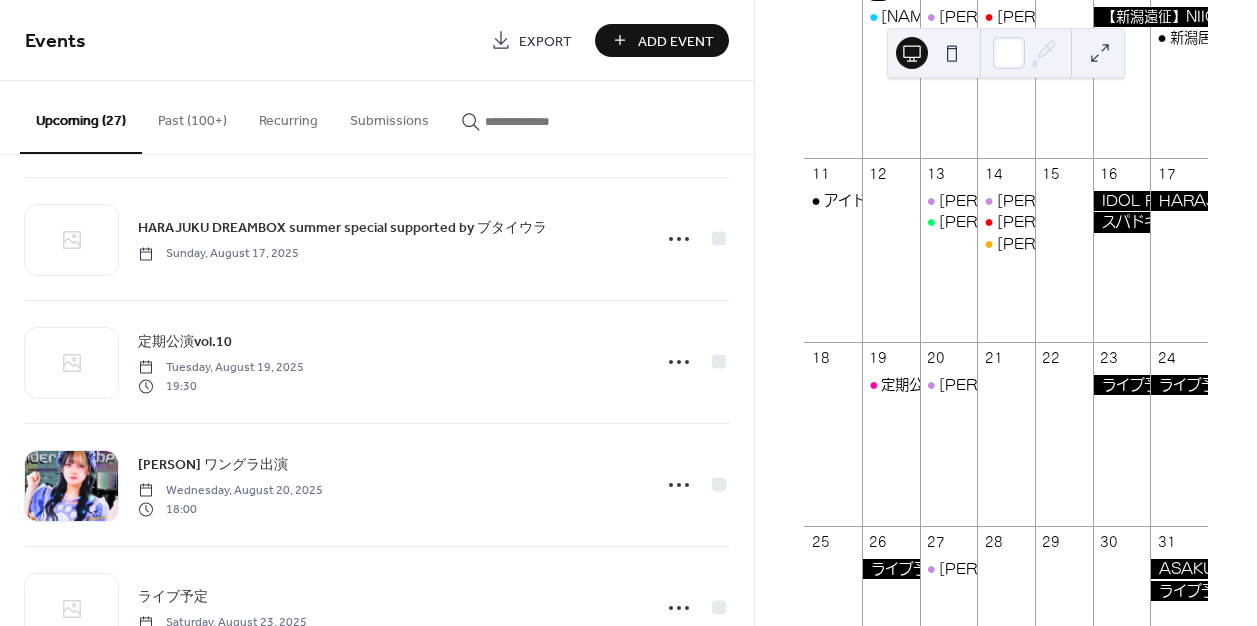 scroll, scrollTop: 1652, scrollLeft: 0, axis: vertical 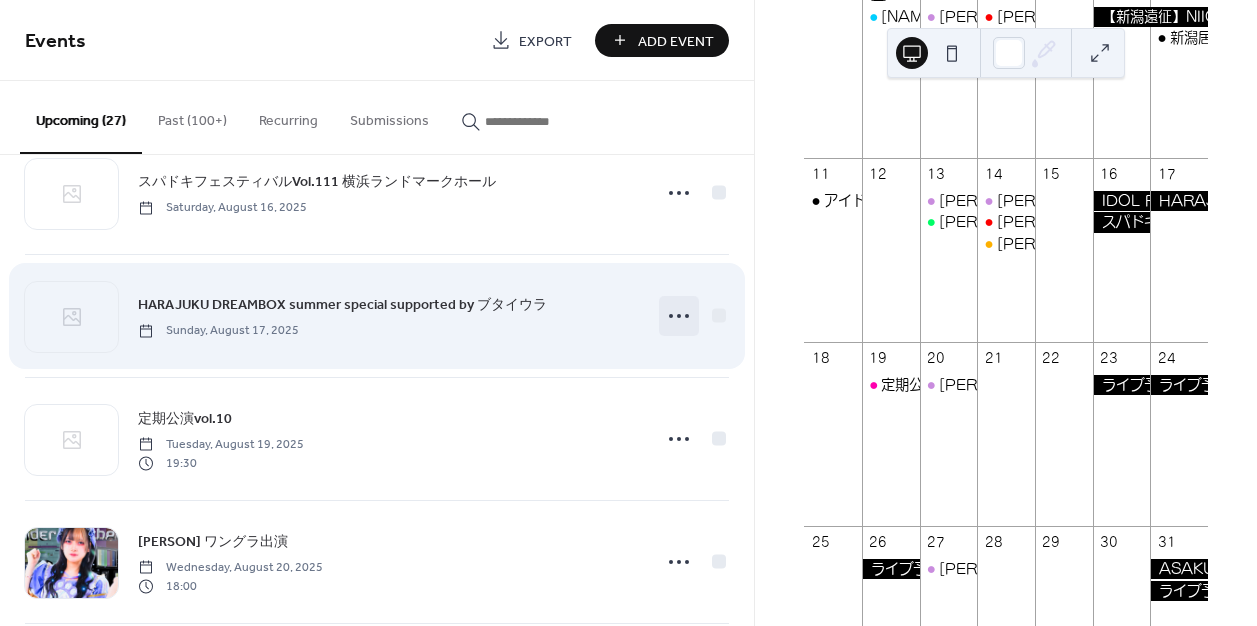 click 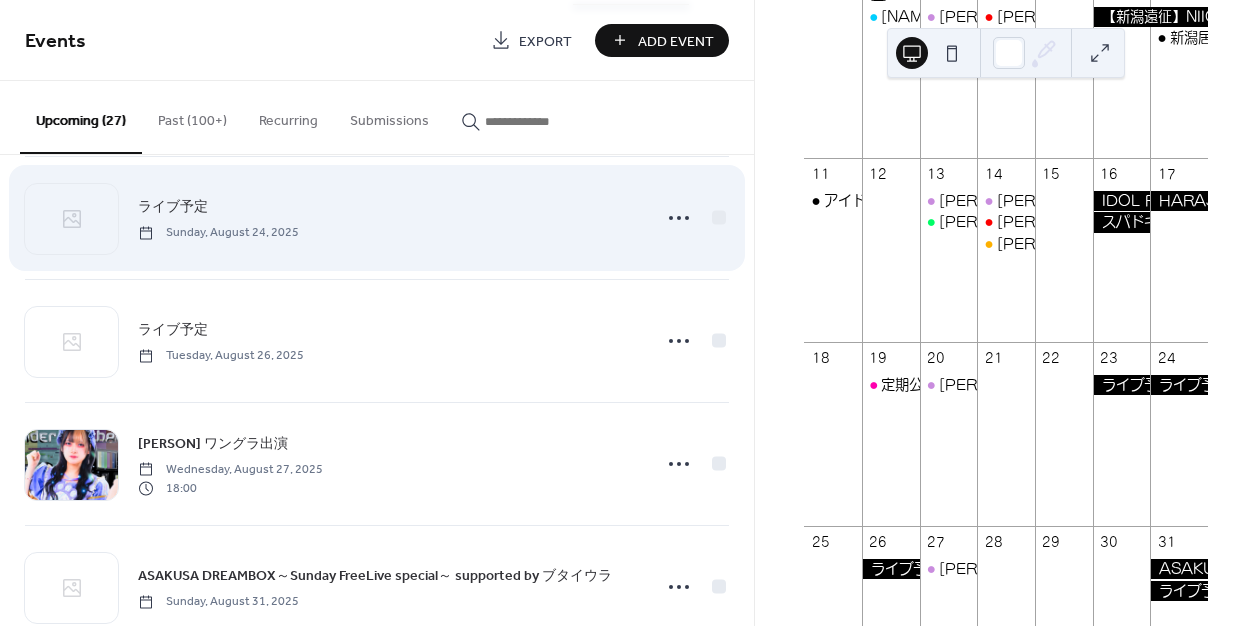 scroll, scrollTop: 2574, scrollLeft: 0, axis: vertical 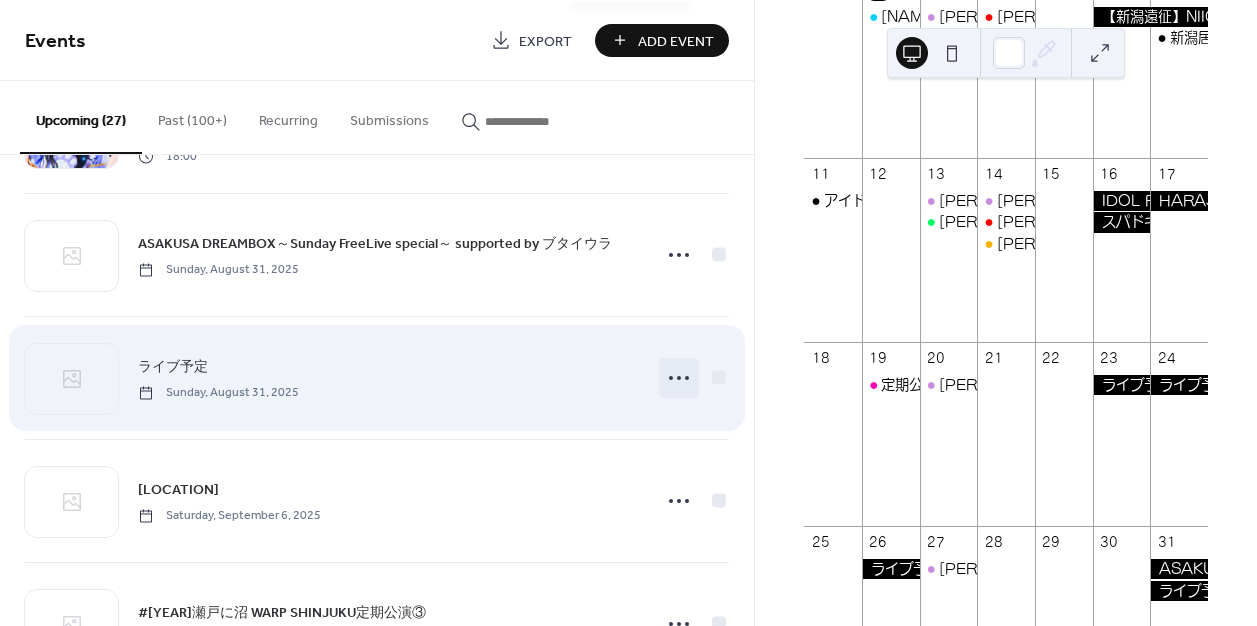 click 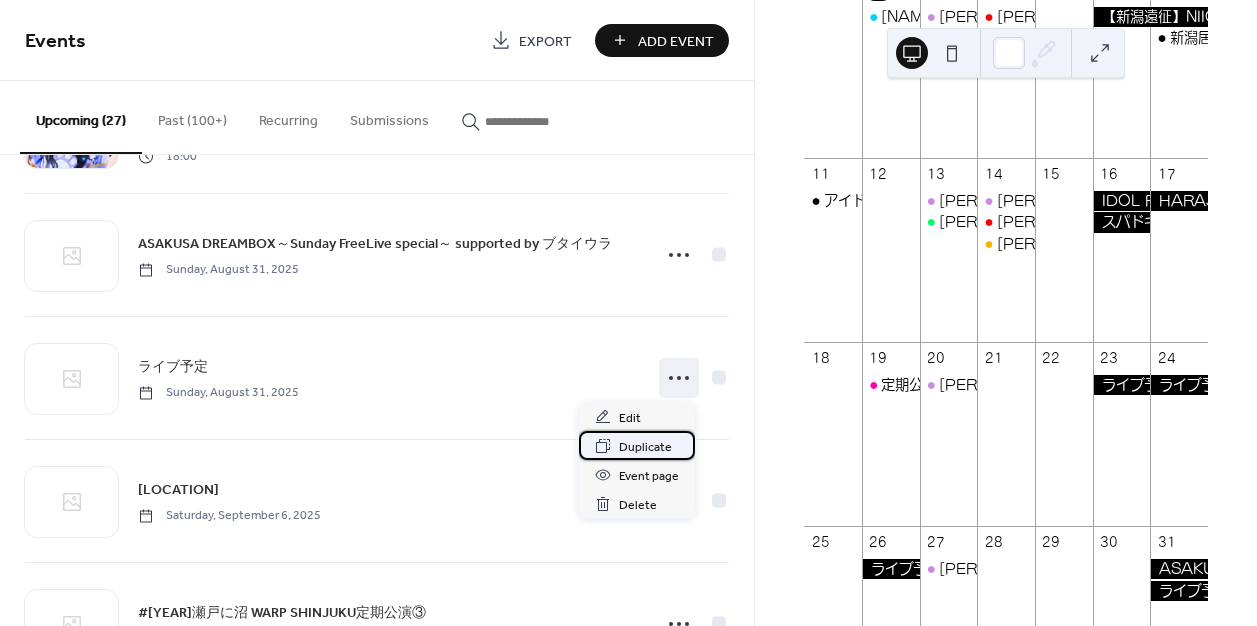 click on "Duplicate" at bounding box center (645, 447) 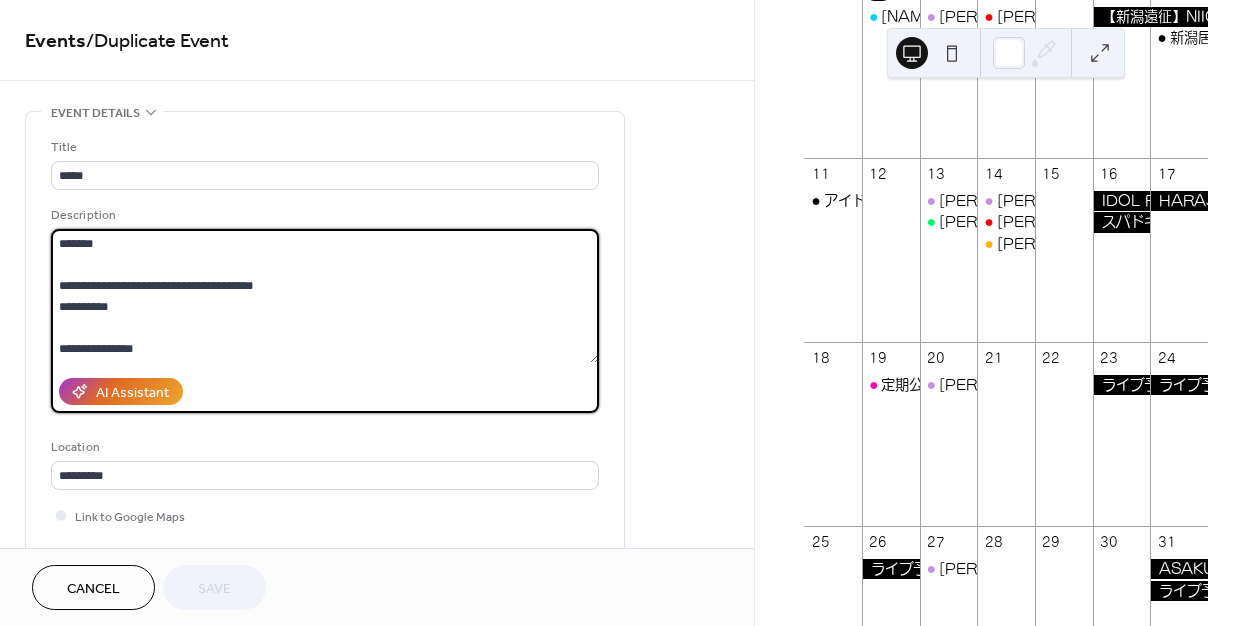 click on "**********" at bounding box center (325, 296) 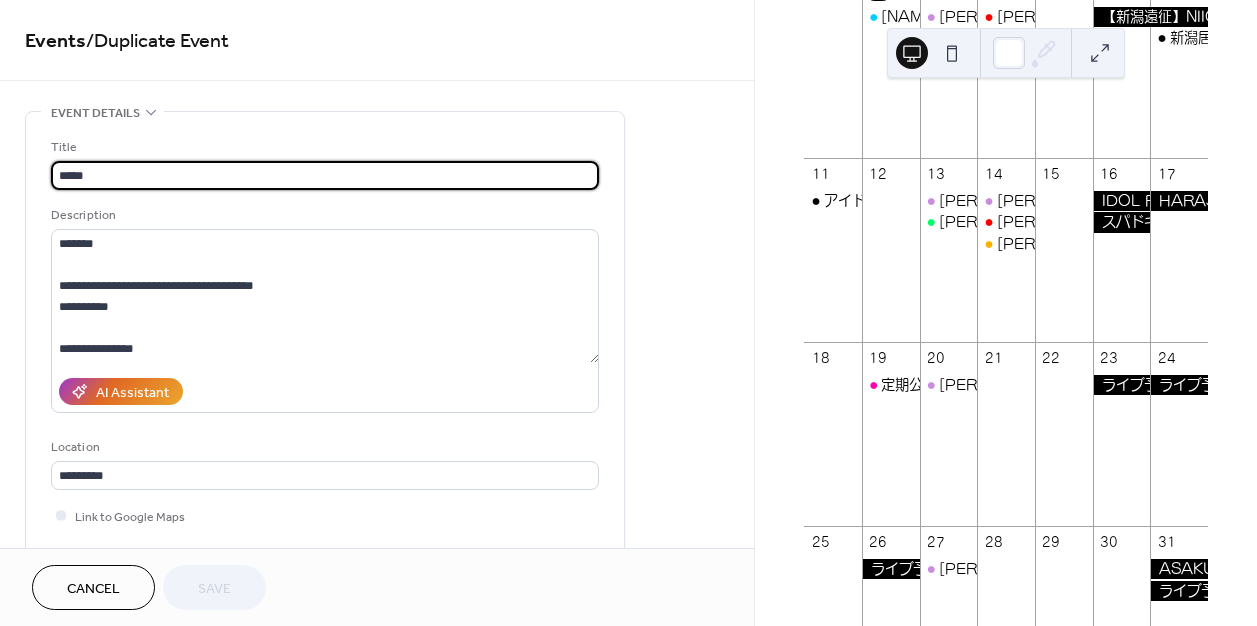 click on "*****" at bounding box center [325, 175] 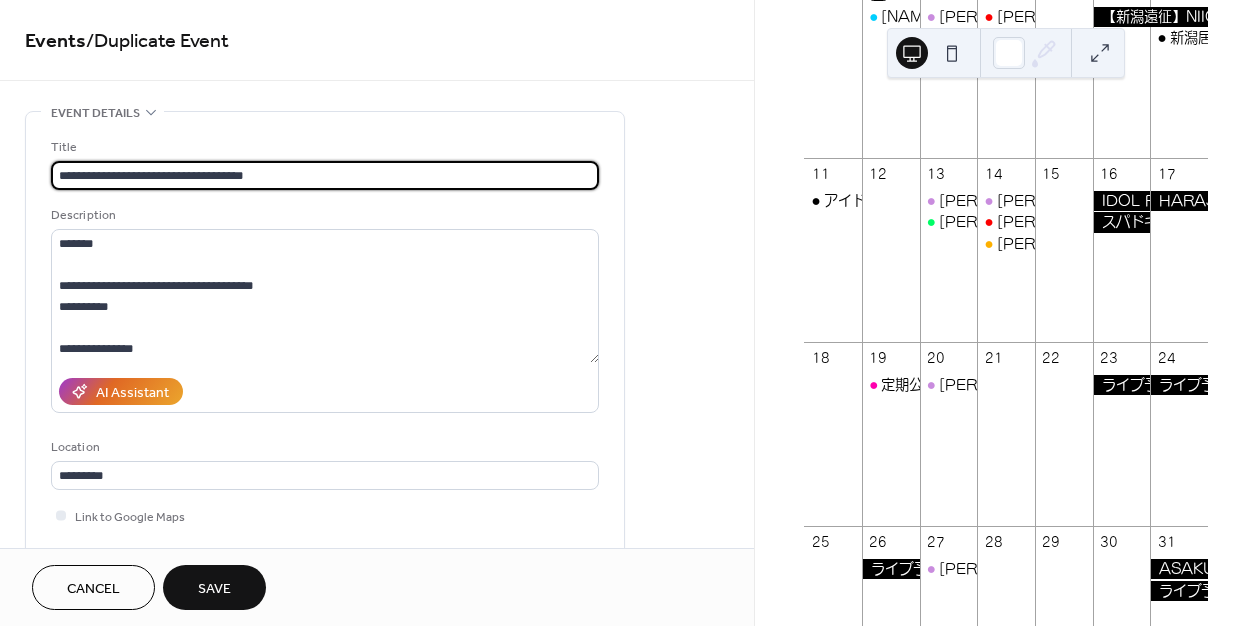 type on "**********" 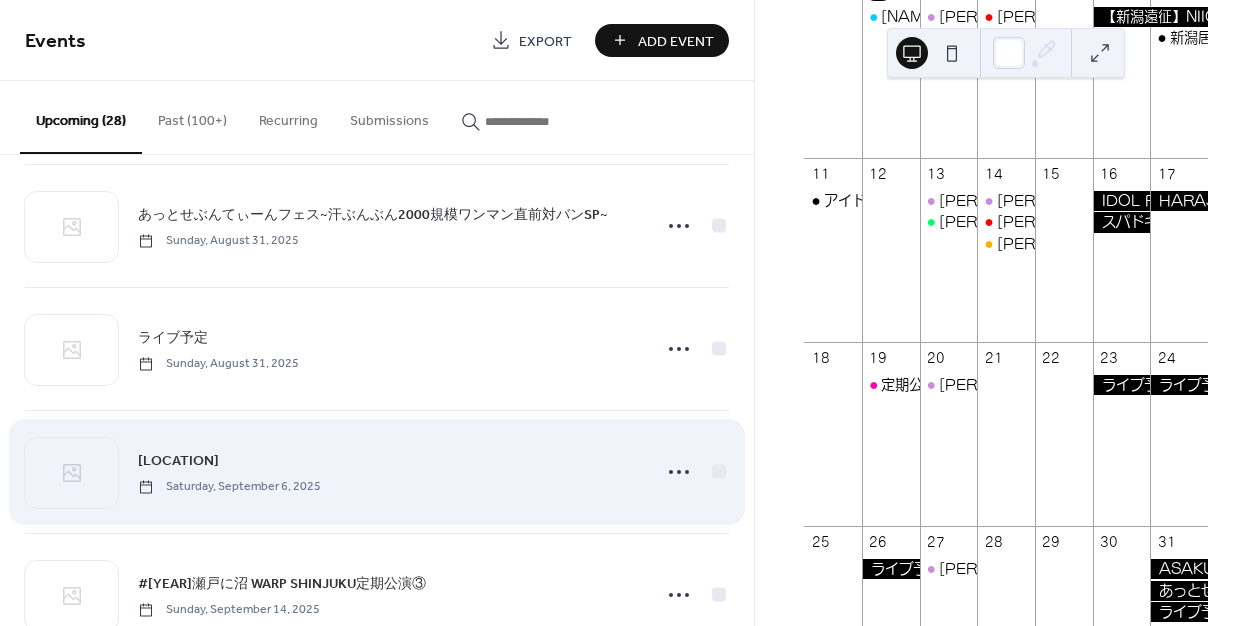 scroll, scrollTop: 2699, scrollLeft: 0, axis: vertical 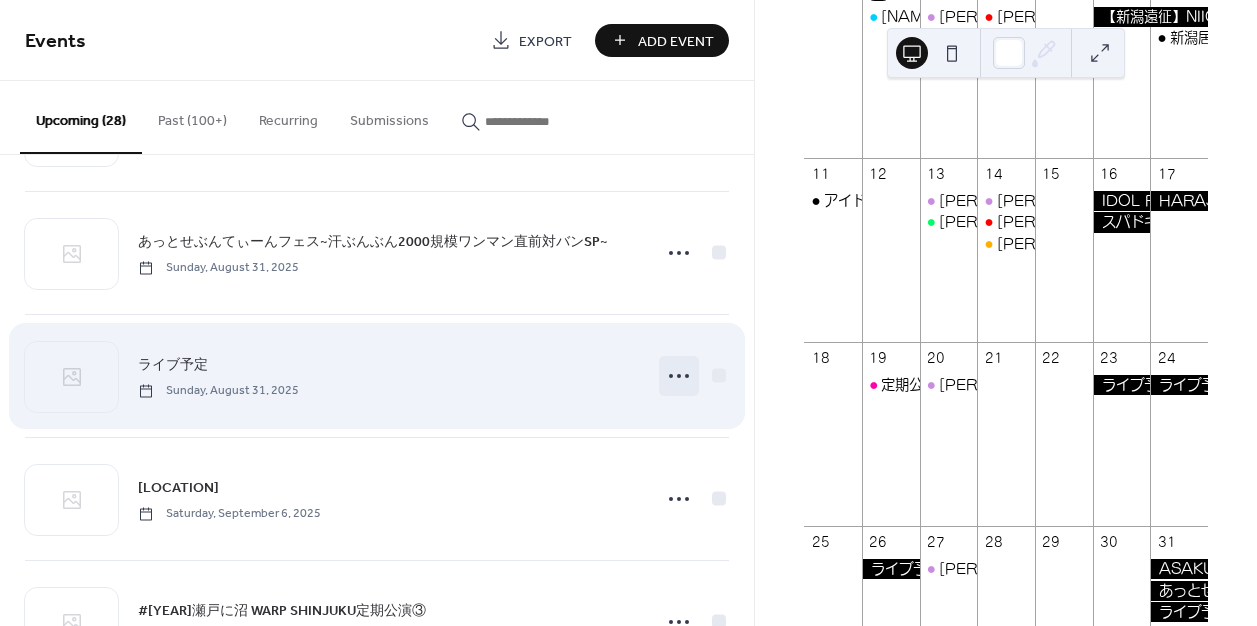 click 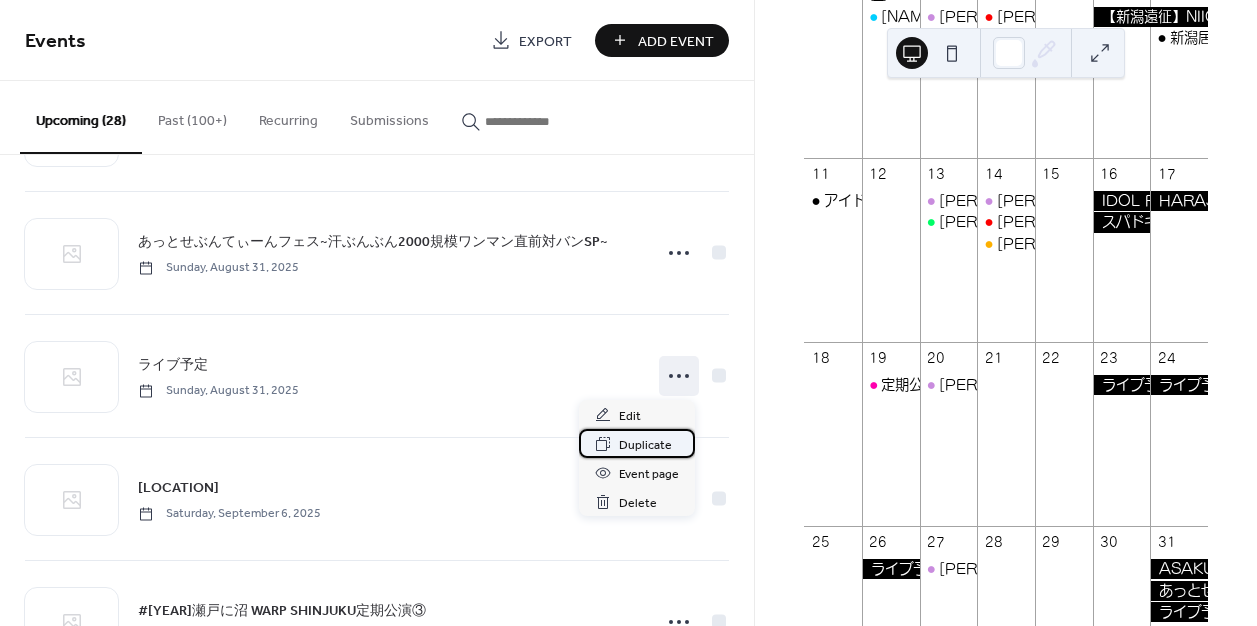 click on "Duplicate" at bounding box center (645, 445) 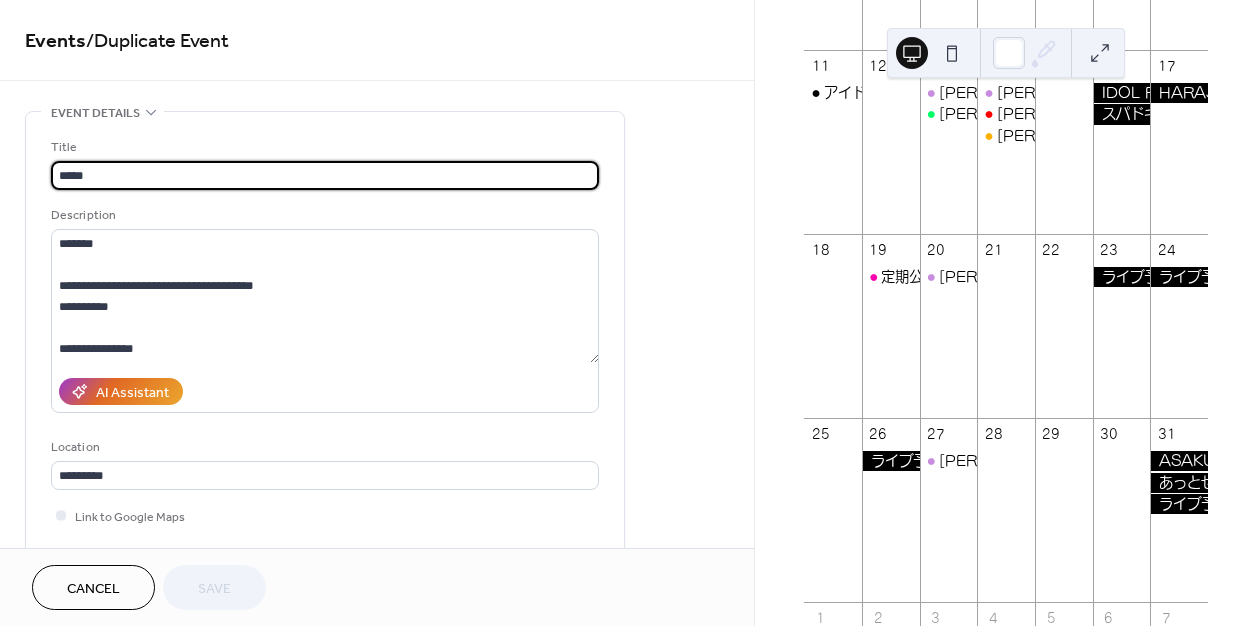 scroll, scrollTop: 600, scrollLeft: 0, axis: vertical 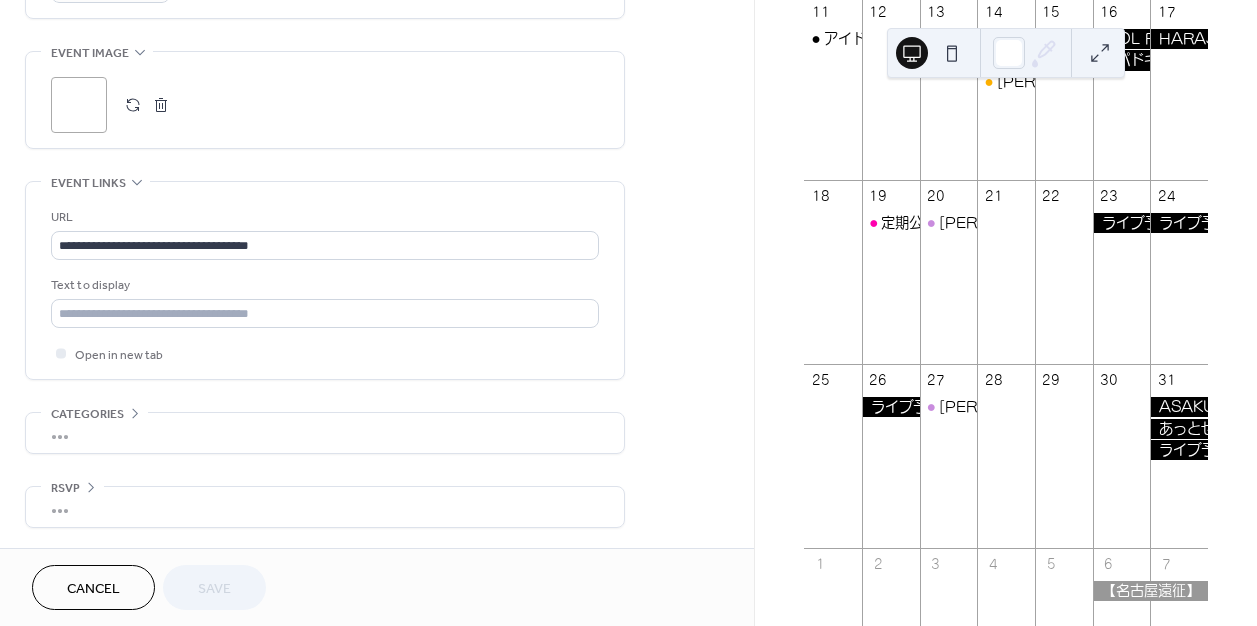 click on "Cancel" at bounding box center (93, 589) 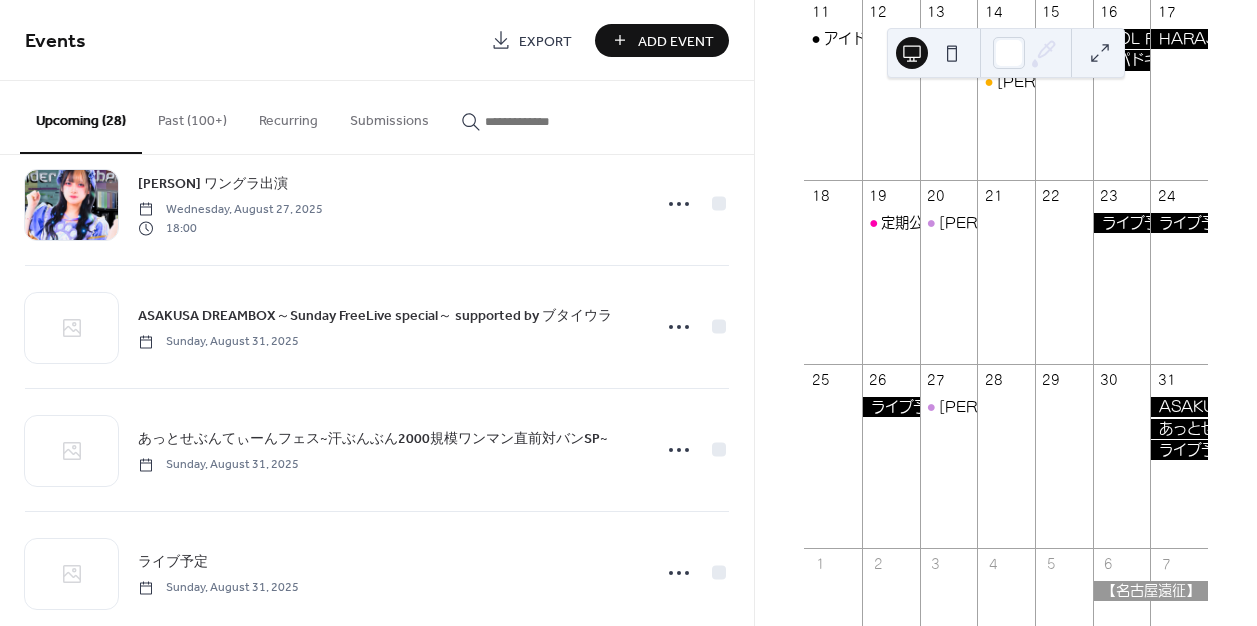 scroll, scrollTop: 2606, scrollLeft: 0, axis: vertical 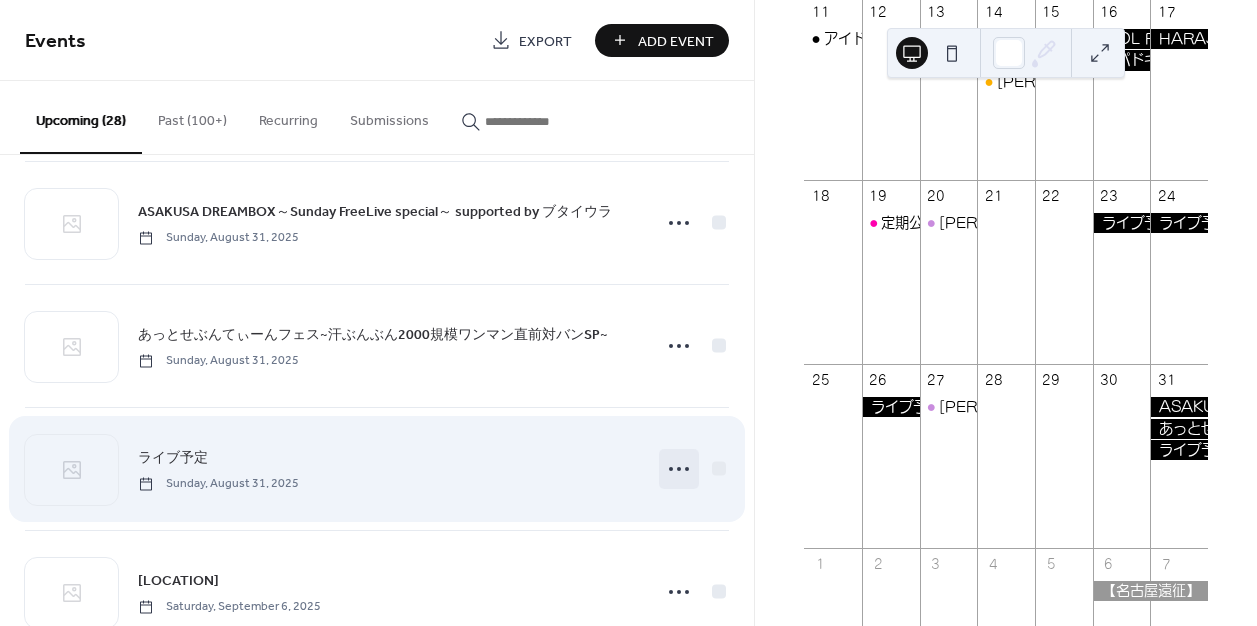 click 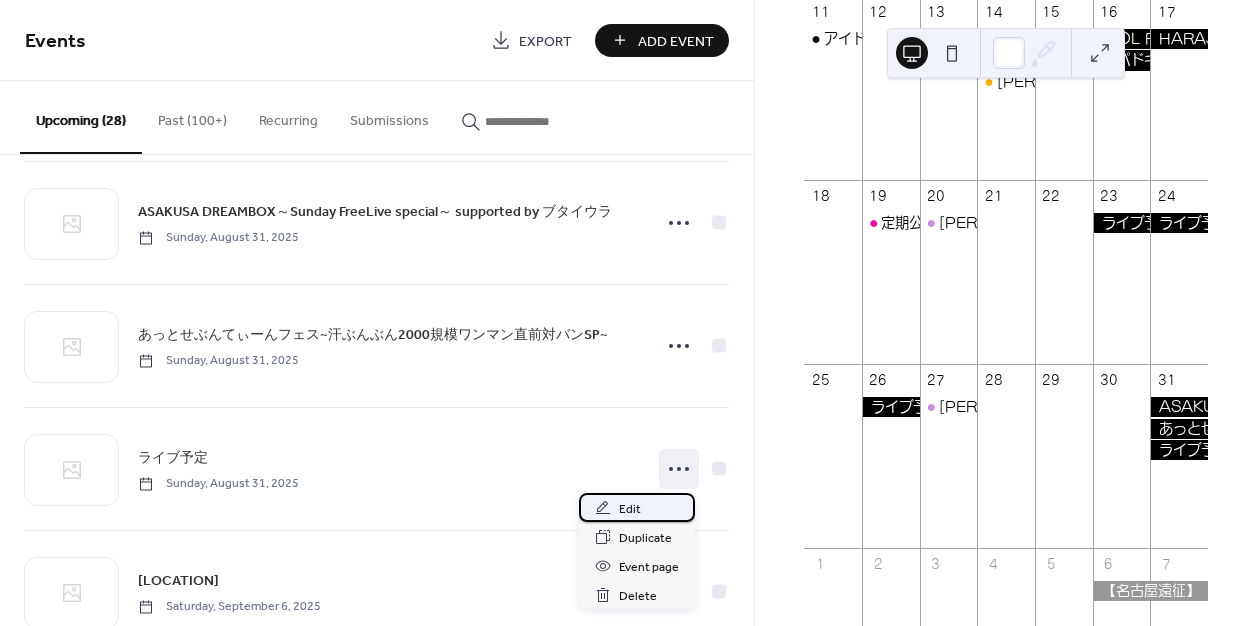 click on "Edit" at bounding box center (630, 509) 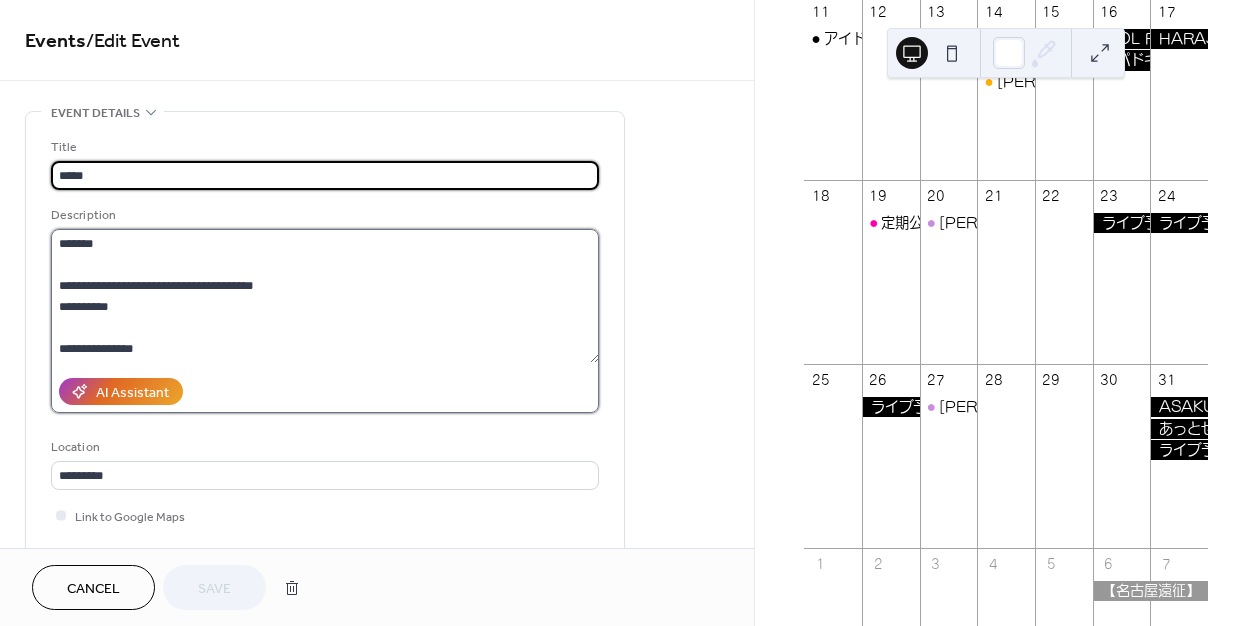 click on "**********" at bounding box center [325, 296] 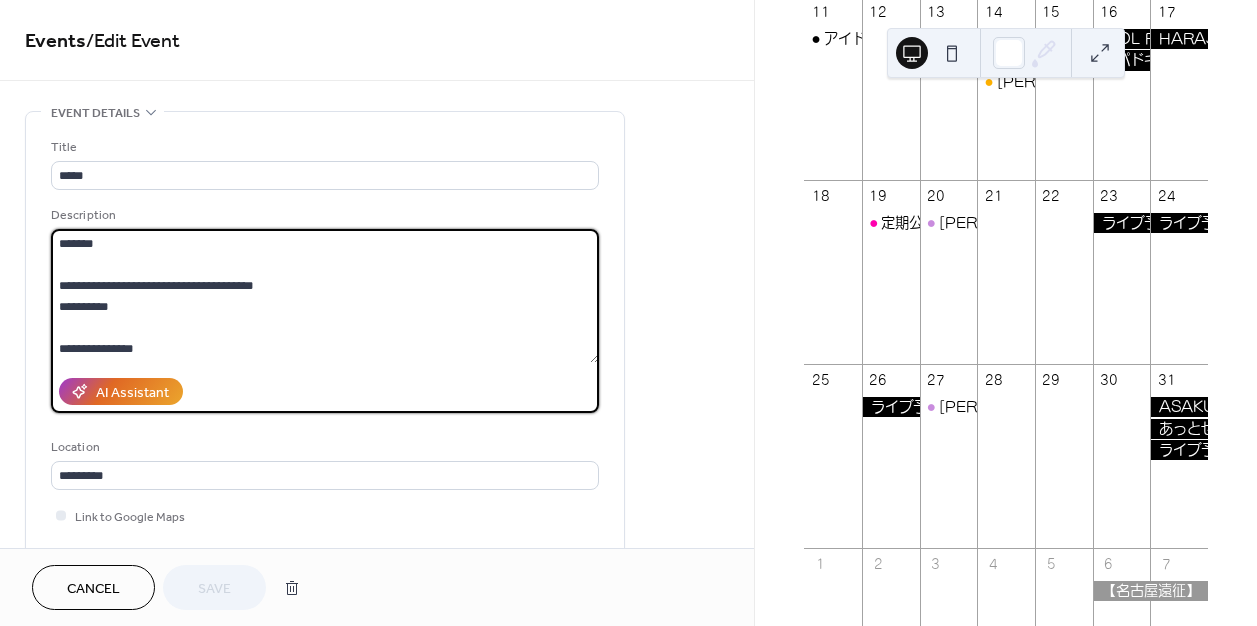 click on "**********" at bounding box center [325, 296] 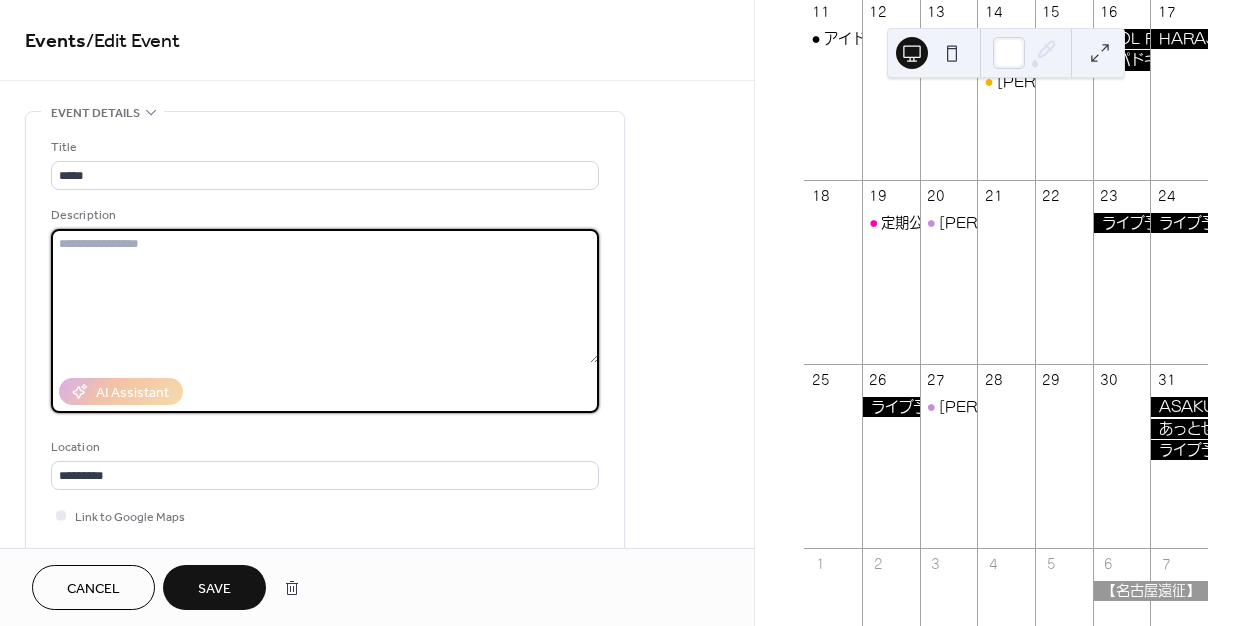 click at bounding box center [325, 296] 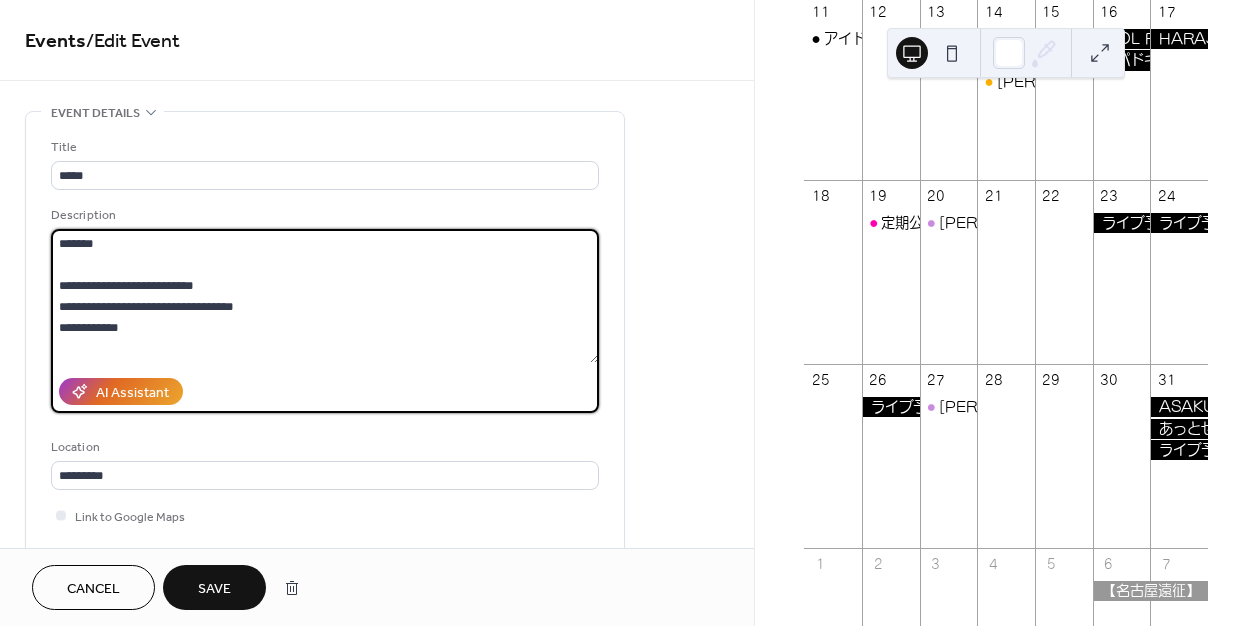 scroll, scrollTop: 312, scrollLeft: 0, axis: vertical 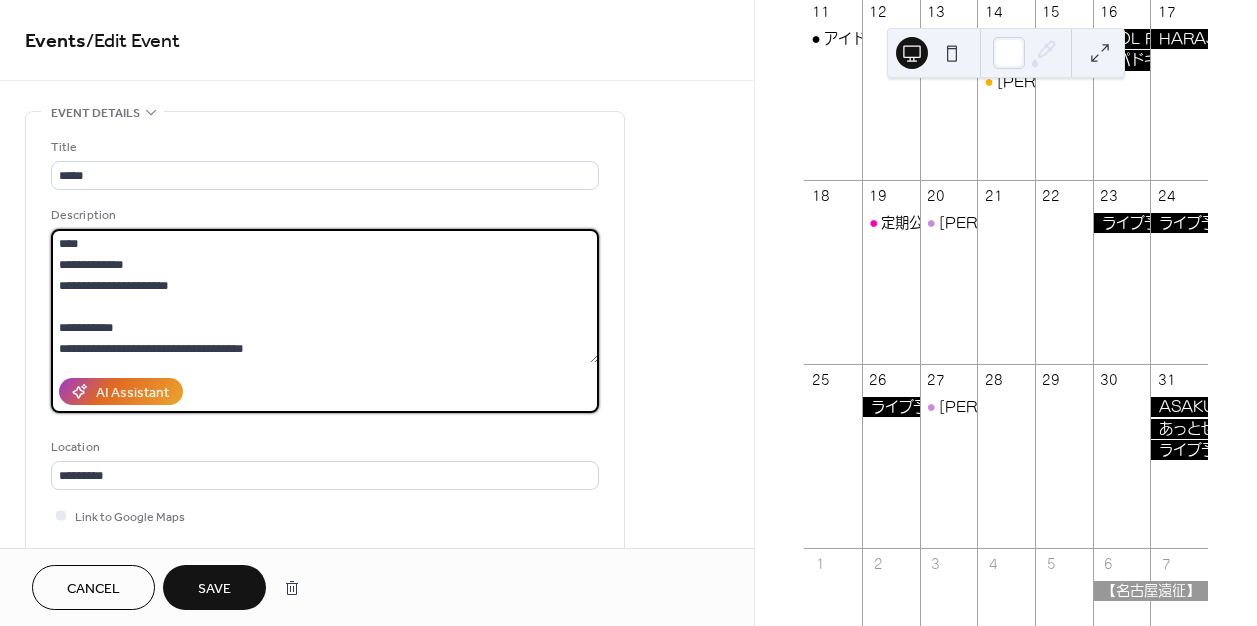 click on "**********" at bounding box center (325, 296) 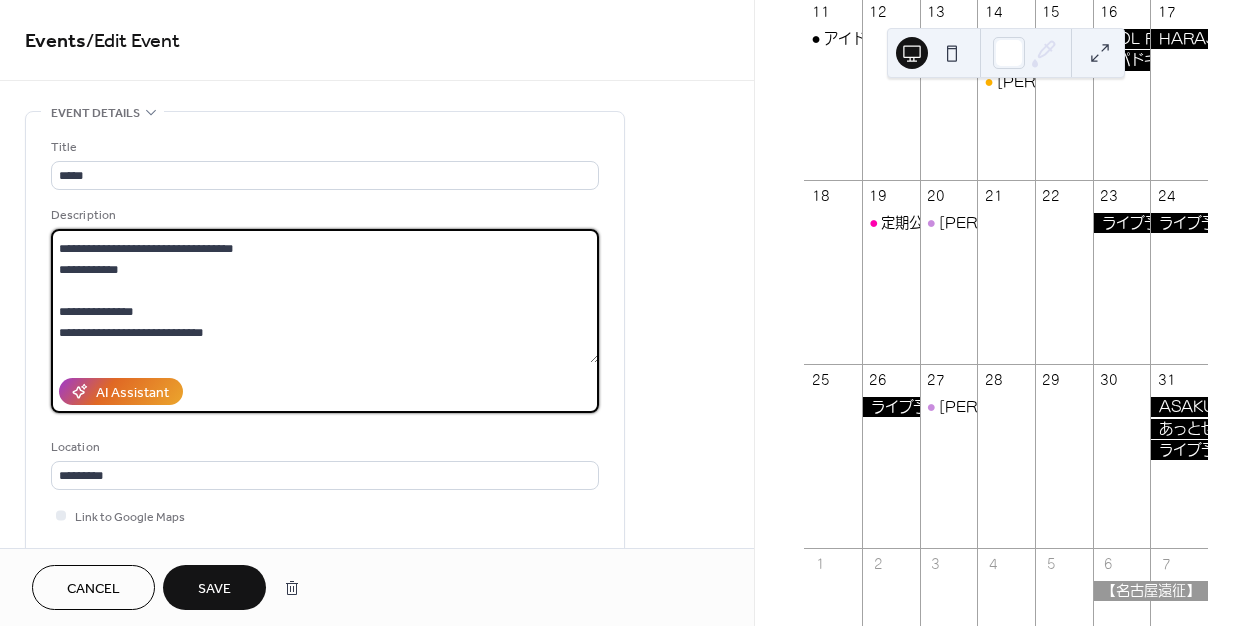 scroll, scrollTop: 0, scrollLeft: 0, axis: both 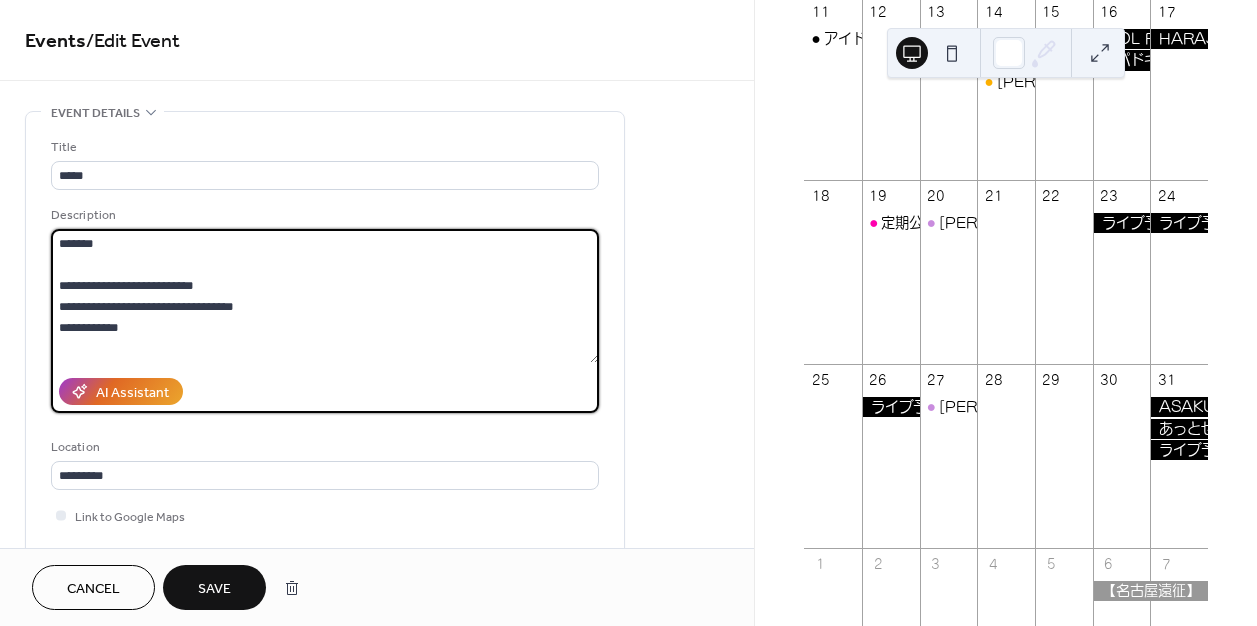 drag, startPoint x: 325, startPoint y: 306, endPoint x: 60, endPoint y: 281, distance: 266.17664 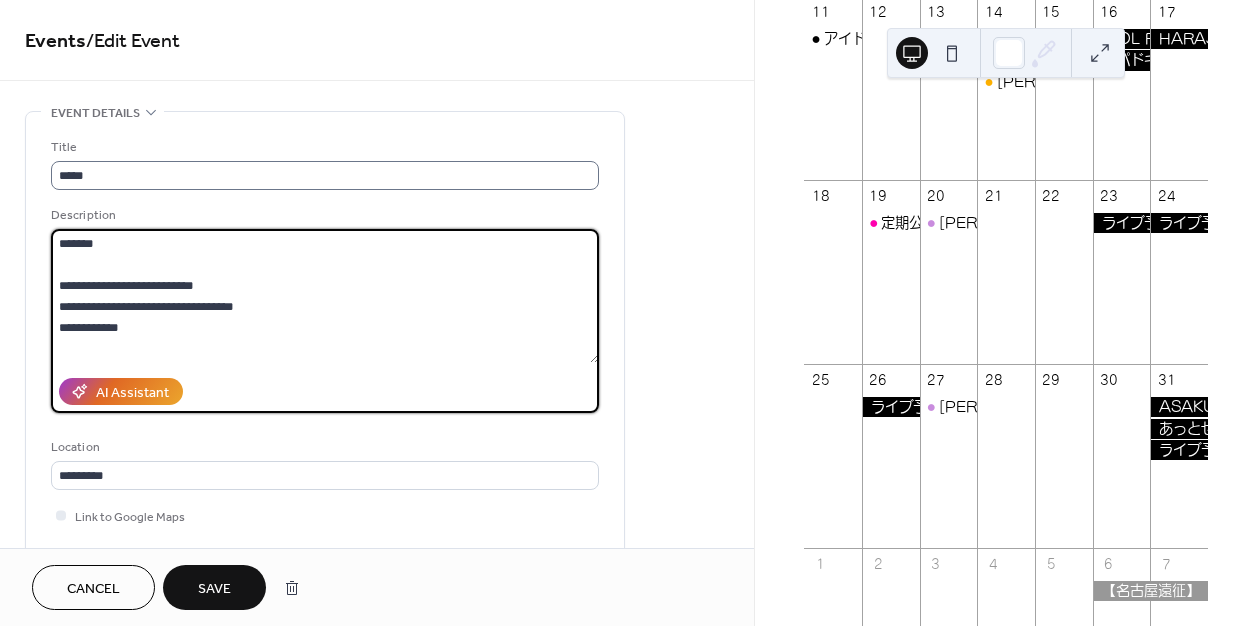 type on "**********" 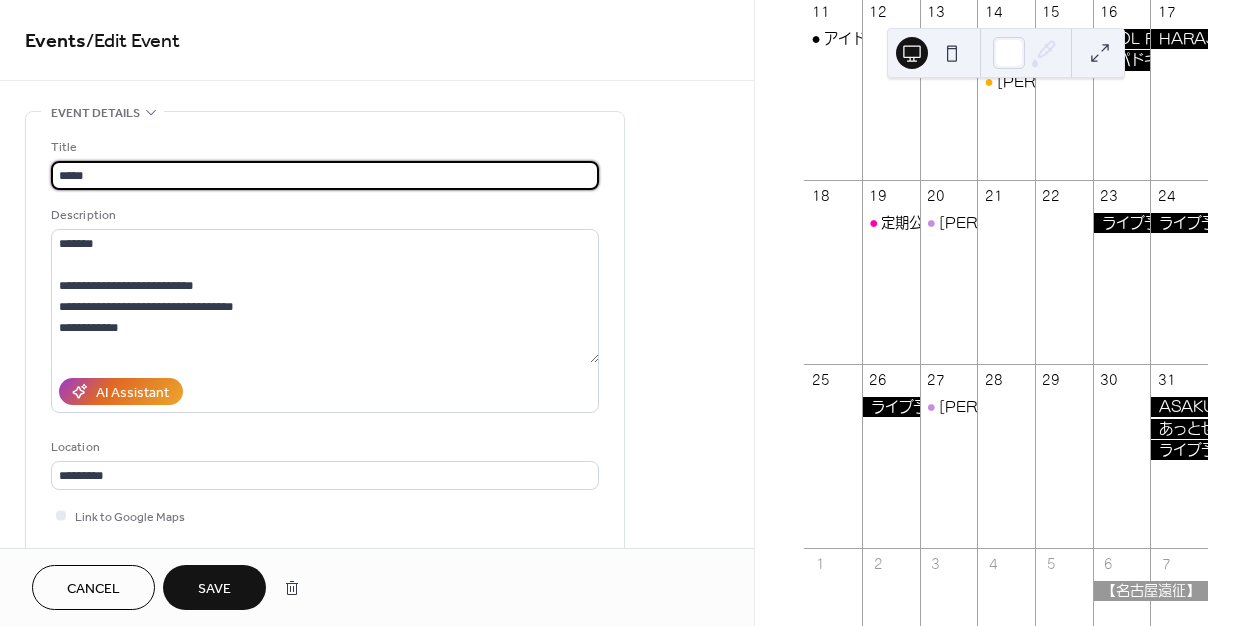 click on "*****" at bounding box center (325, 175) 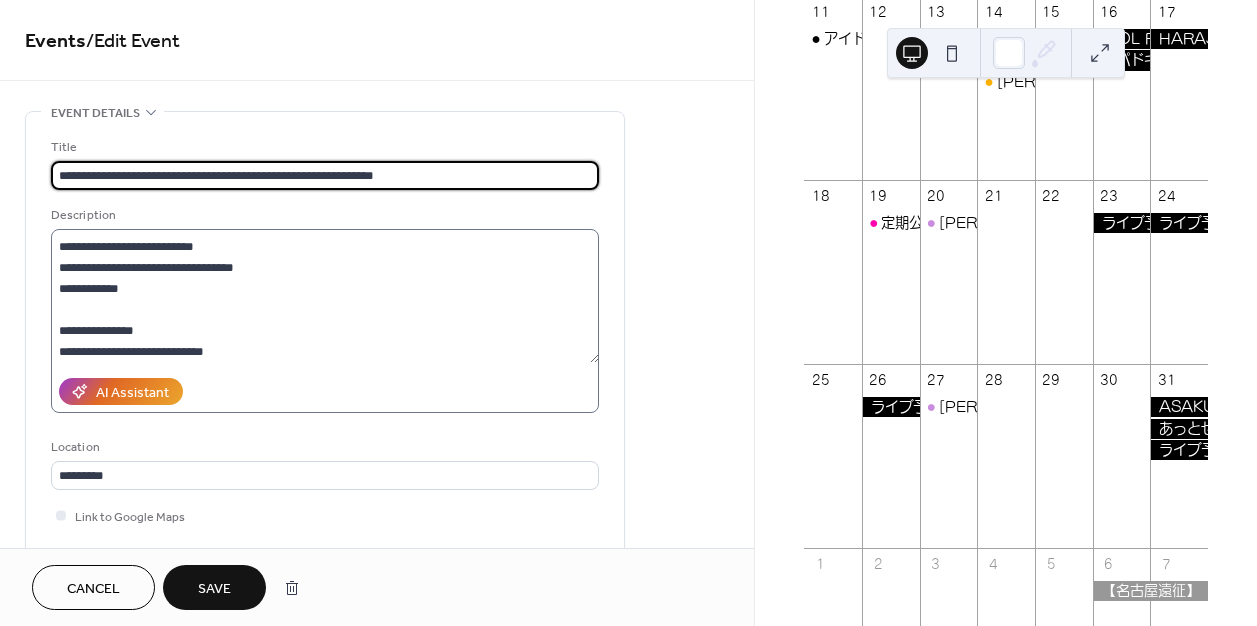 scroll, scrollTop: 0, scrollLeft: 0, axis: both 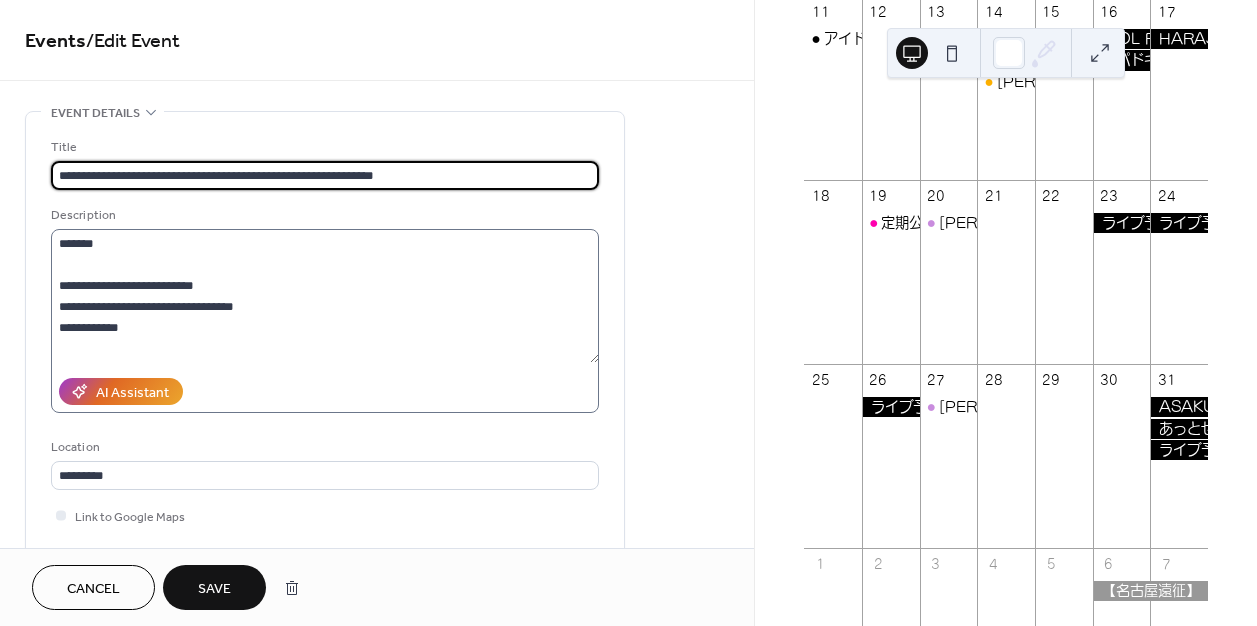 type on "**********" 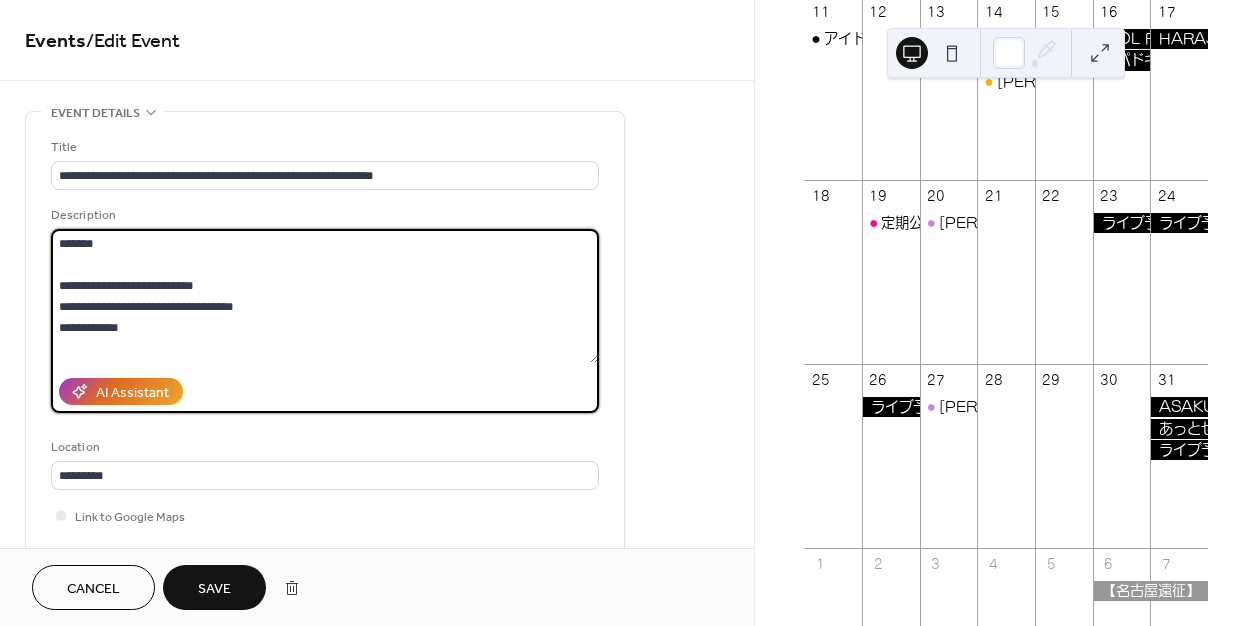 drag, startPoint x: 158, startPoint y: 324, endPoint x: 70, endPoint y: 326, distance: 88.02273 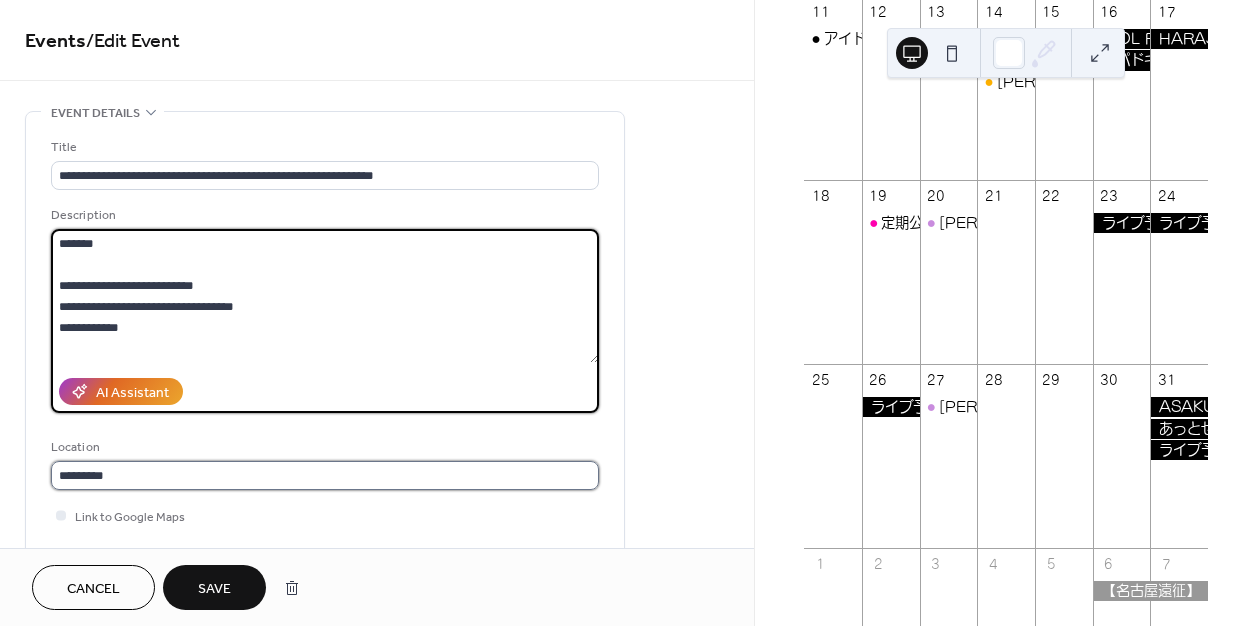 click on "********" at bounding box center (325, 475) 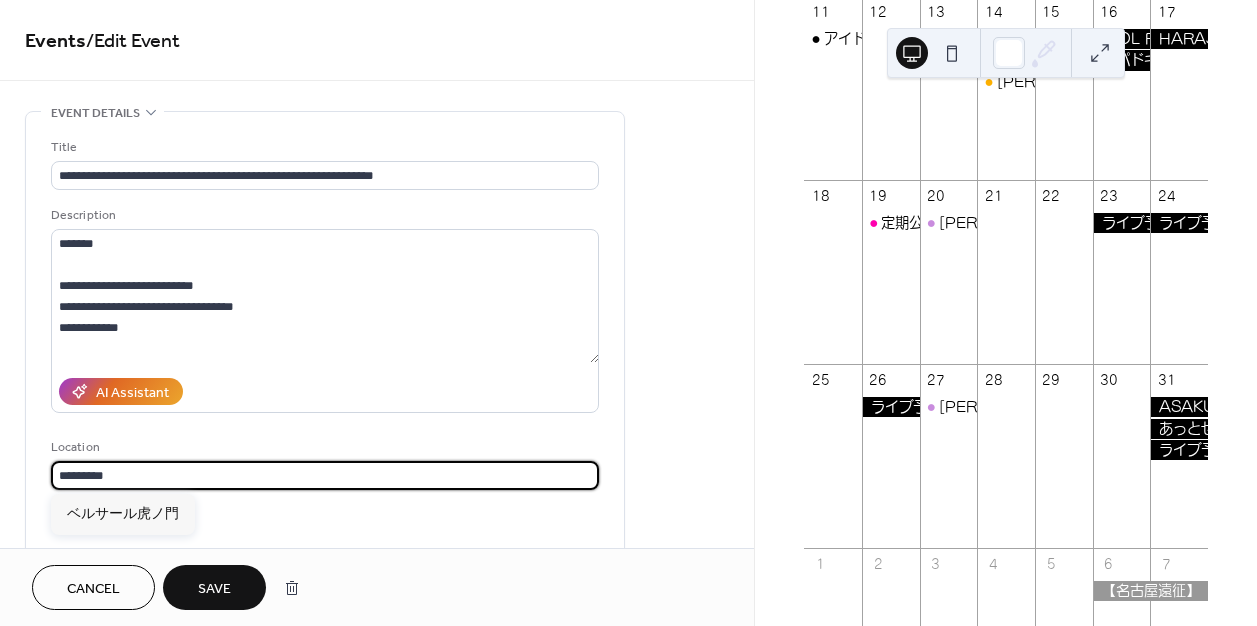 paste on "***" 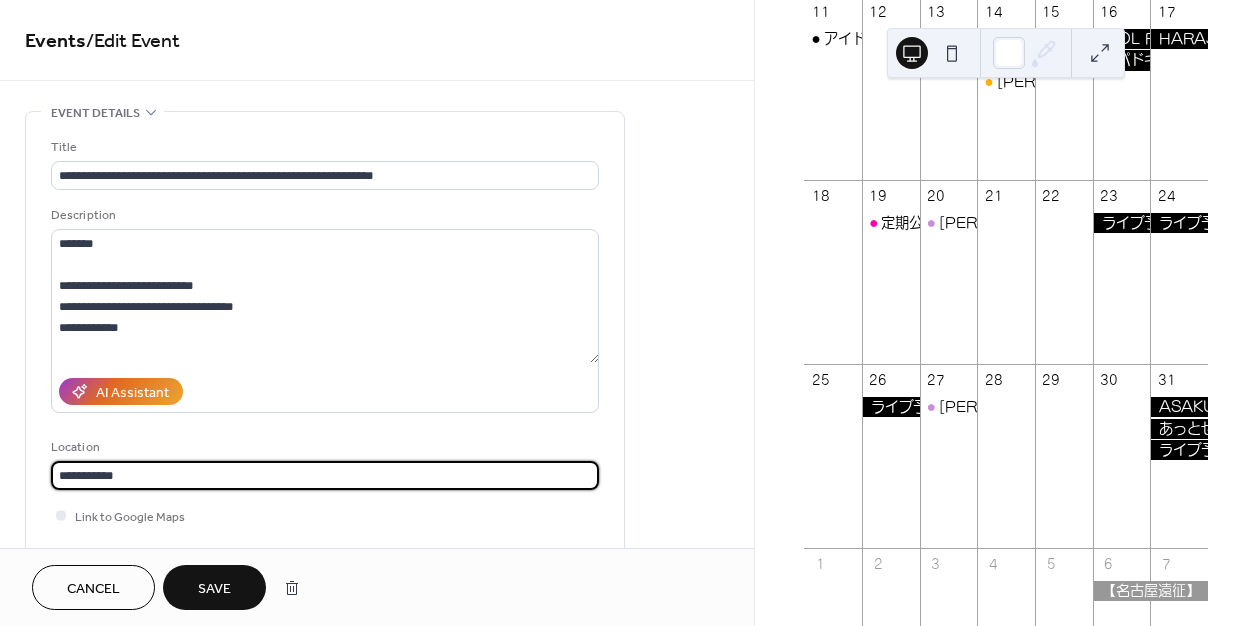 type on "**********" 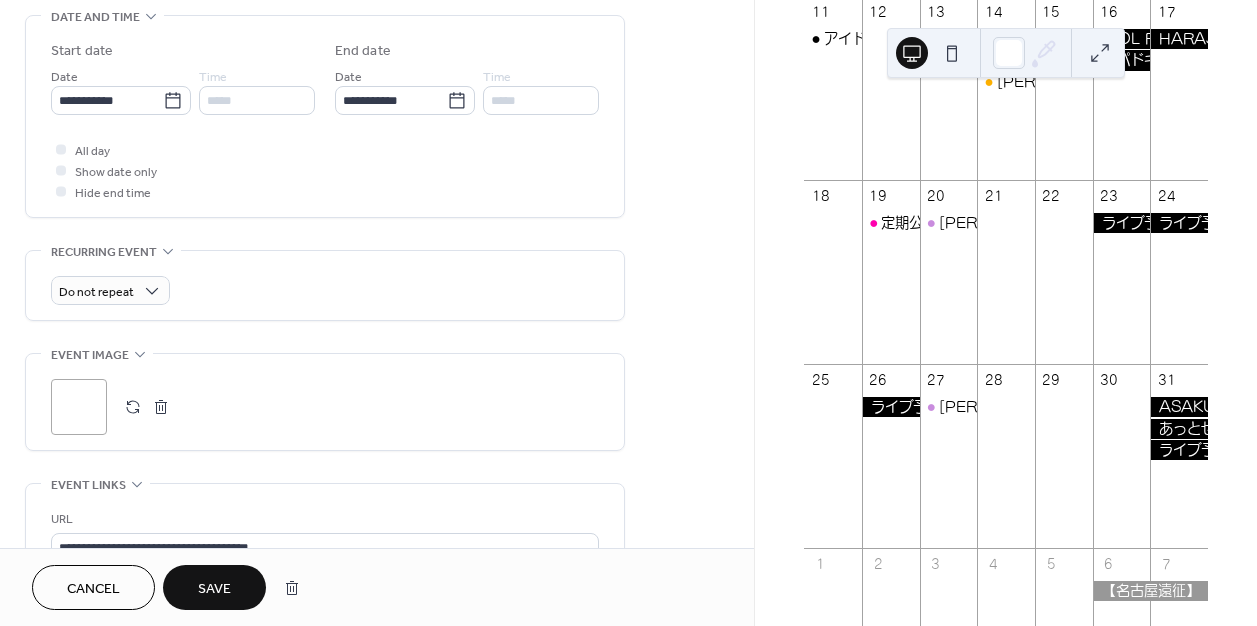 scroll, scrollTop: 631, scrollLeft: 0, axis: vertical 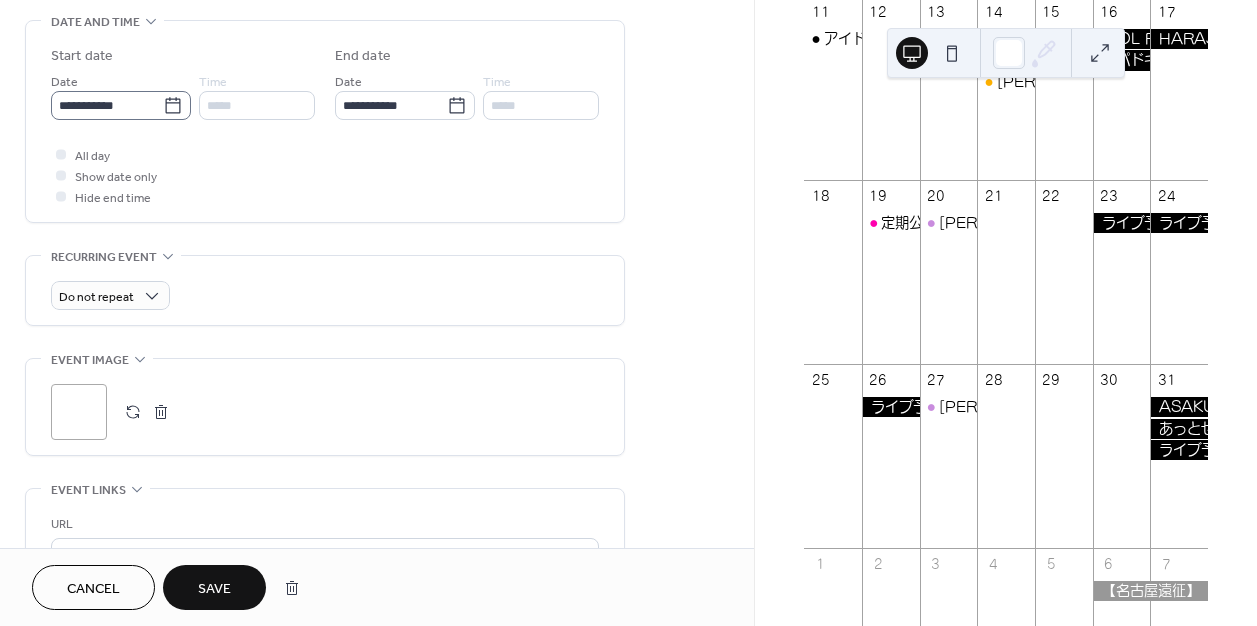 click 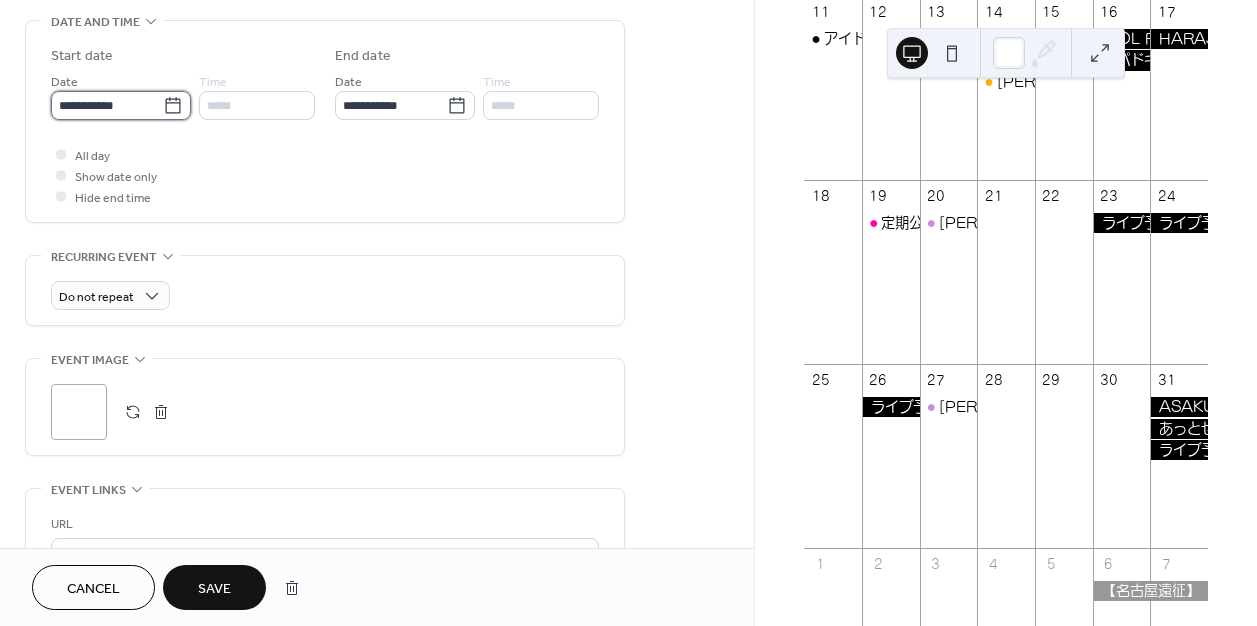 click on "**********" at bounding box center (107, 105) 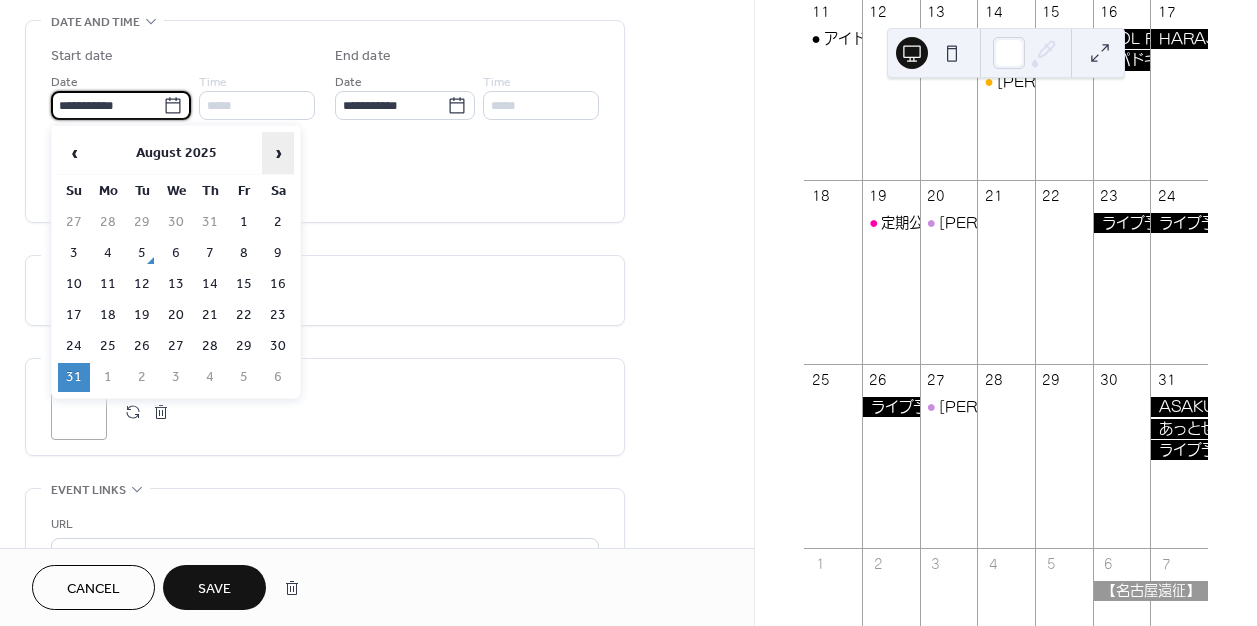 click on "›" at bounding box center [278, 153] 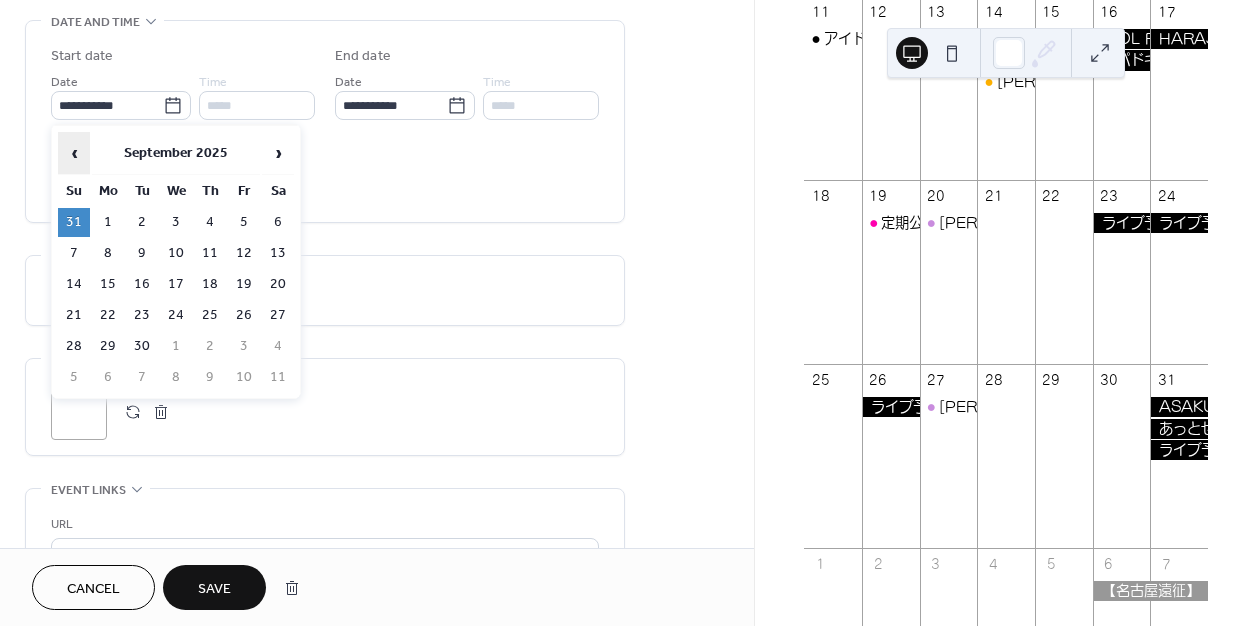 click on "‹" at bounding box center [74, 153] 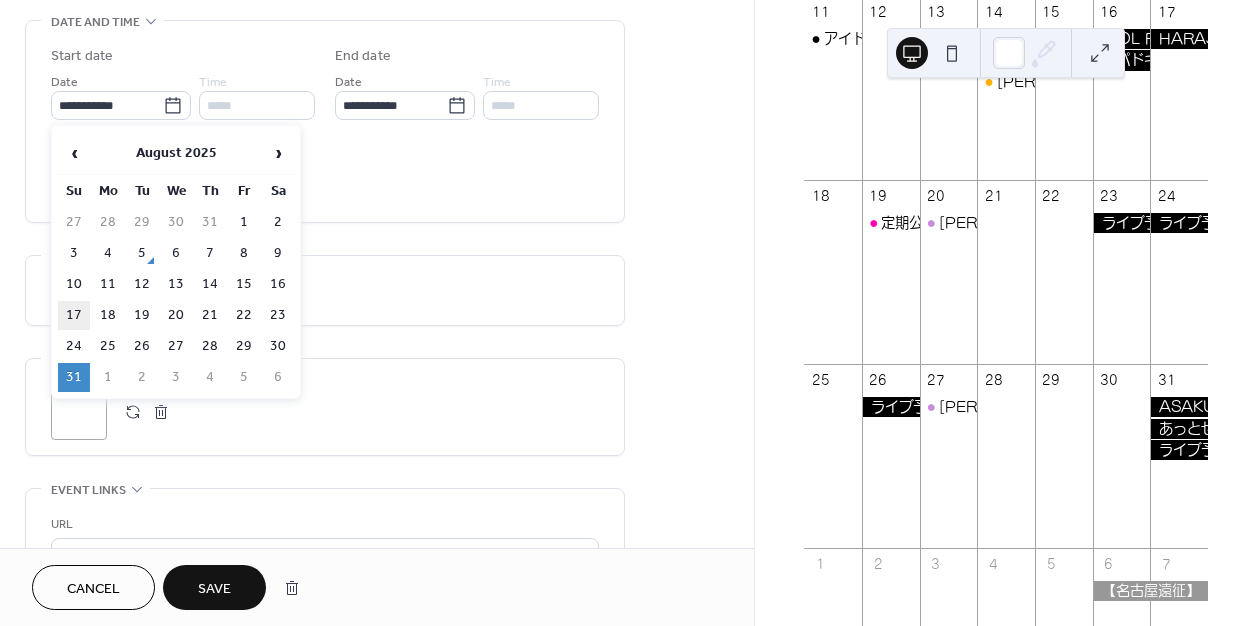 click on "17" at bounding box center [74, 315] 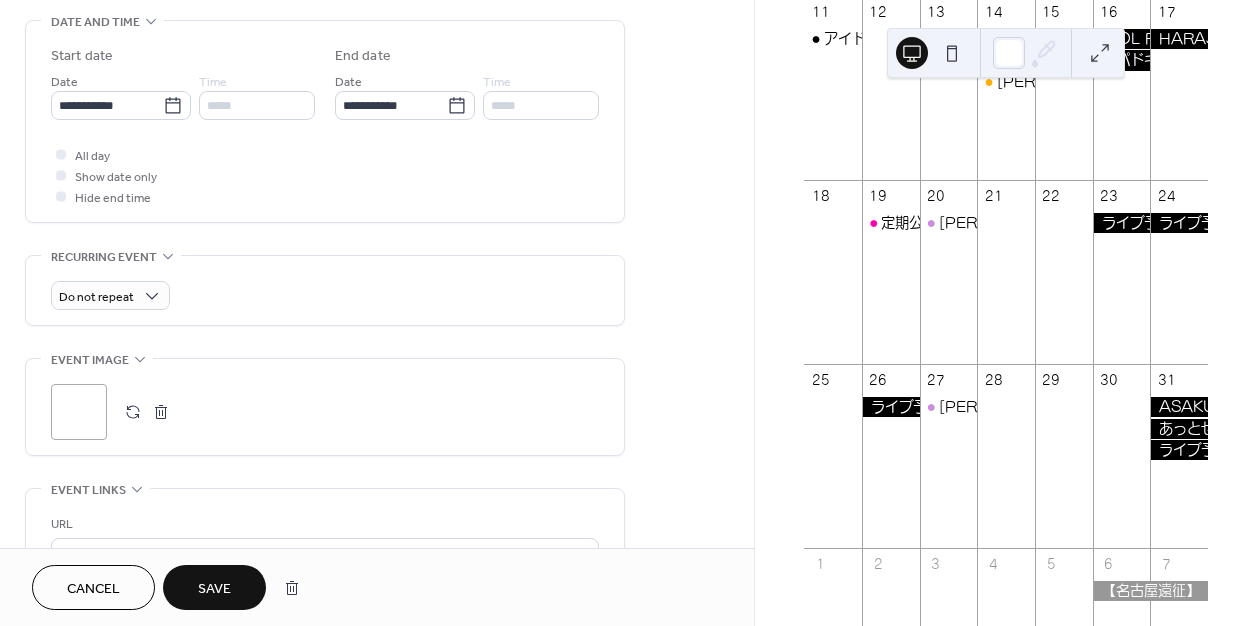 click on "Save" at bounding box center [214, 589] 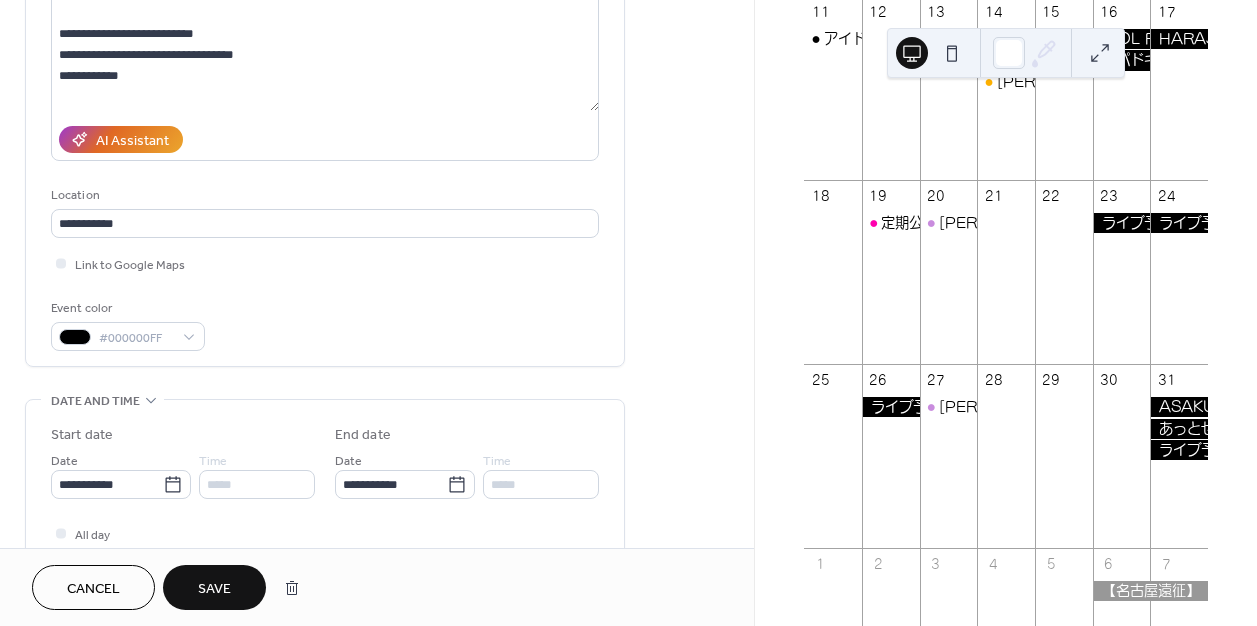 scroll, scrollTop: 0, scrollLeft: 0, axis: both 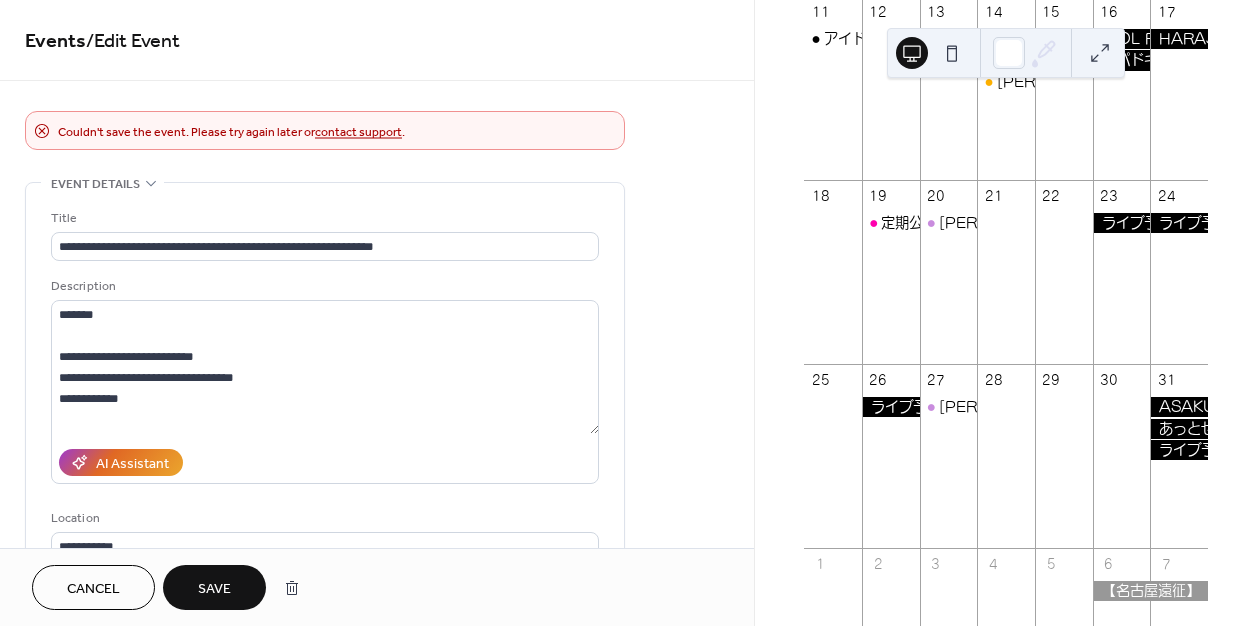 click on "Save" at bounding box center [214, 589] 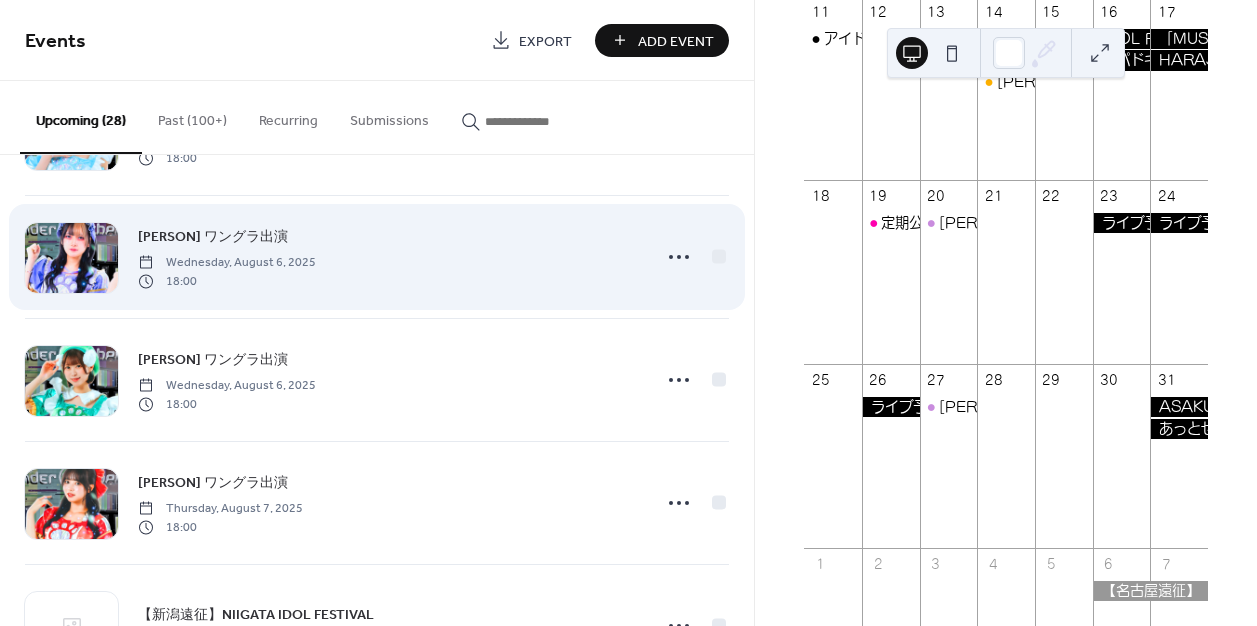 scroll, scrollTop: 0, scrollLeft: 0, axis: both 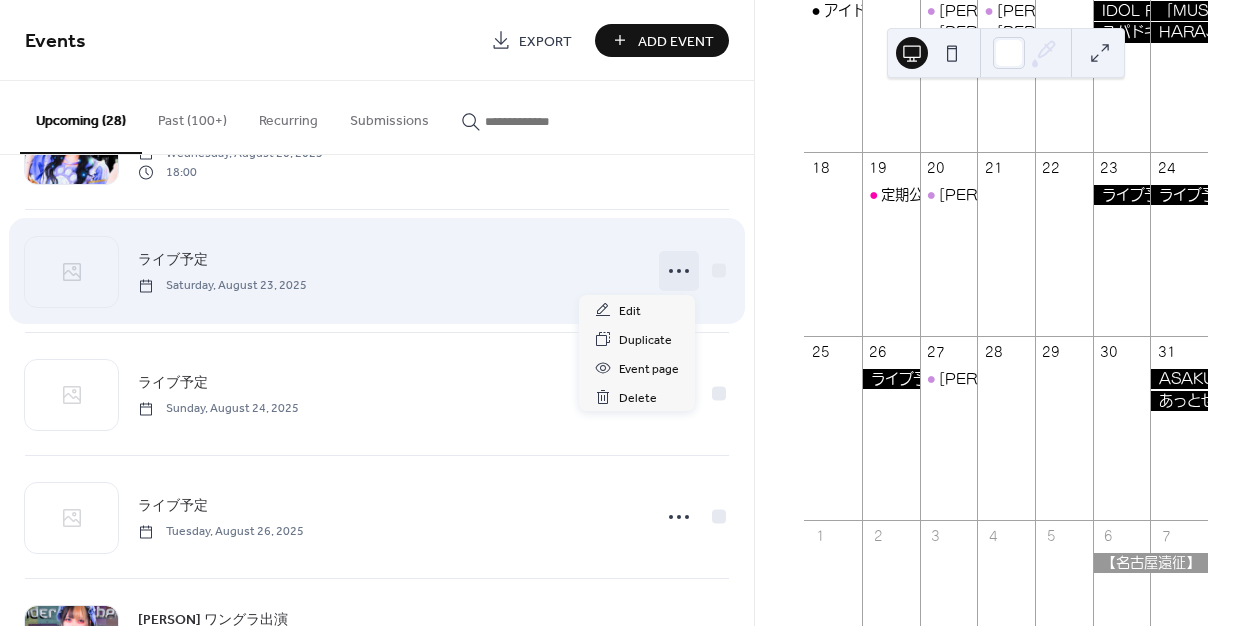 click 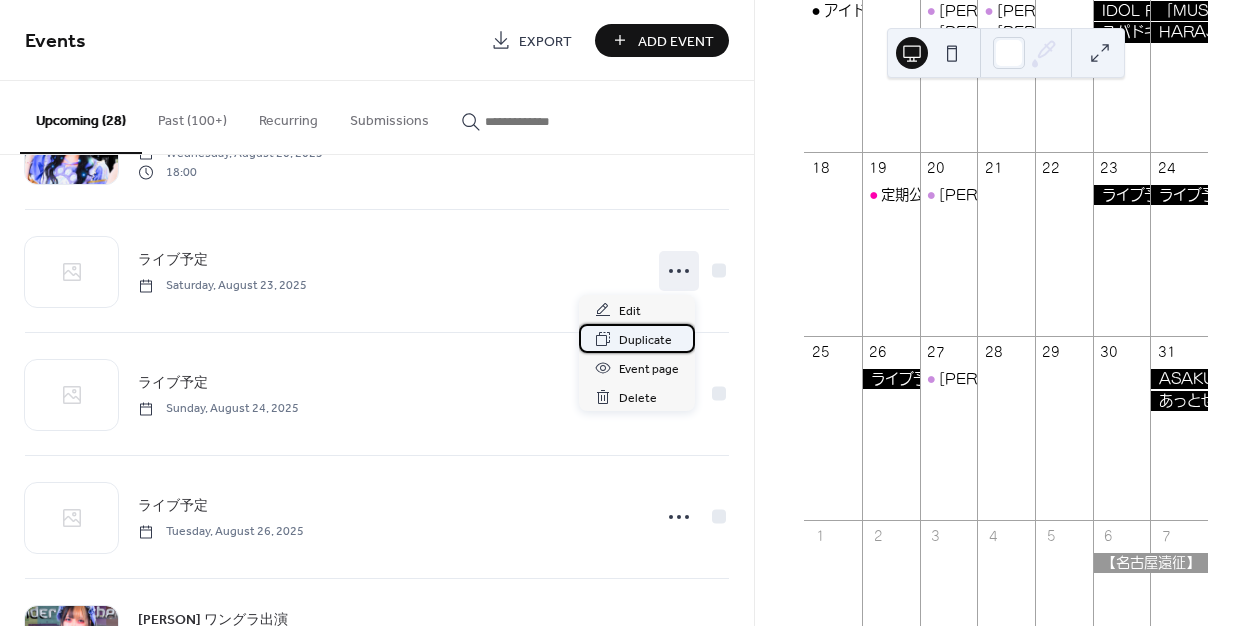 click on "Duplicate" at bounding box center [645, 340] 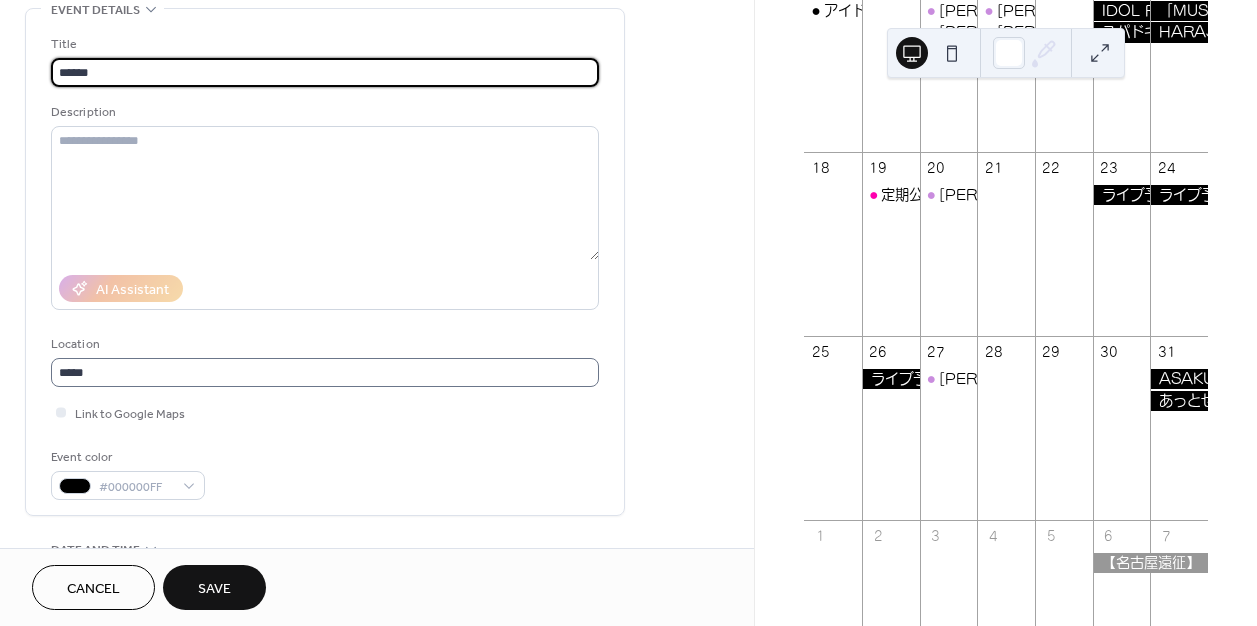 scroll, scrollTop: 116, scrollLeft: 0, axis: vertical 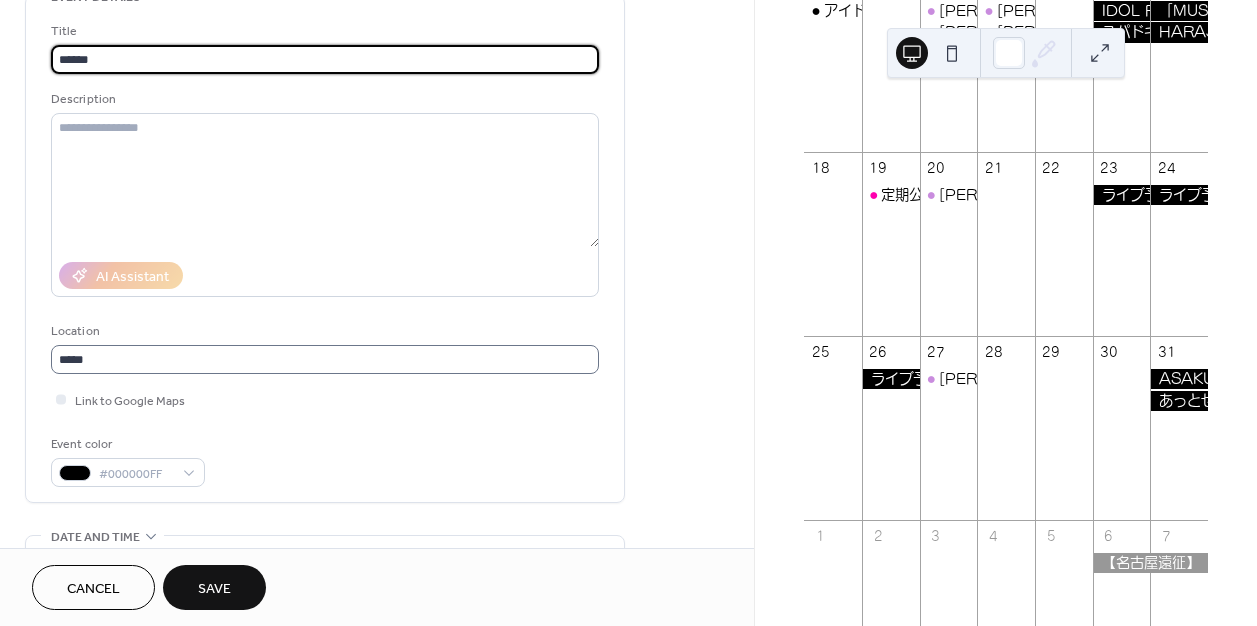 type on "******" 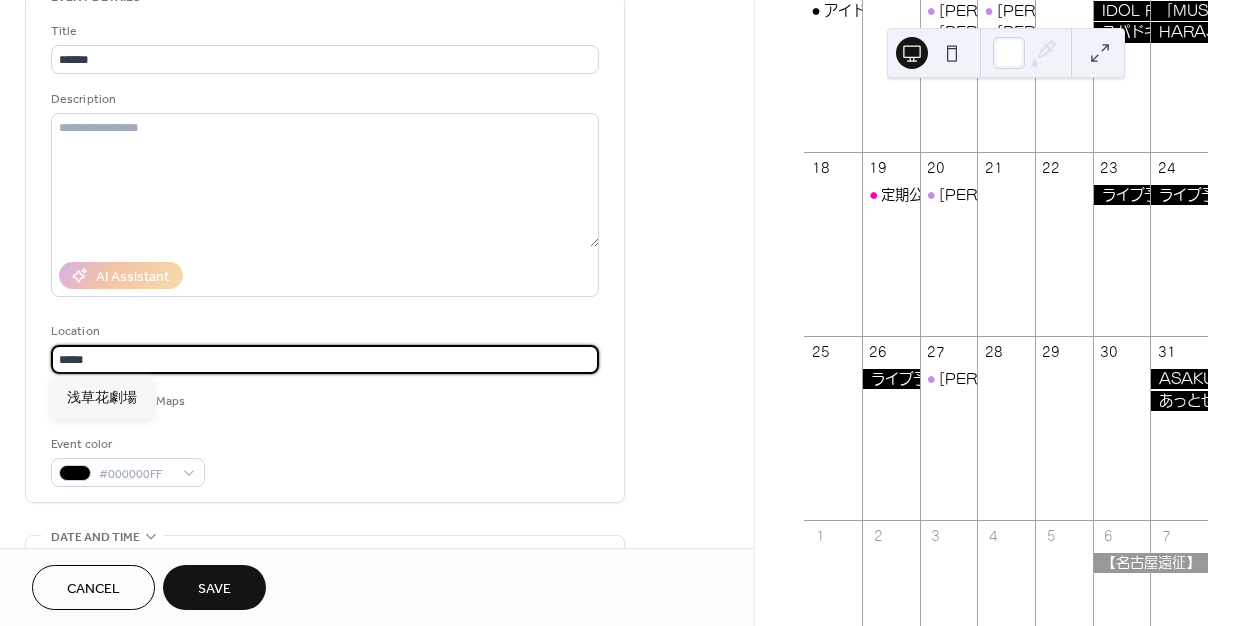 drag, startPoint x: 160, startPoint y: 359, endPoint x: 49, endPoint y: 352, distance: 111.220505 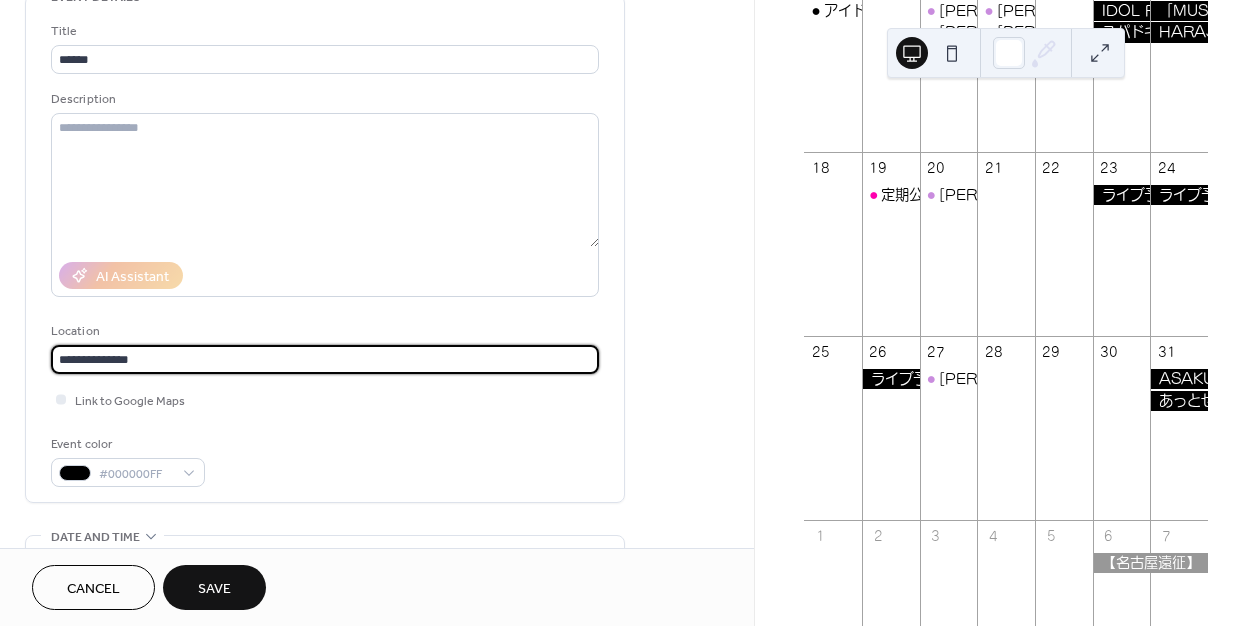 type on "**********" 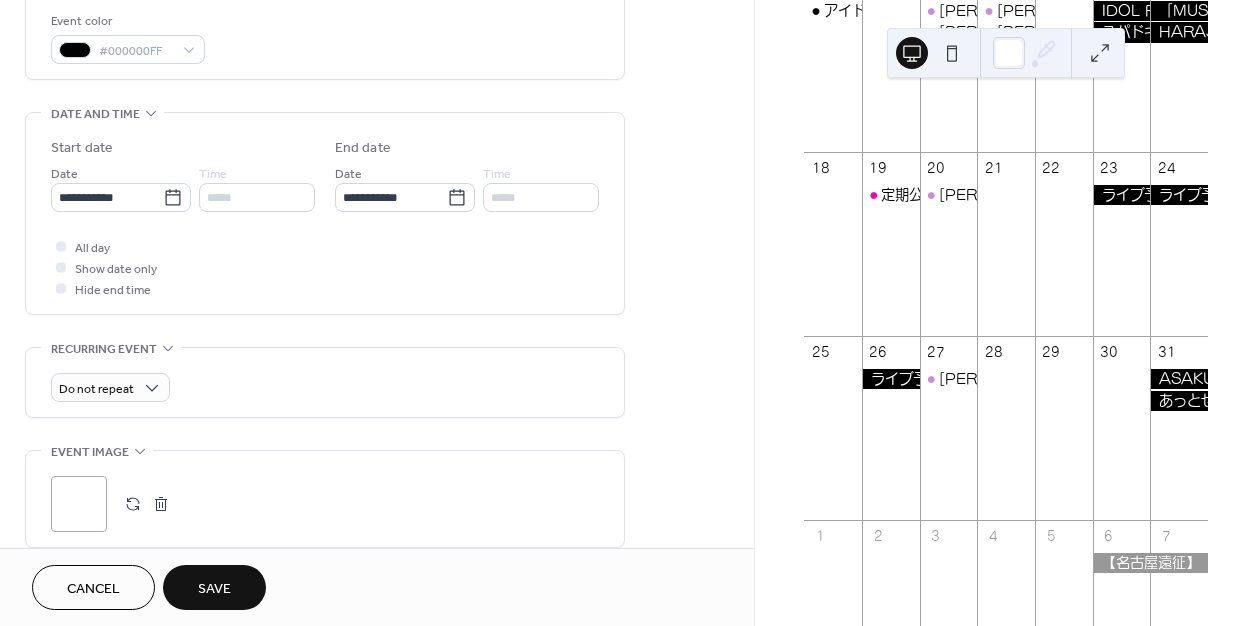 scroll, scrollTop: 553, scrollLeft: 0, axis: vertical 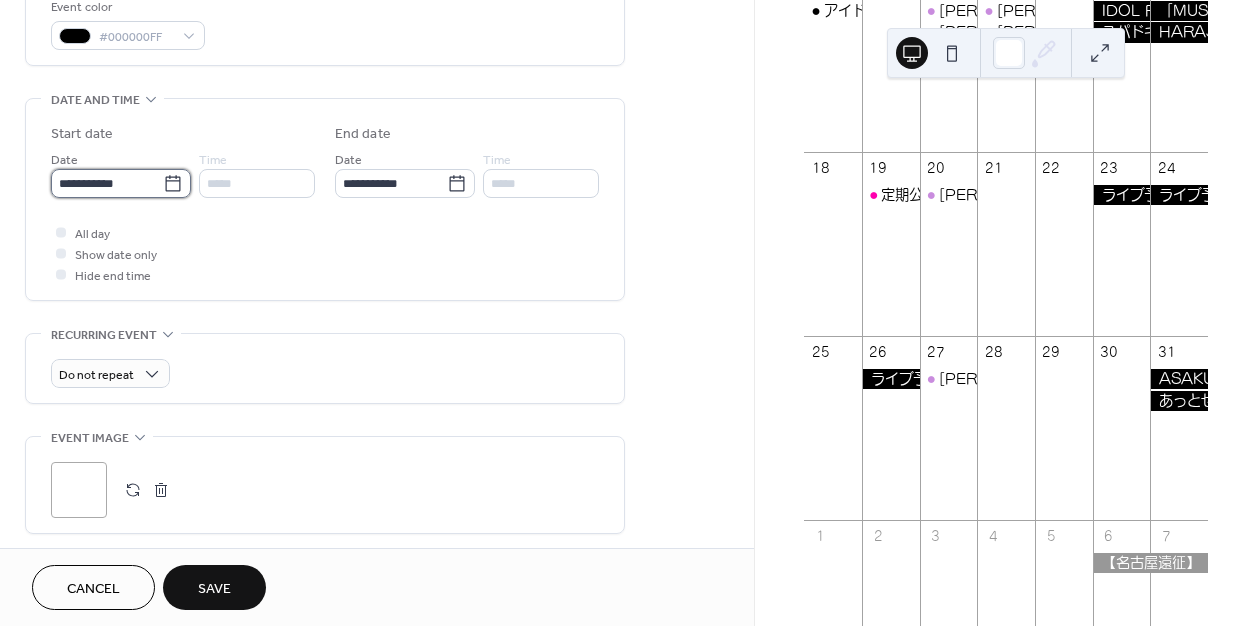 click on "**********" at bounding box center (107, 183) 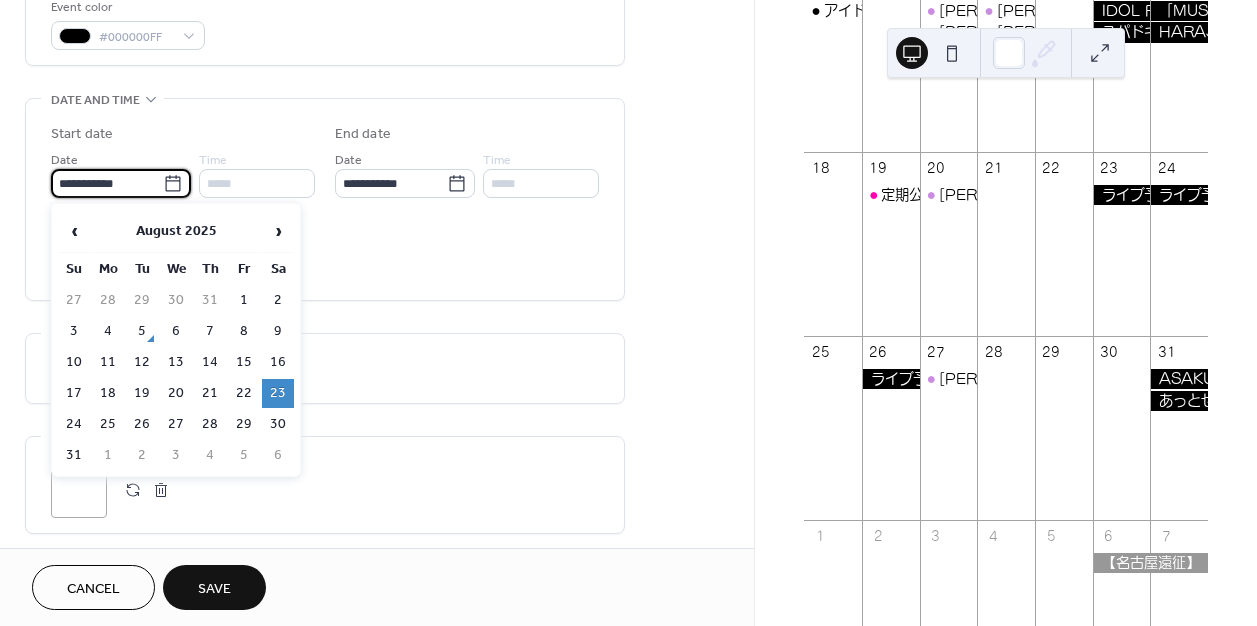click on "Do not repeat" at bounding box center [325, 368] 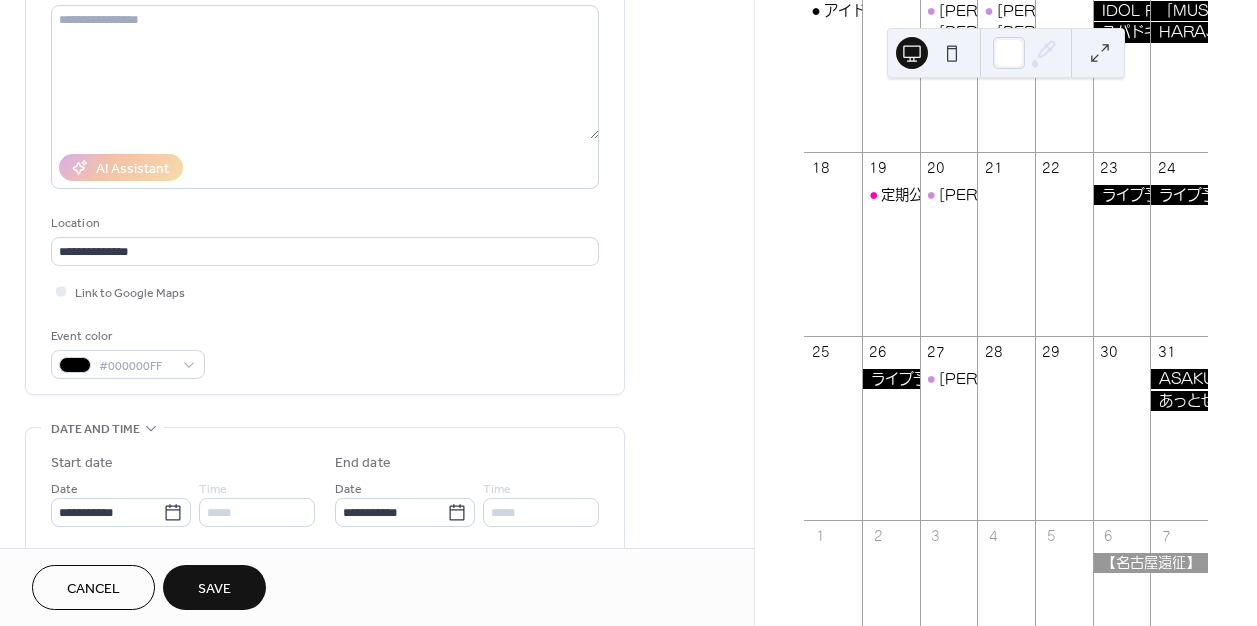 scroll, scrollTop: 366, scrollLeft: 0, axis: vertical 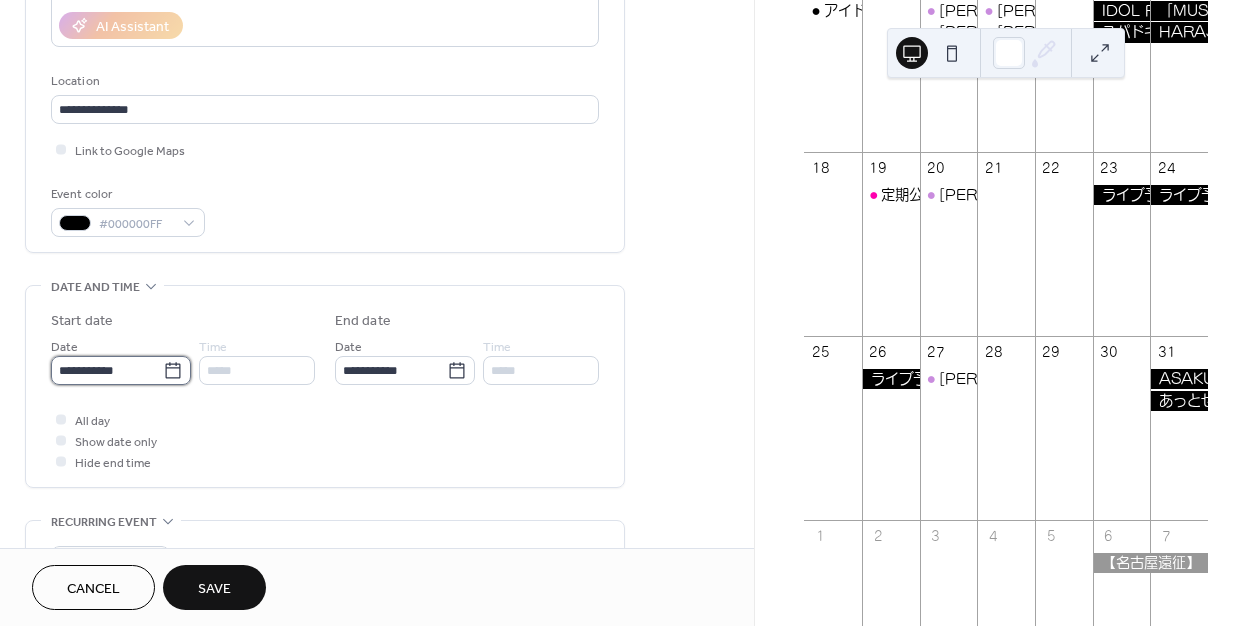 click on "**********" at bounding box center [107, 370] 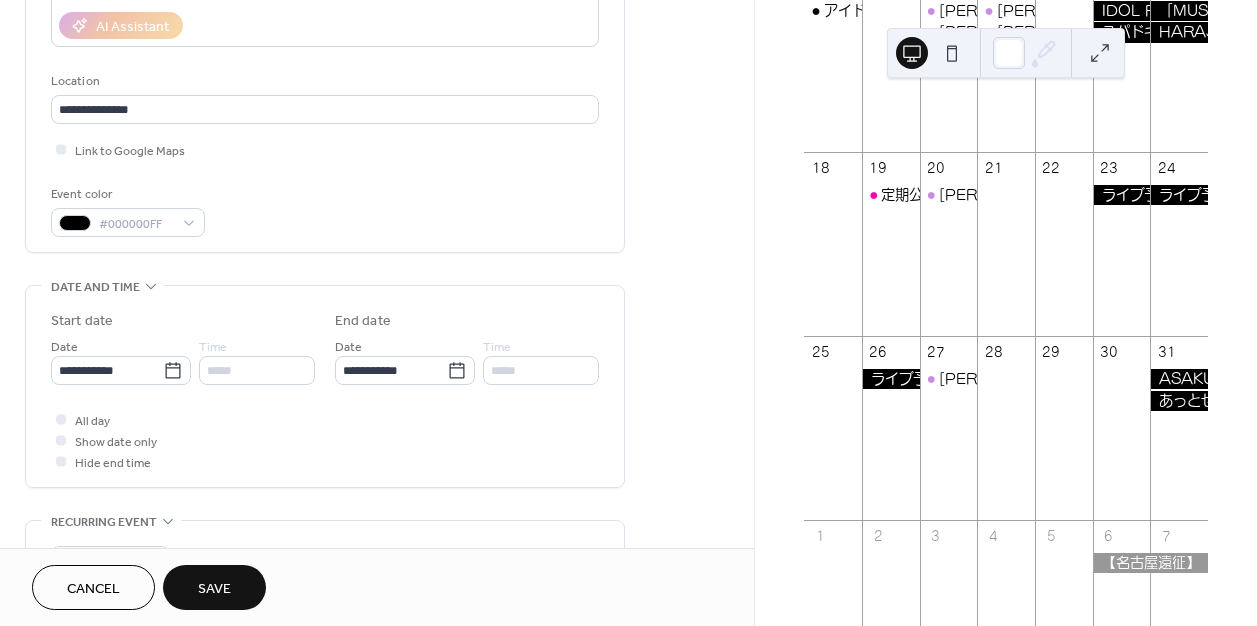 click on "*****" at bounding box center (257, 370) 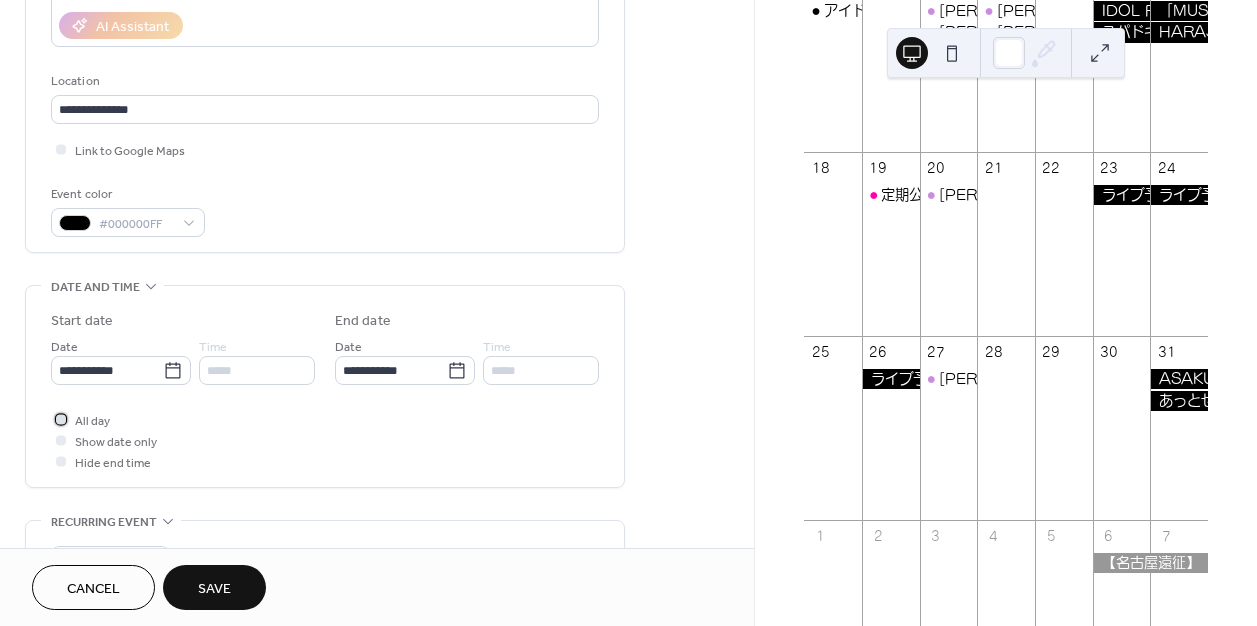 click on "All day" at bounding box center [92, 421] 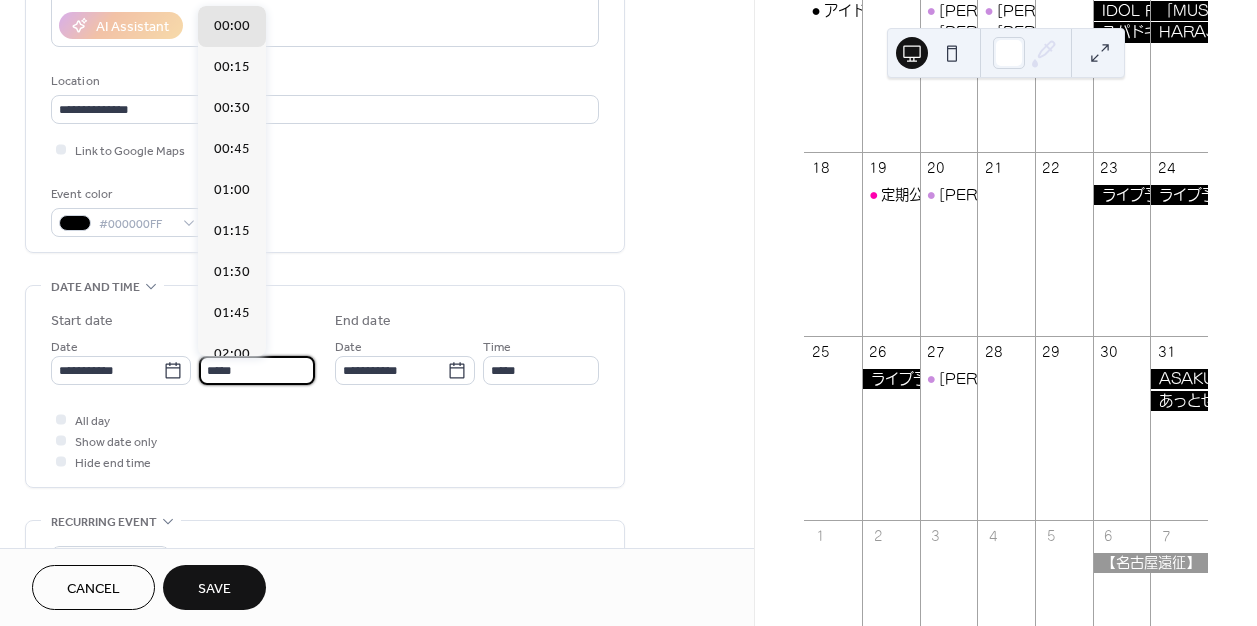 click on "*****" at bounding box center (257, 370) 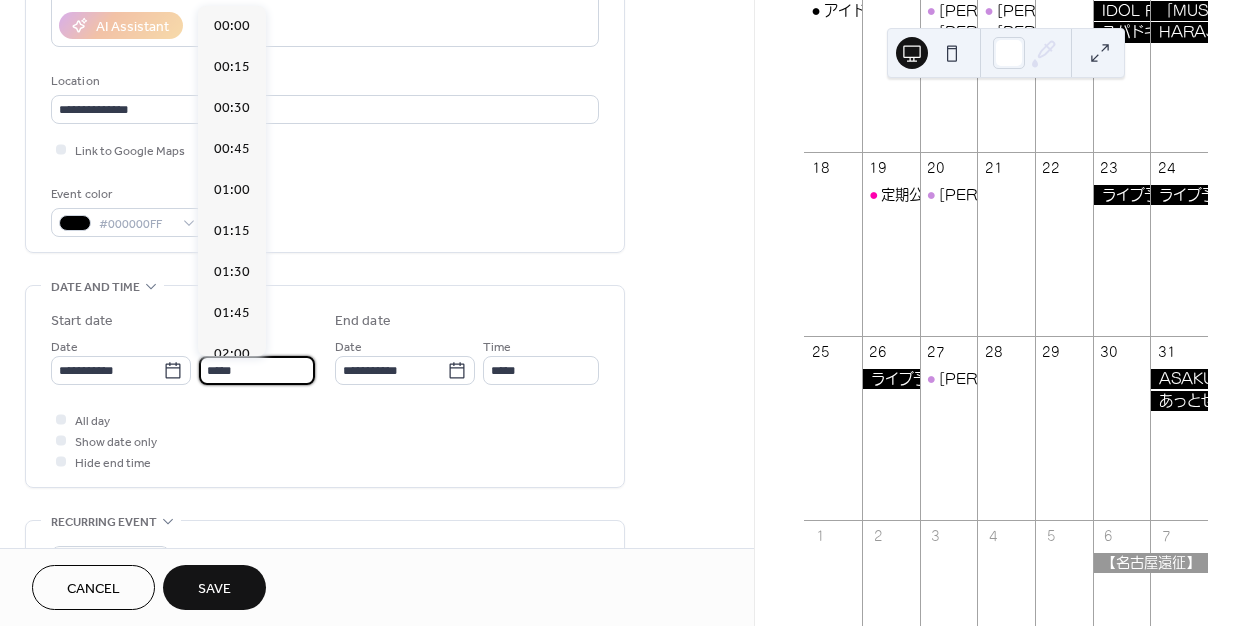 scroll, scrollTop: 3024, scrollLeft: 0, axis: vertical 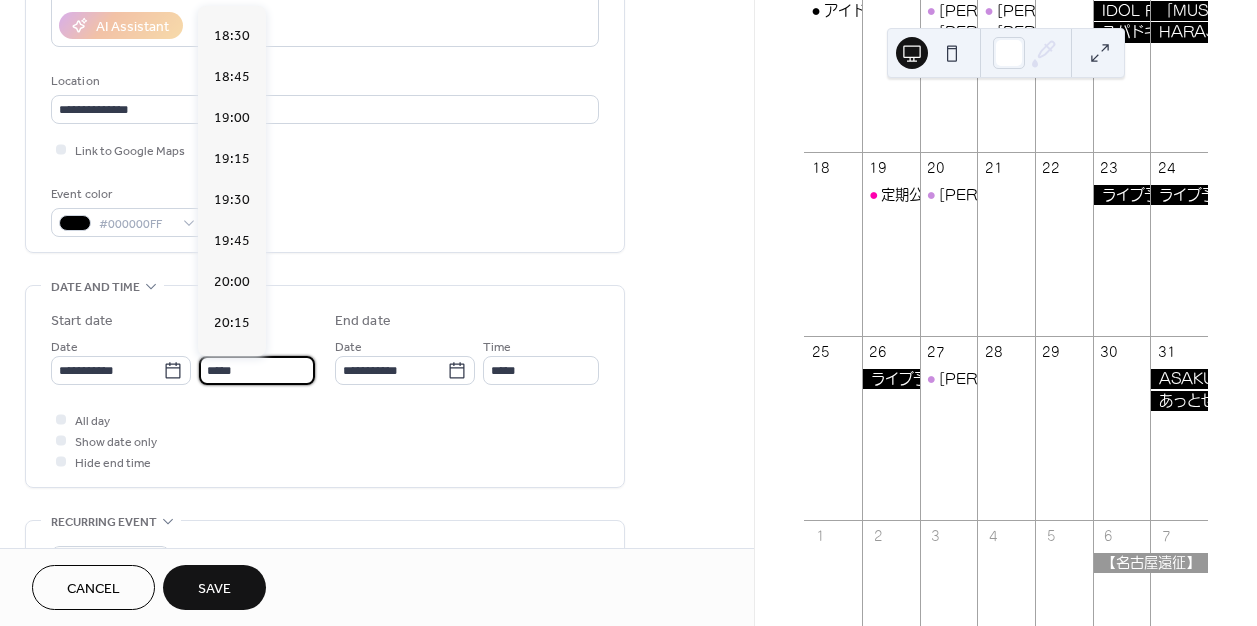 click on "*****" at bounding box center (257, 370) 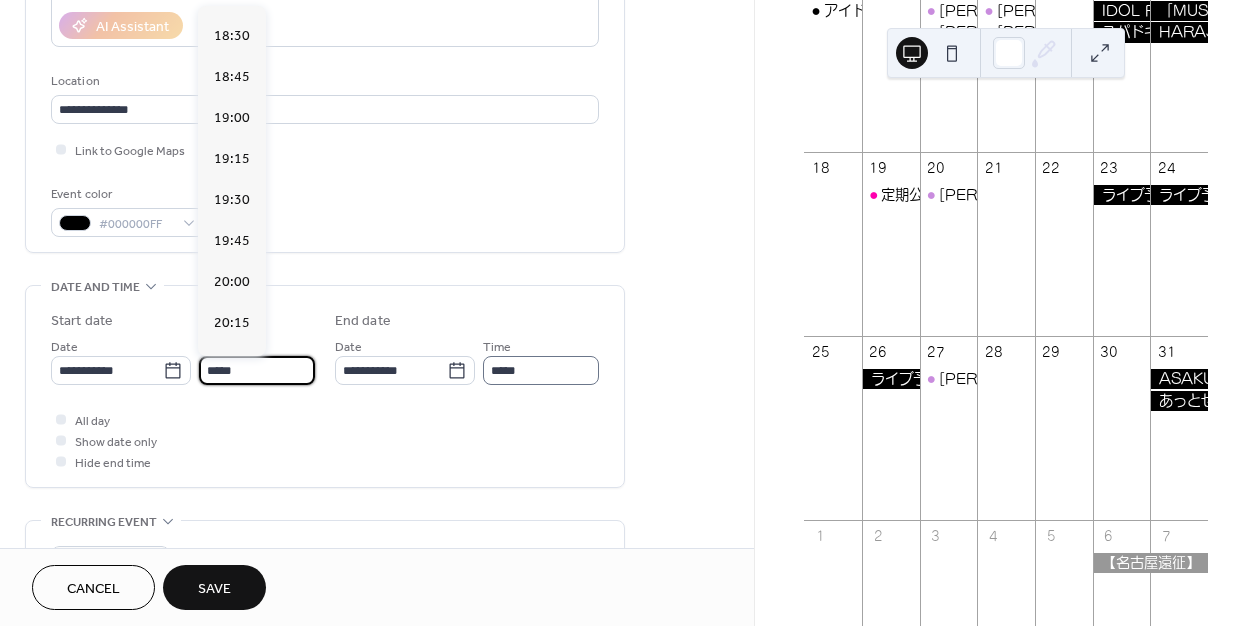 type on "*****" 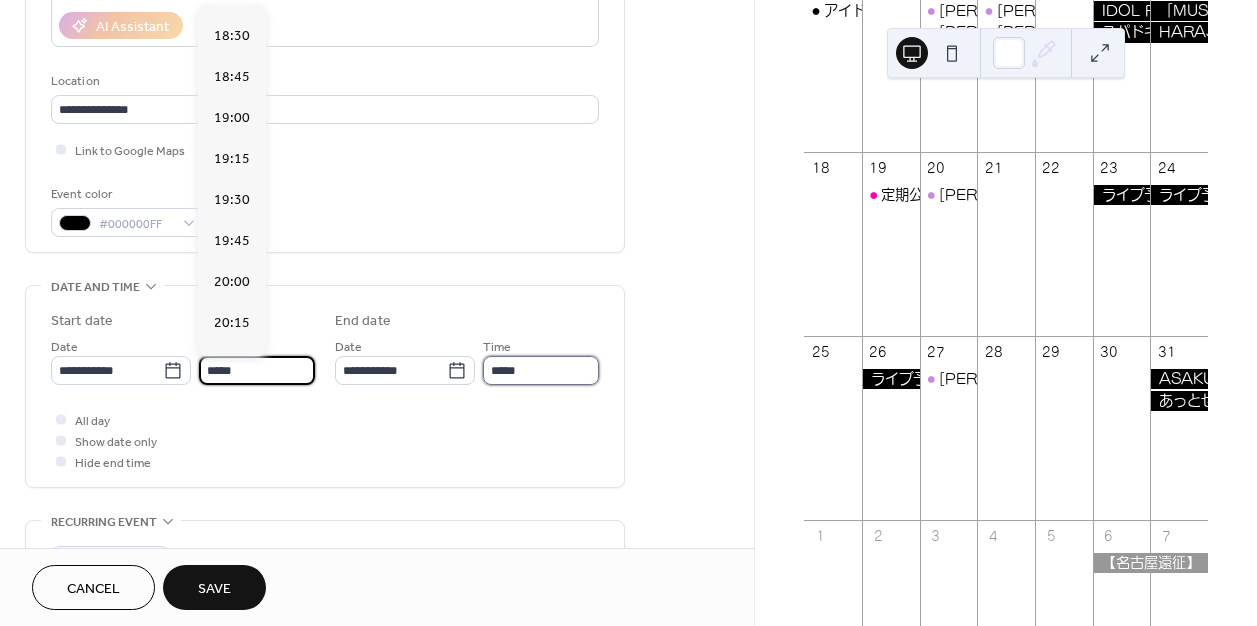 click on "*****" at bounding box center [541, 370] 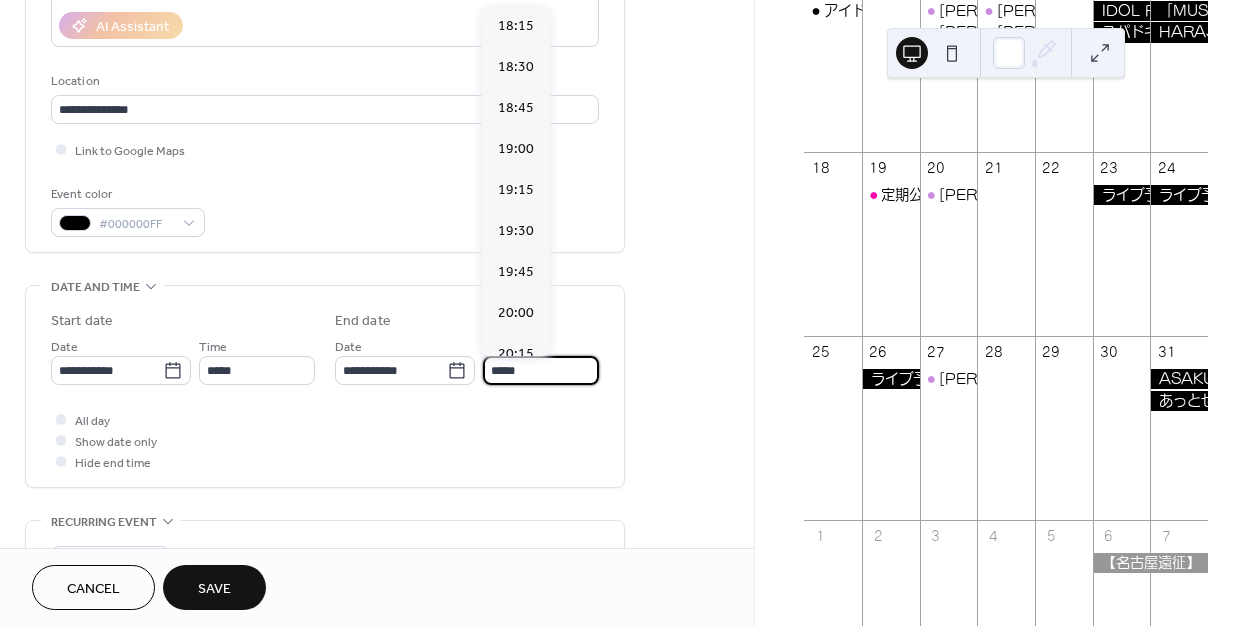 scroll, scrollTop: 616, scrollLeft: 0, axis: vertical 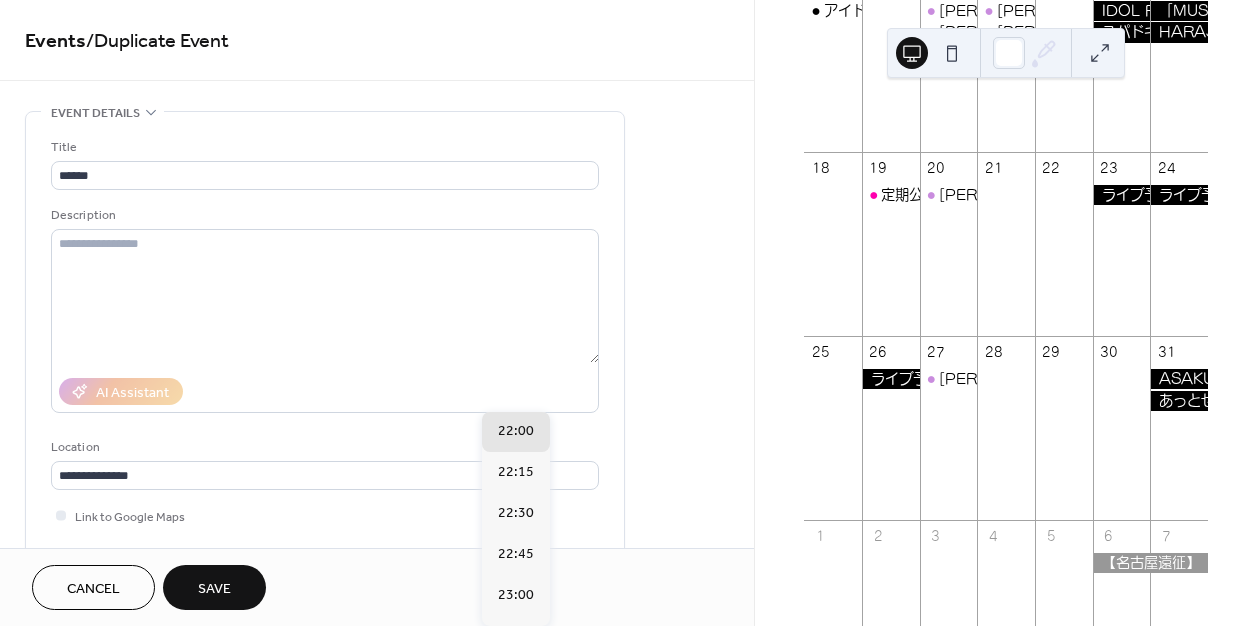 type on "*****" 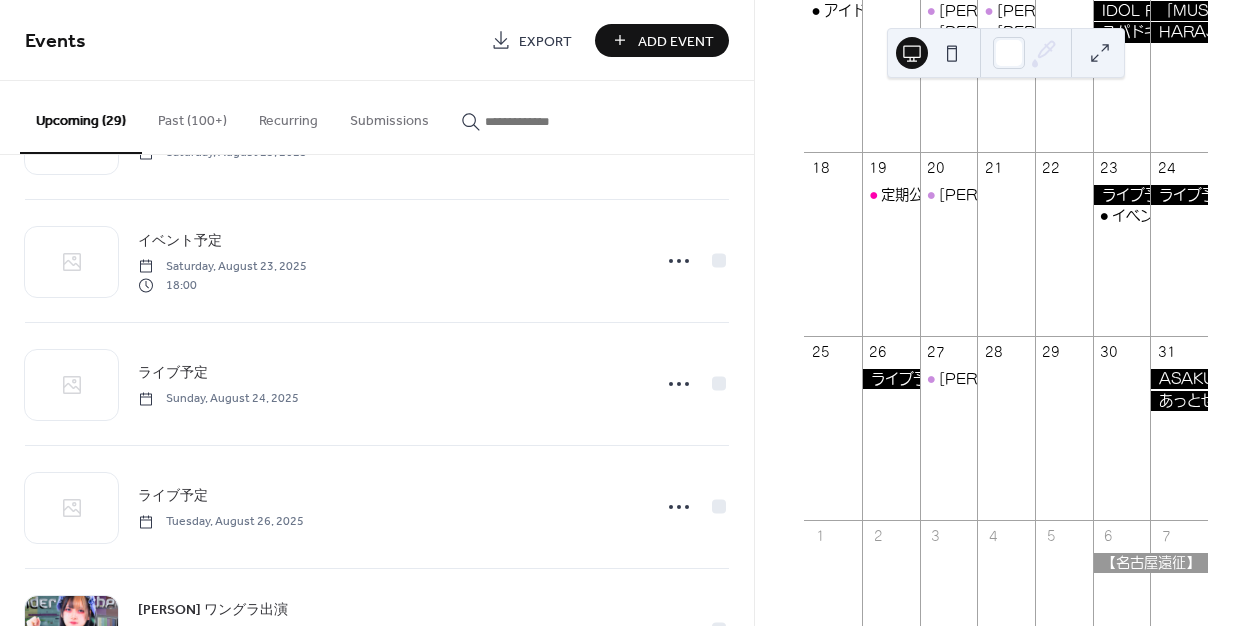 scroll, scrollTop: 2421, scrollLeft: 0, axis: vertical 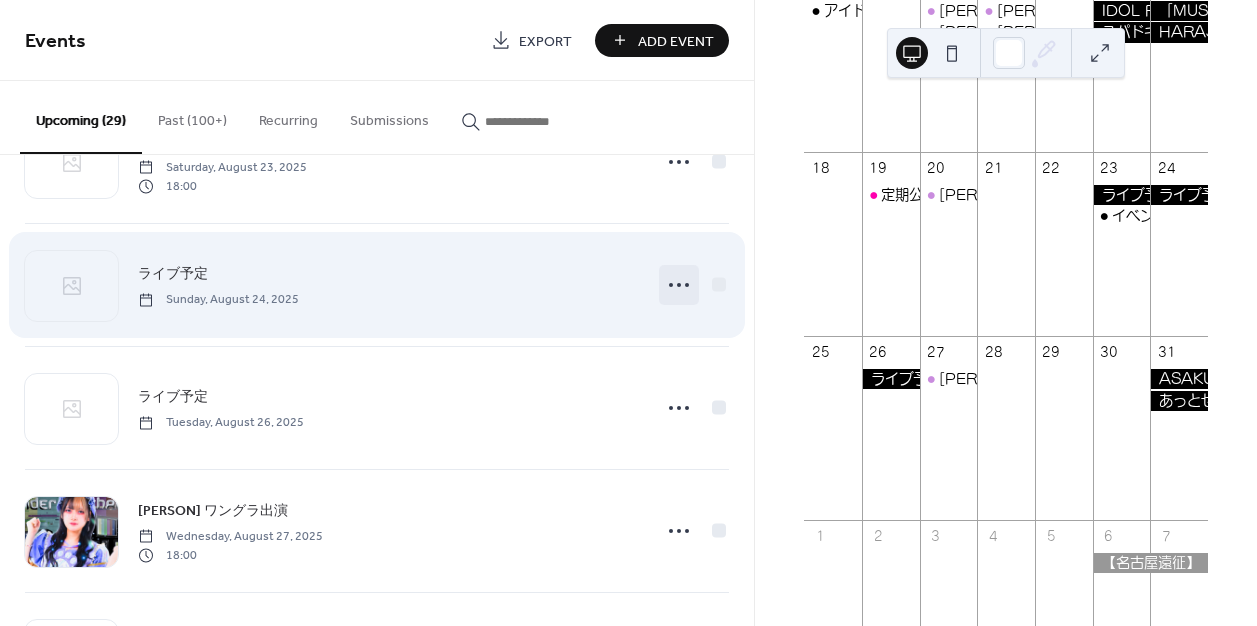click 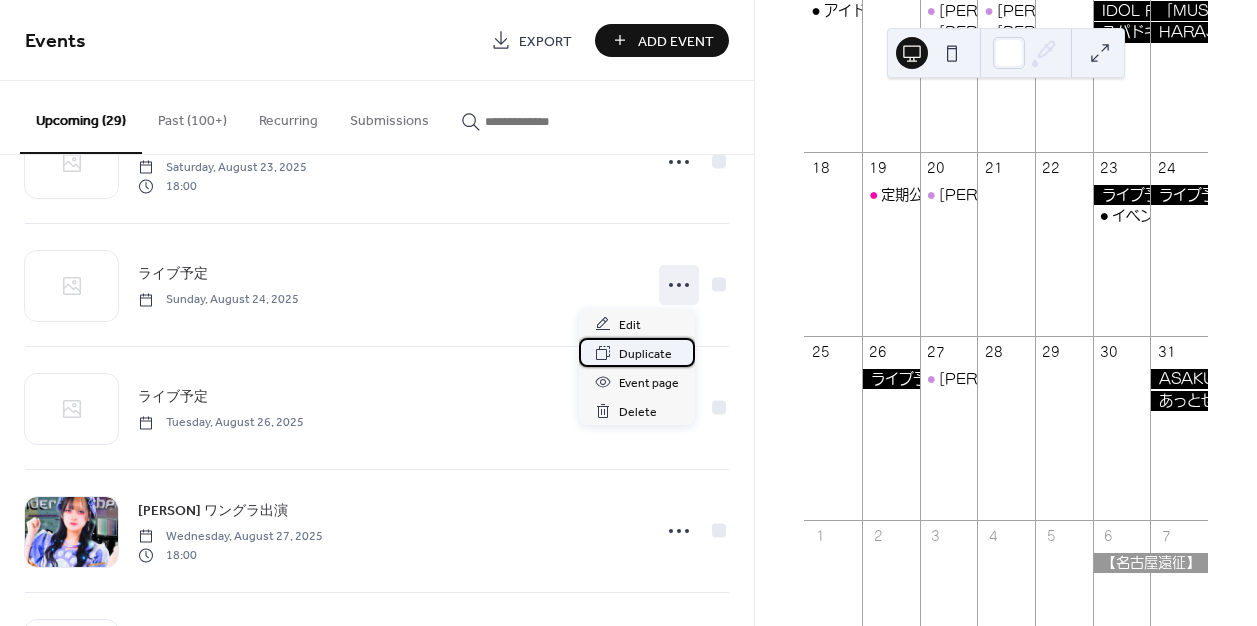 click on "Duplicate" at bounding box center [637, 352] 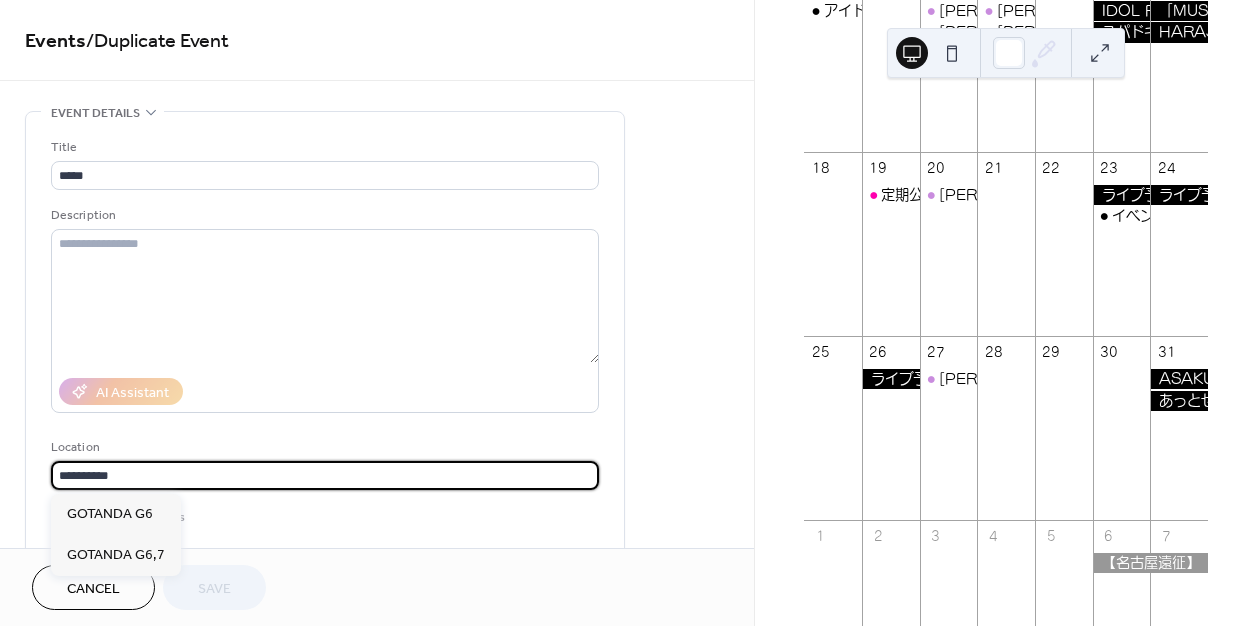 scroll, scrollTop: 1, scrollLeft: 0, axis: vertical 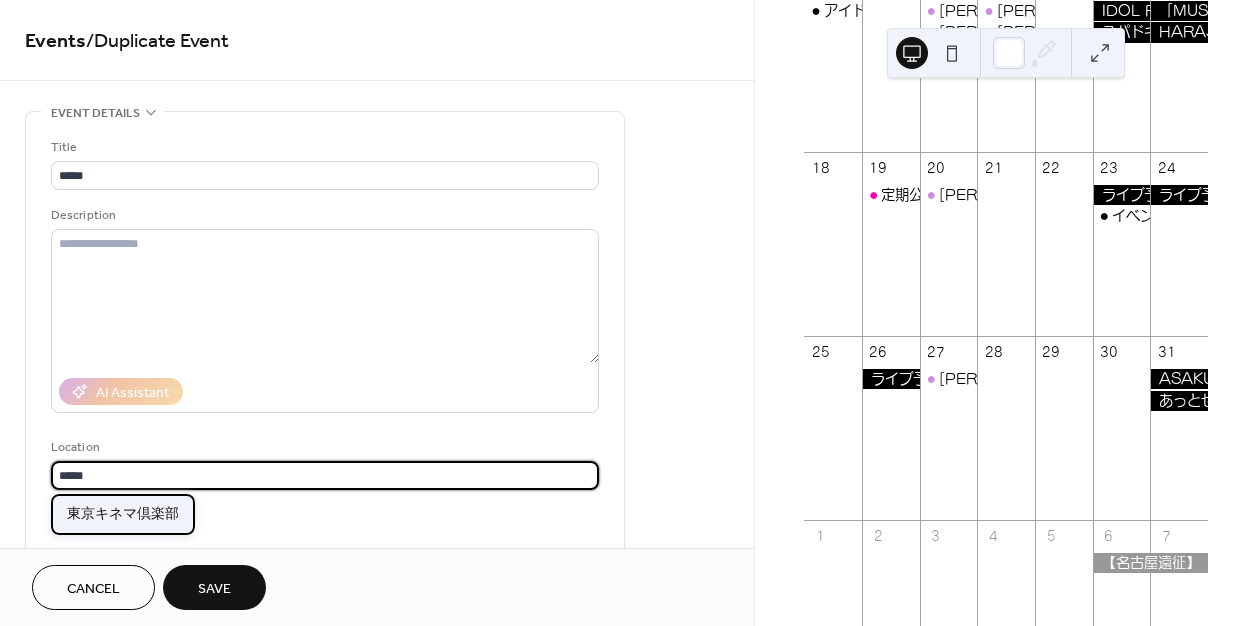 click on "東京キネマ倶楽部" at bounding box center (123, 514) 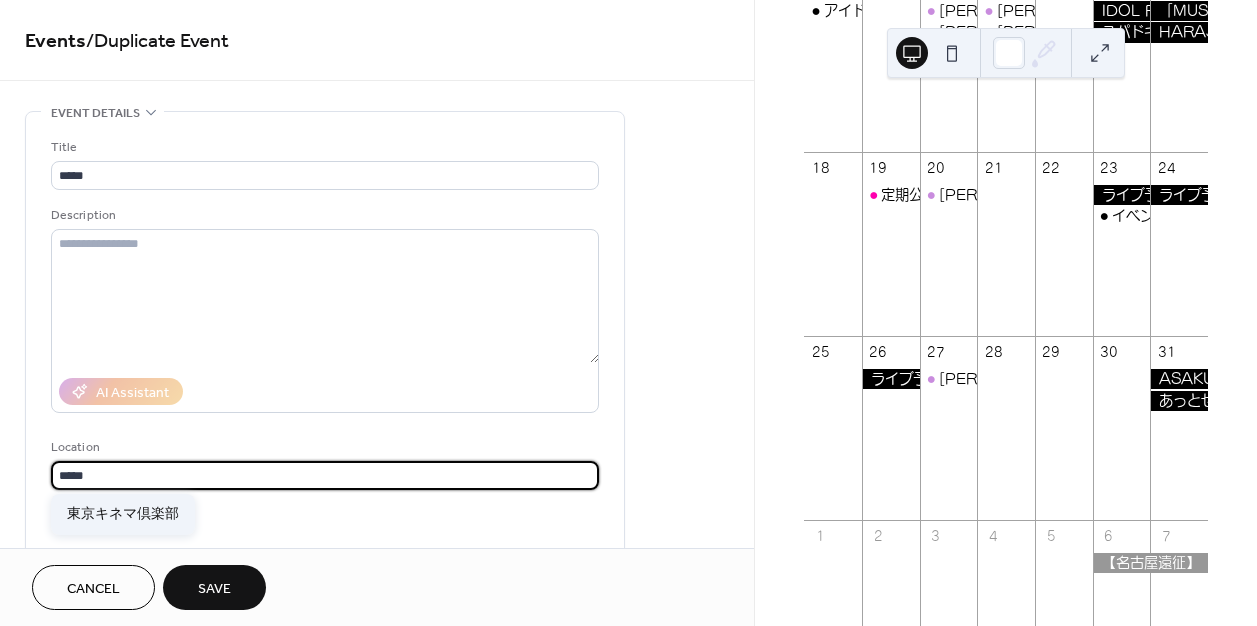 type on "********" 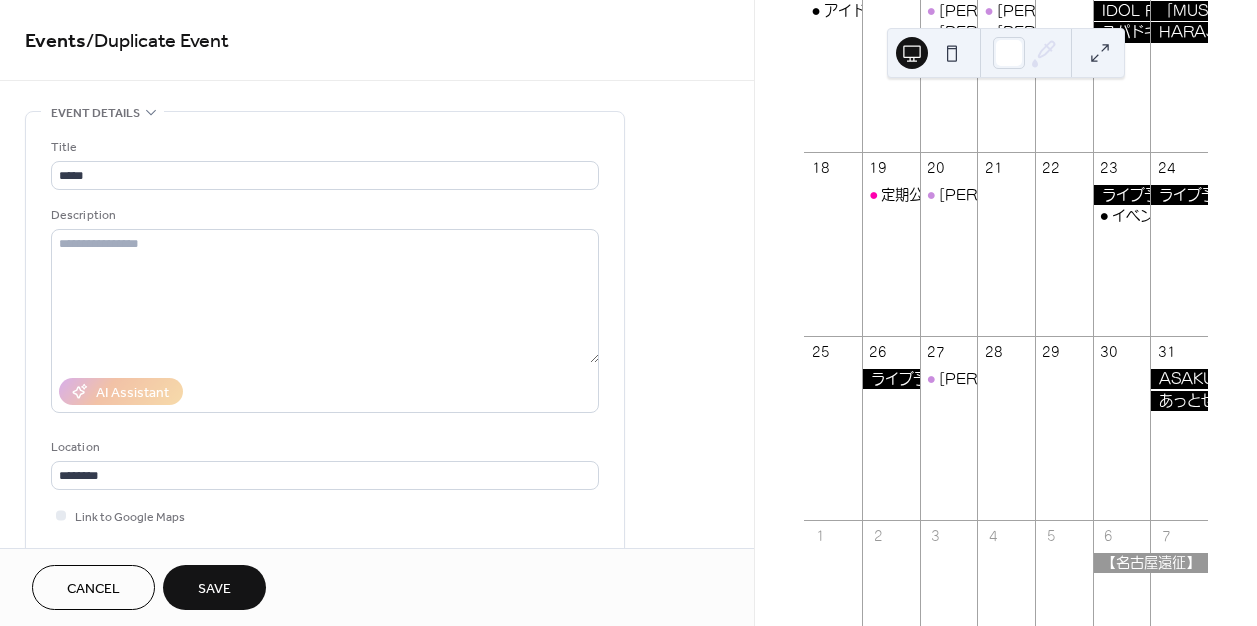 click on "Title ***** Description AI Assistant Location ******** Link to Google Maps Event color #000000FF" at bounding box center (325, 370) 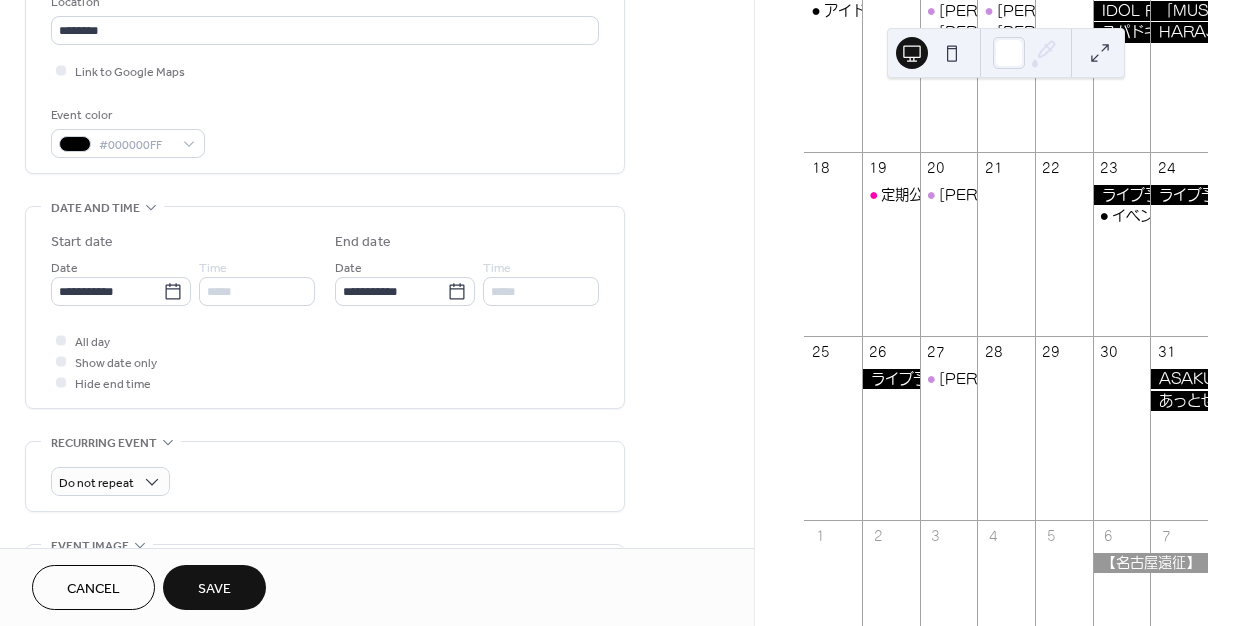 scroll, scrollTop: 302, scrollLeft: 0, axis: vertical 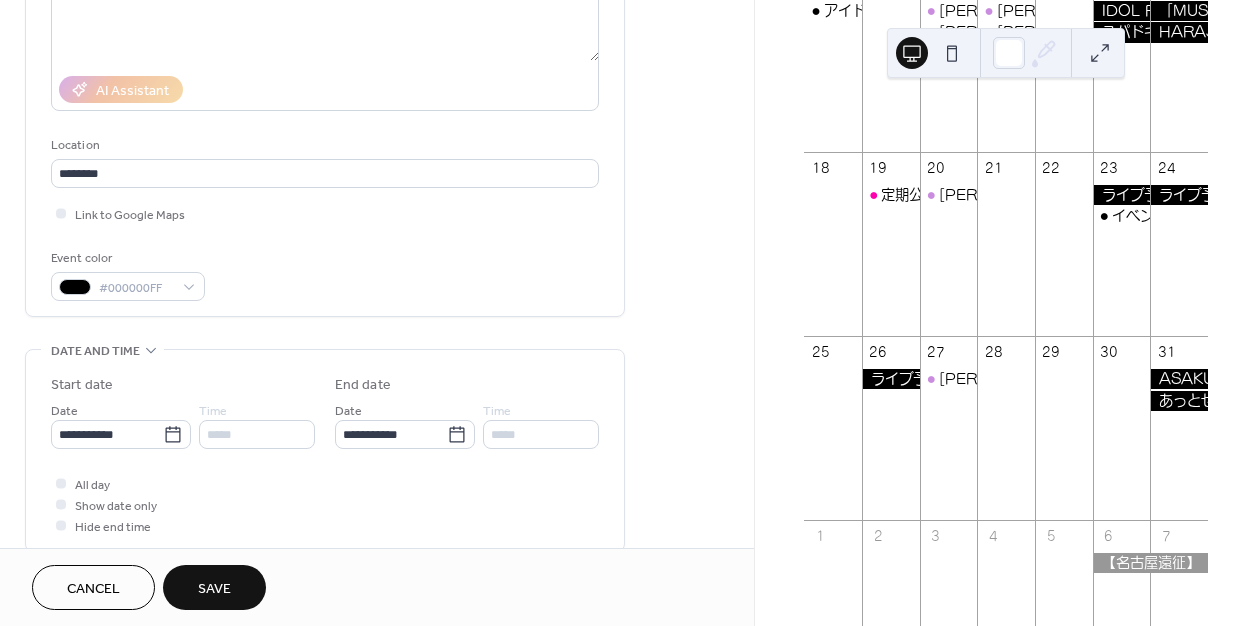 click on "Save" at bounding box center (214, 589) 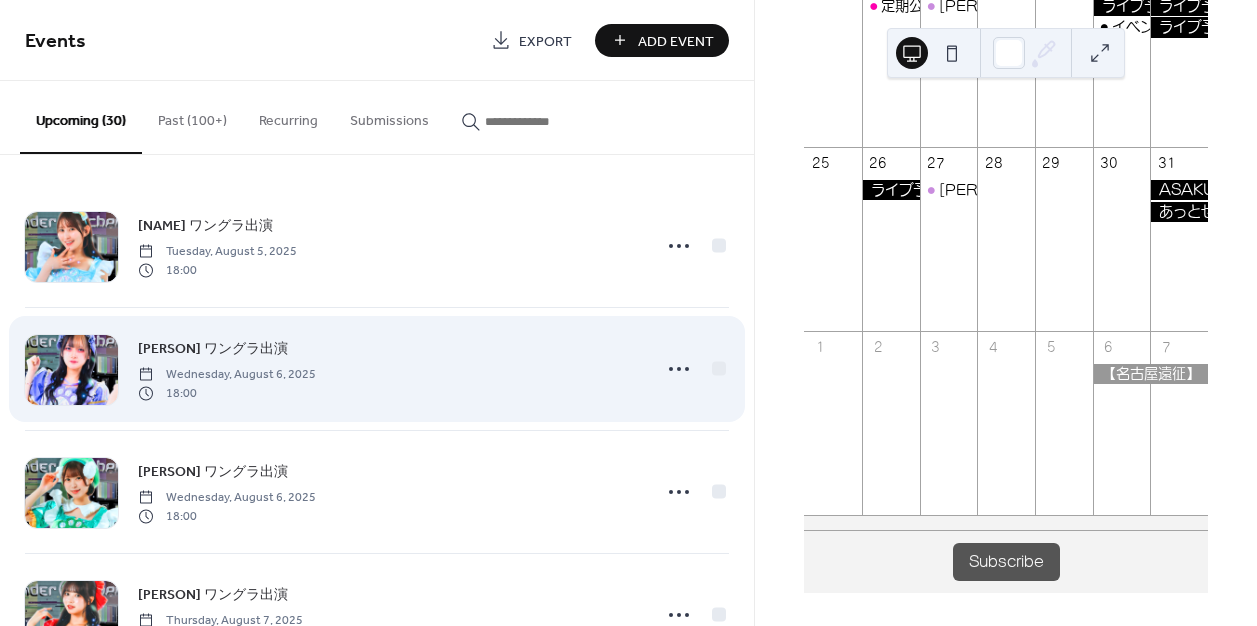 scroll, scrollTop: 492, scrollLeft: 0, axis: vertical 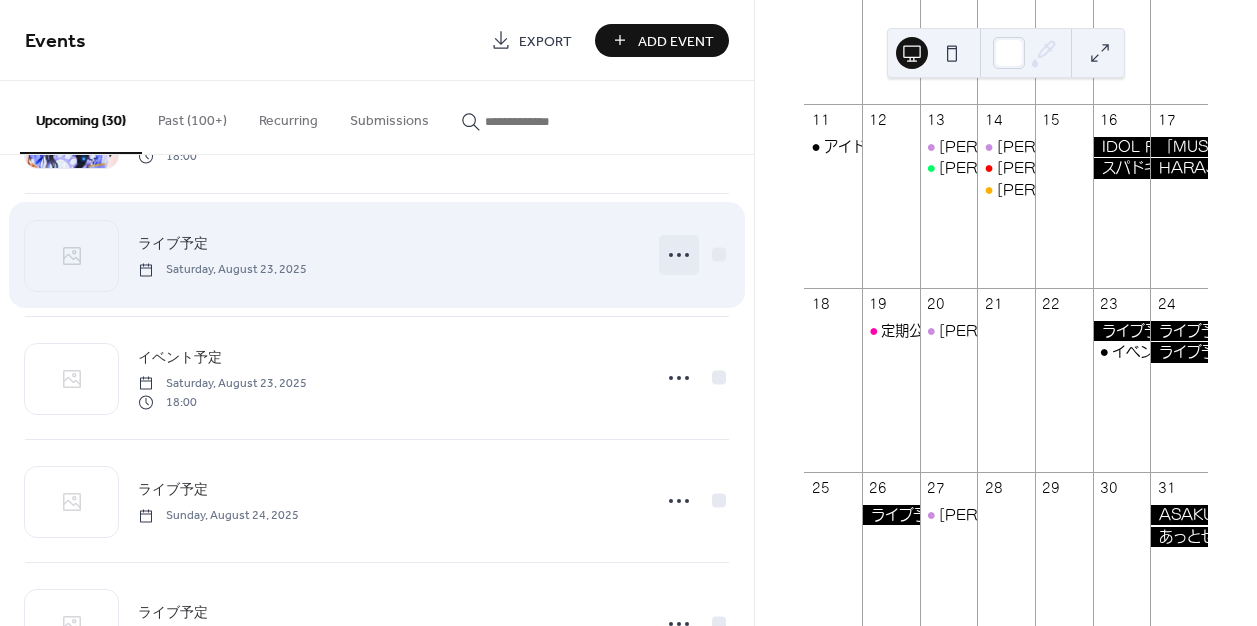 click 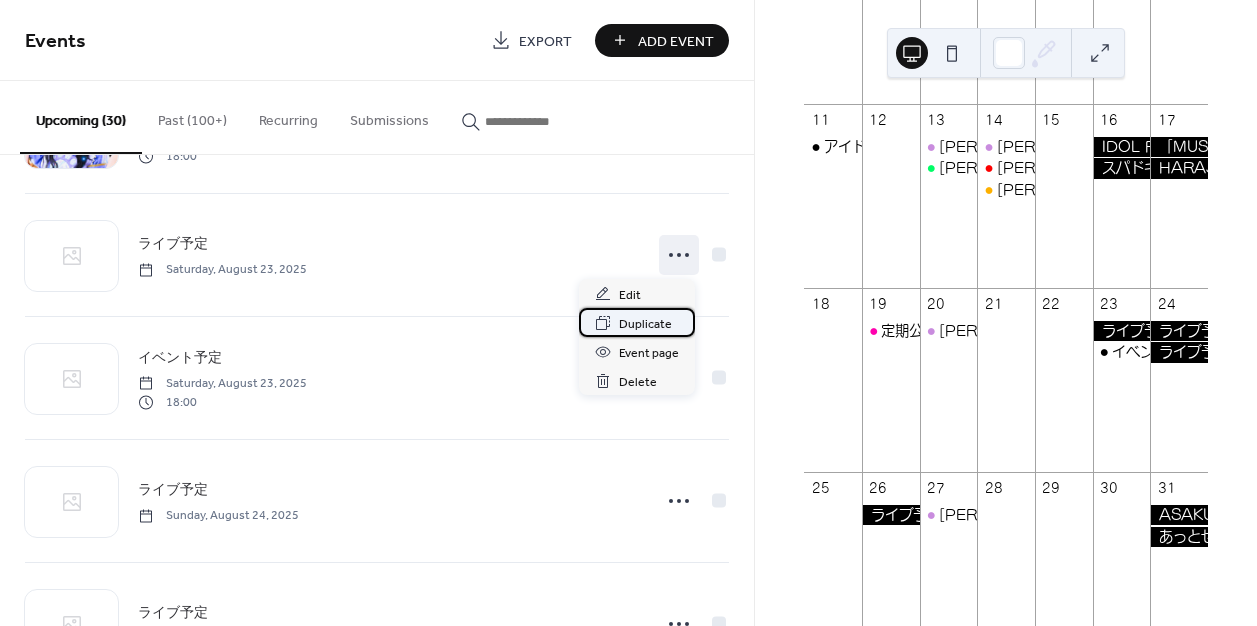 click on "Duplicate" at bounding box center (645, 324) 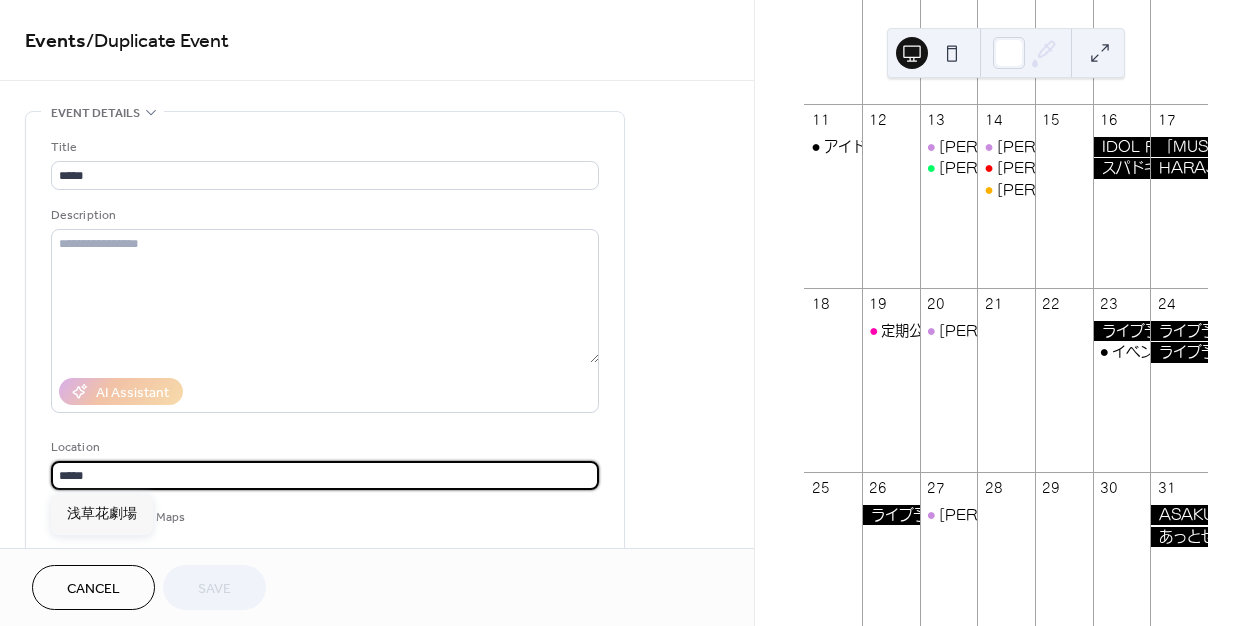 drag, startPoint x: 164, startPoint y: 474, endPoint x: 53, endPoint y: 474, distance: 111 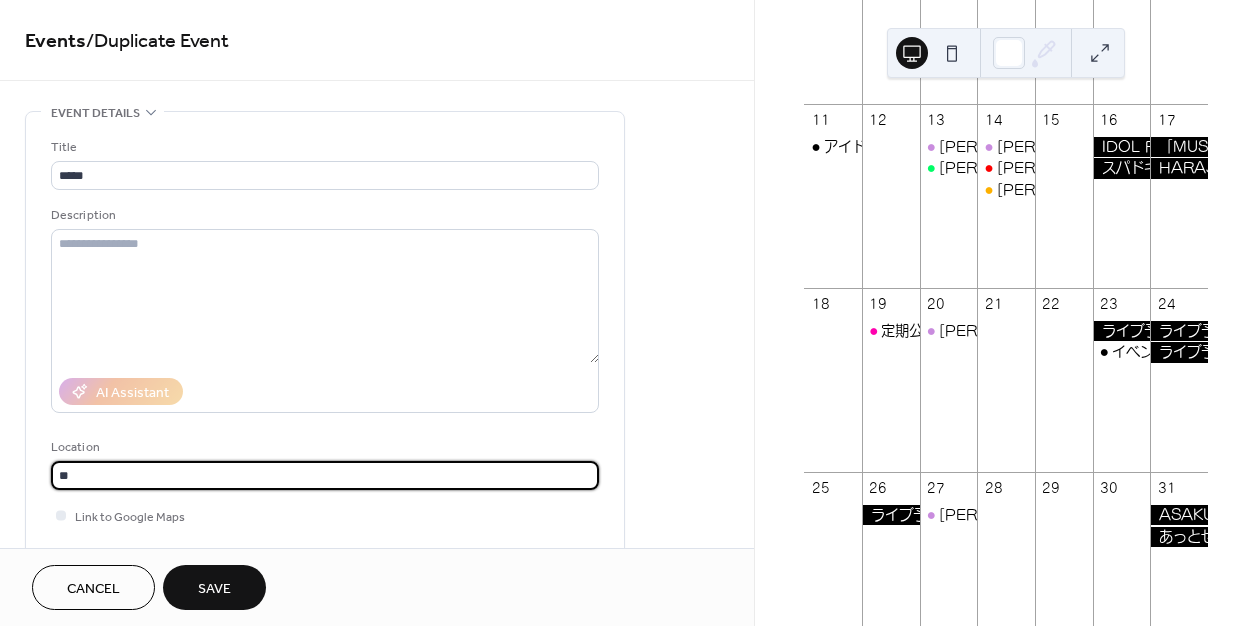 type on "*" 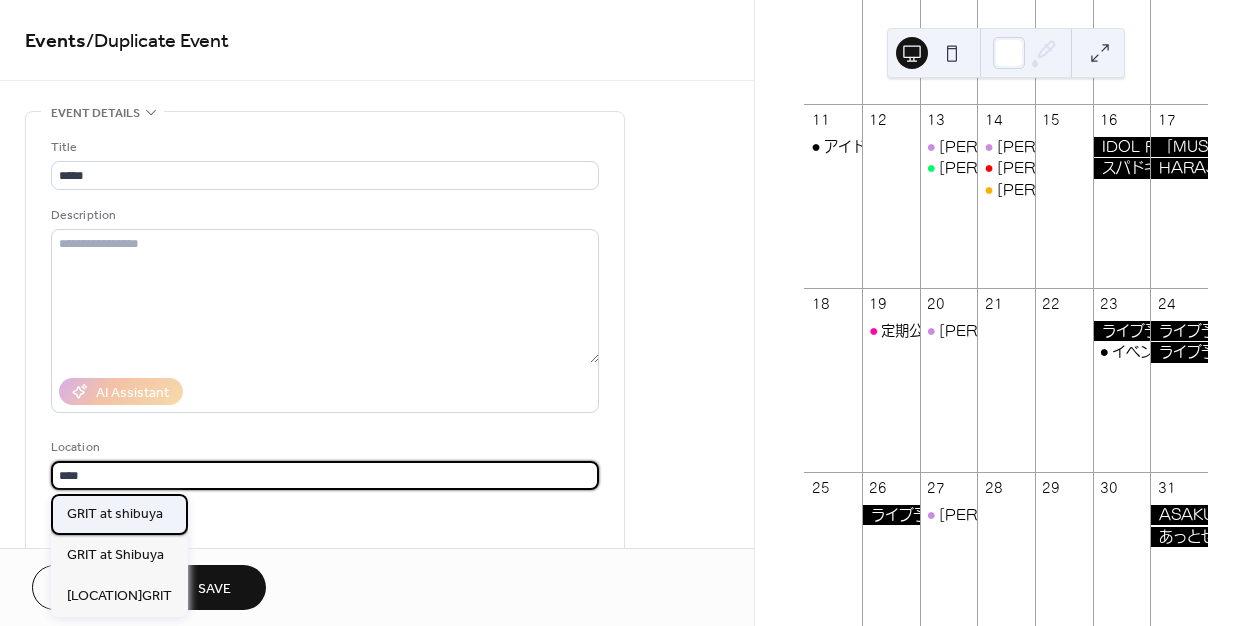 click on "GRIT at shibuya" at bounding box center (115, 514) 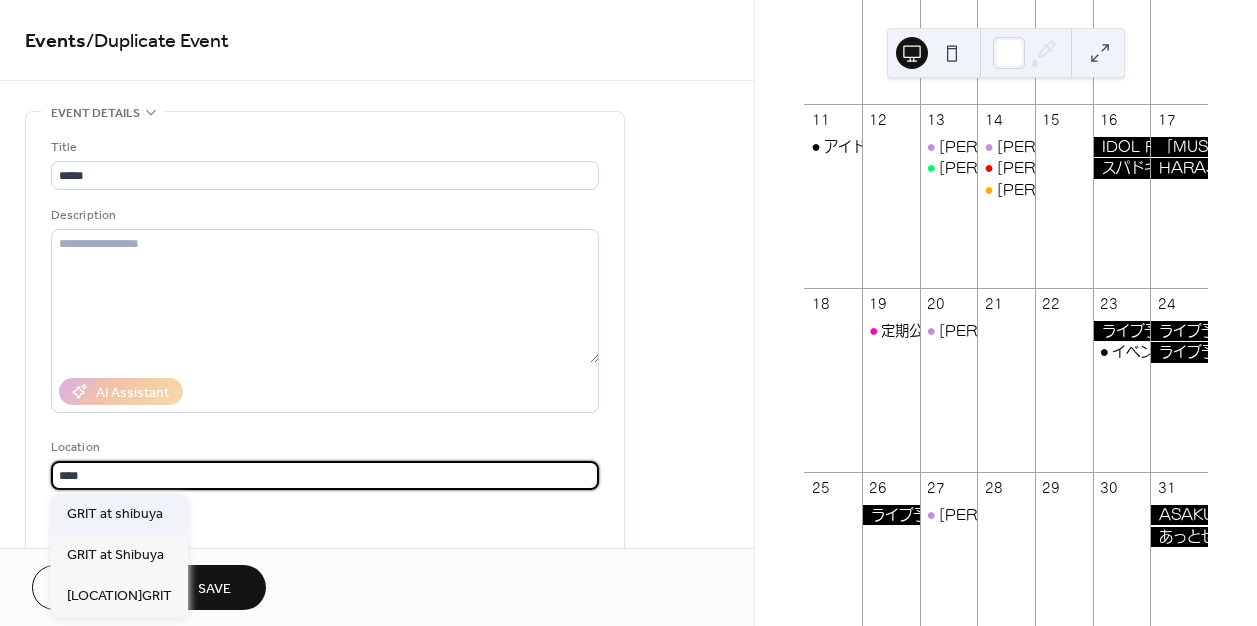 type on "**********" 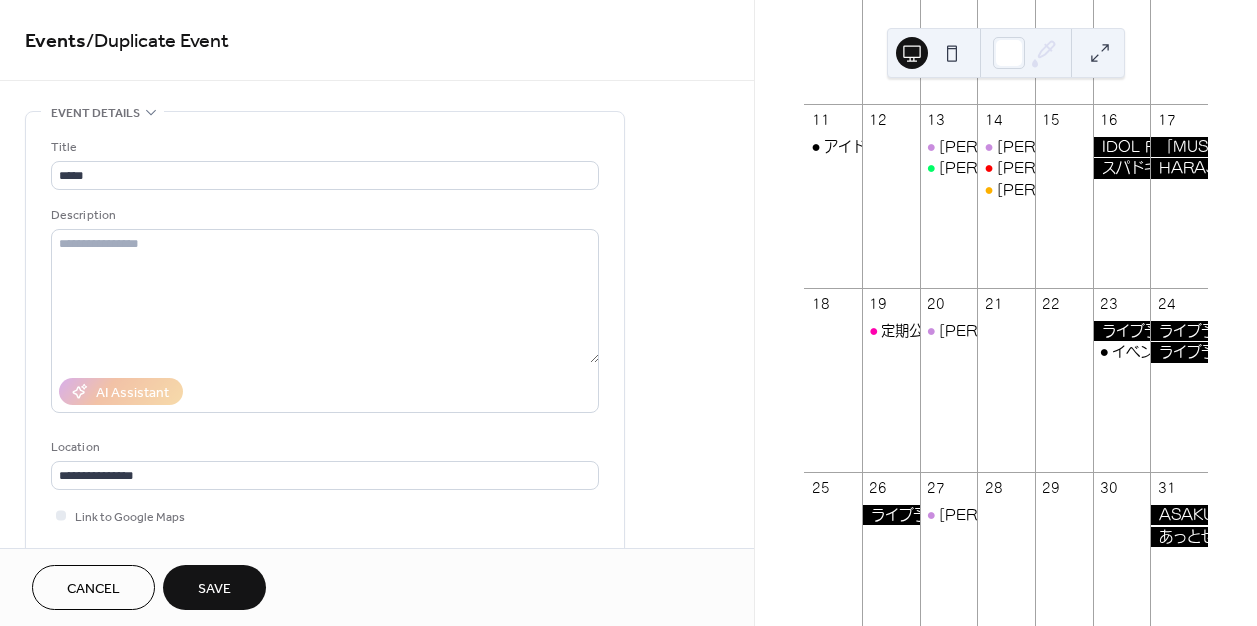 click on "Link to Google Maps" at bounding box center [325, 515] 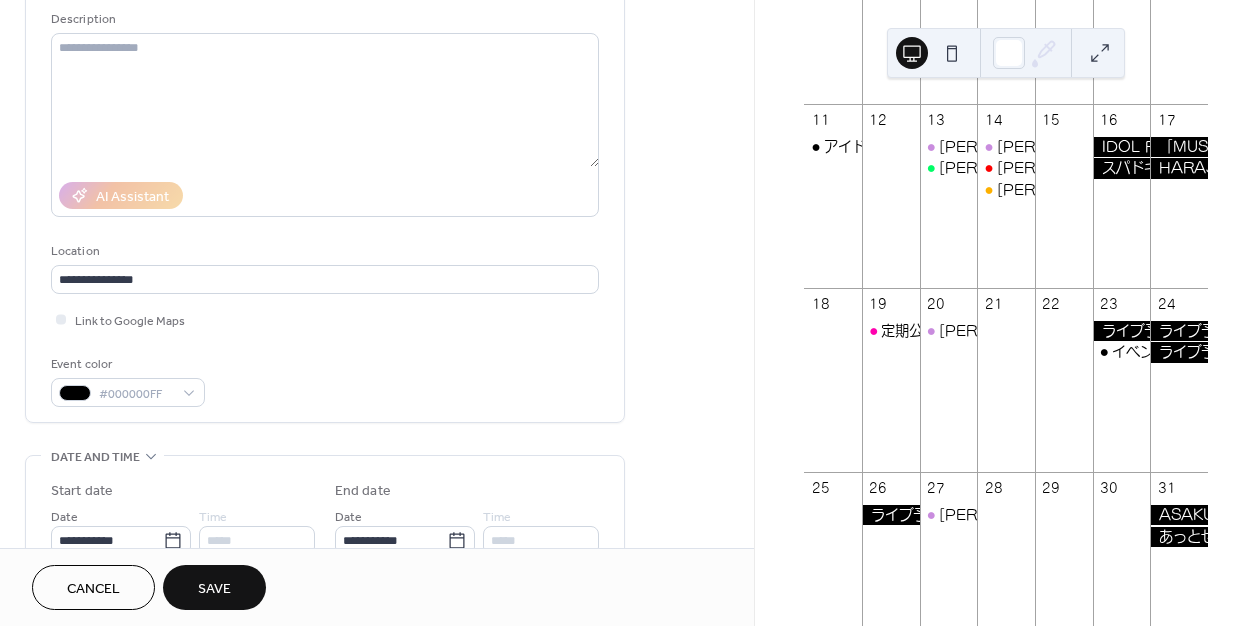 scroll, scrollTop: 296, scrollLeft: 0, axis: vertical 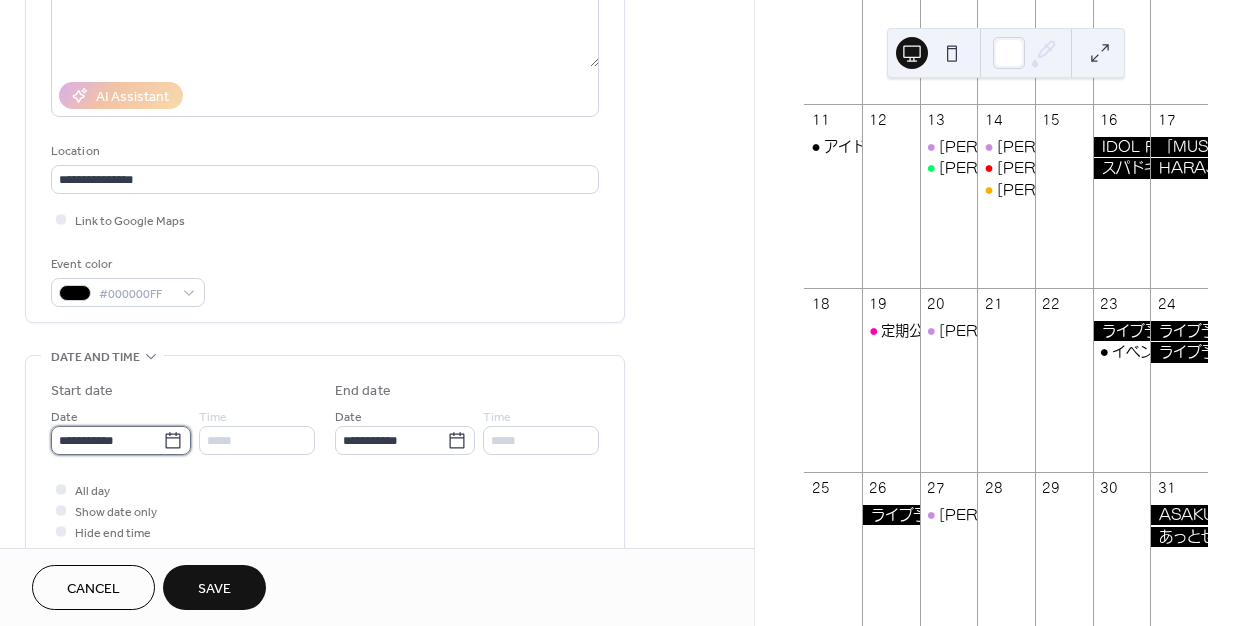 click on "**********" at bounding box center (107, 440) 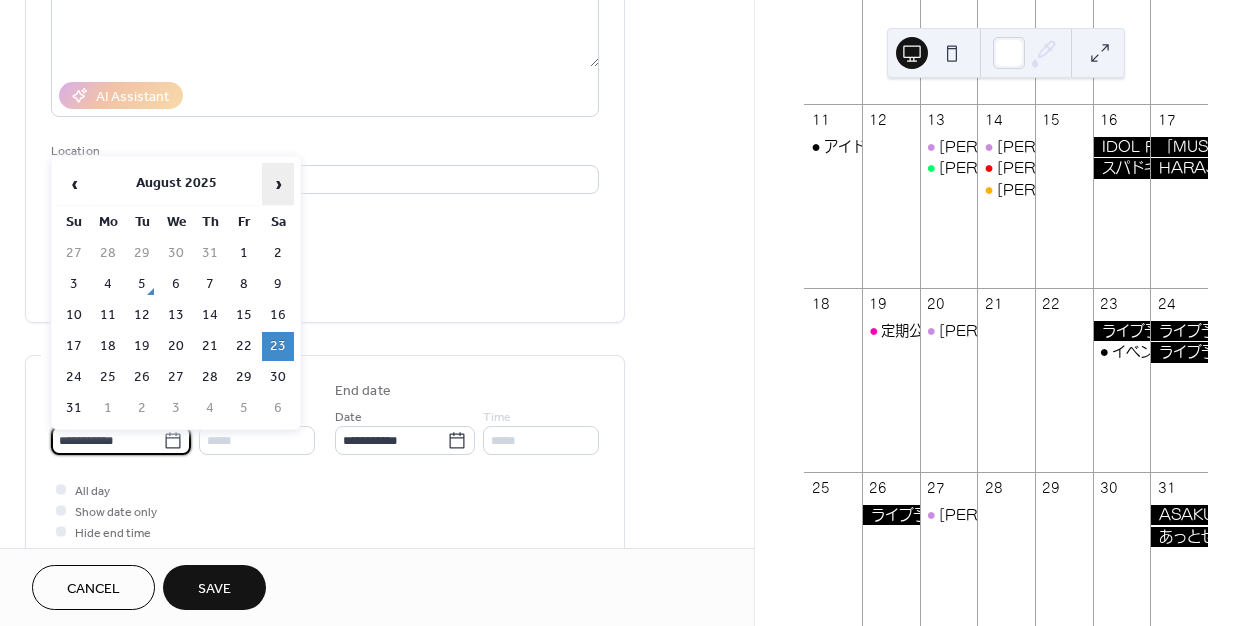 click on "›" at bounding box center [278, 184] 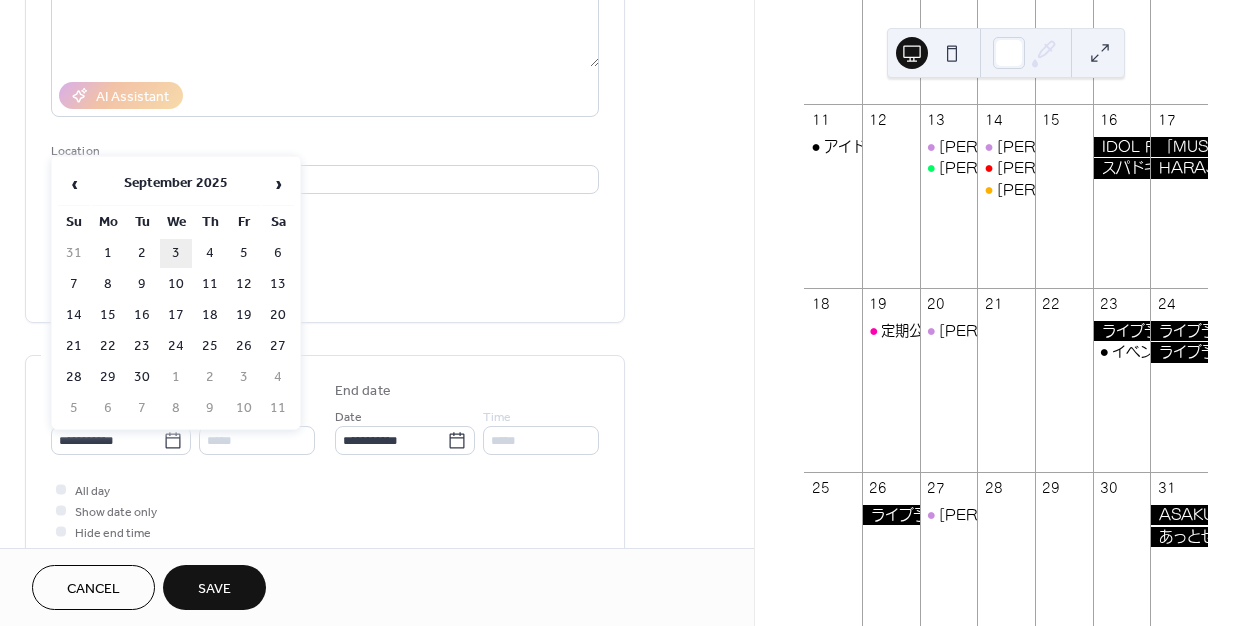 click on "3" at bounding box center [176, 253] 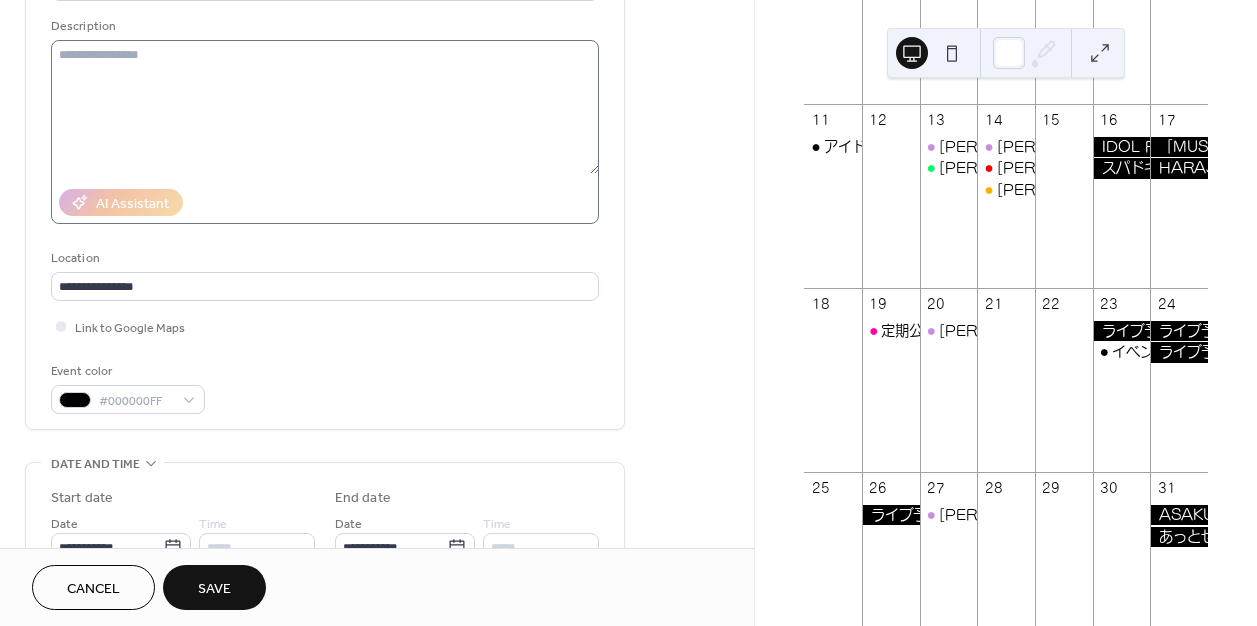 scroll, scrollTop: 283, scrollLeft: 0, axis: vertical 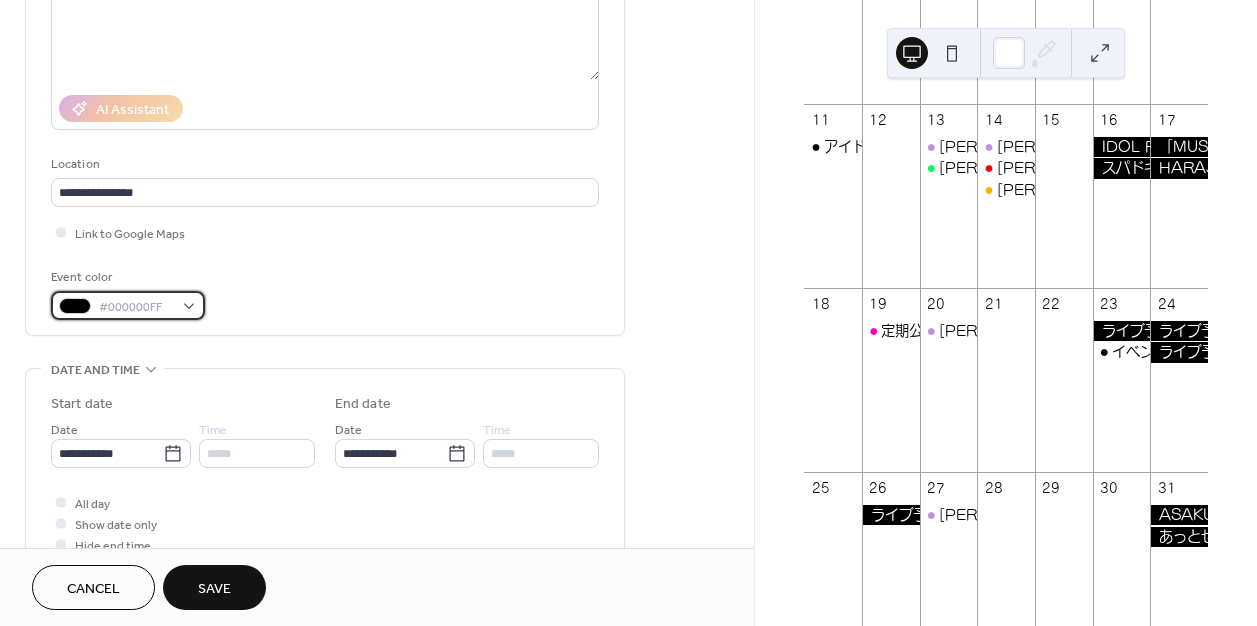 click on "#000000FF" at bounding box center [136, 307] 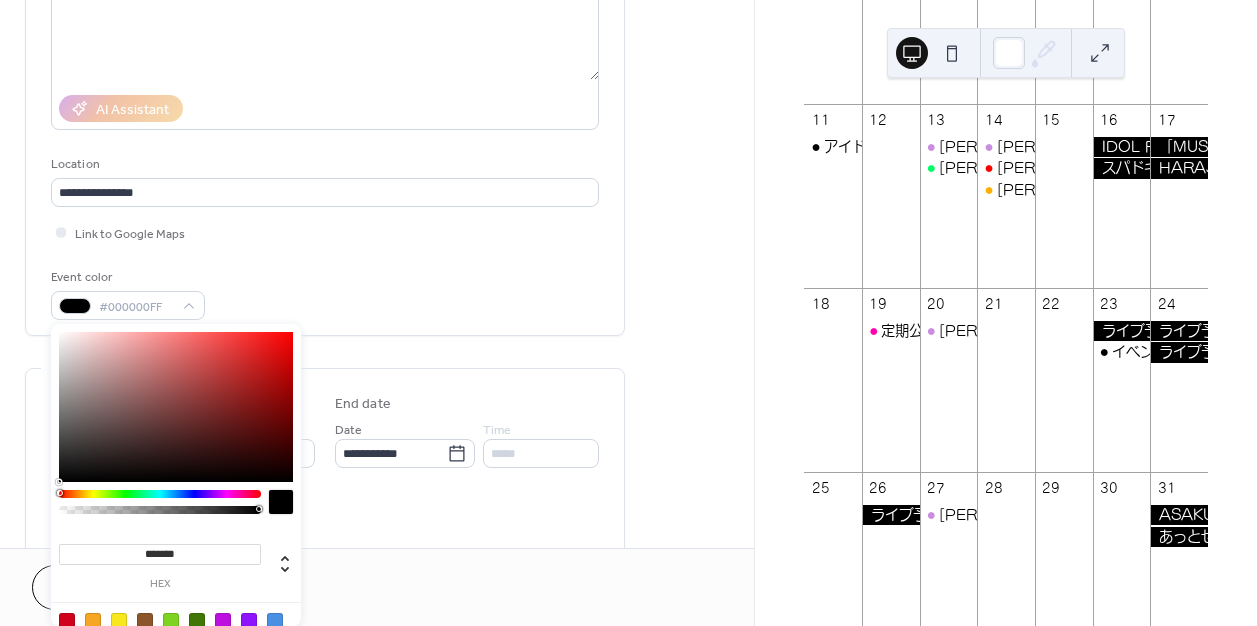 click at bounding box center (160, 494) 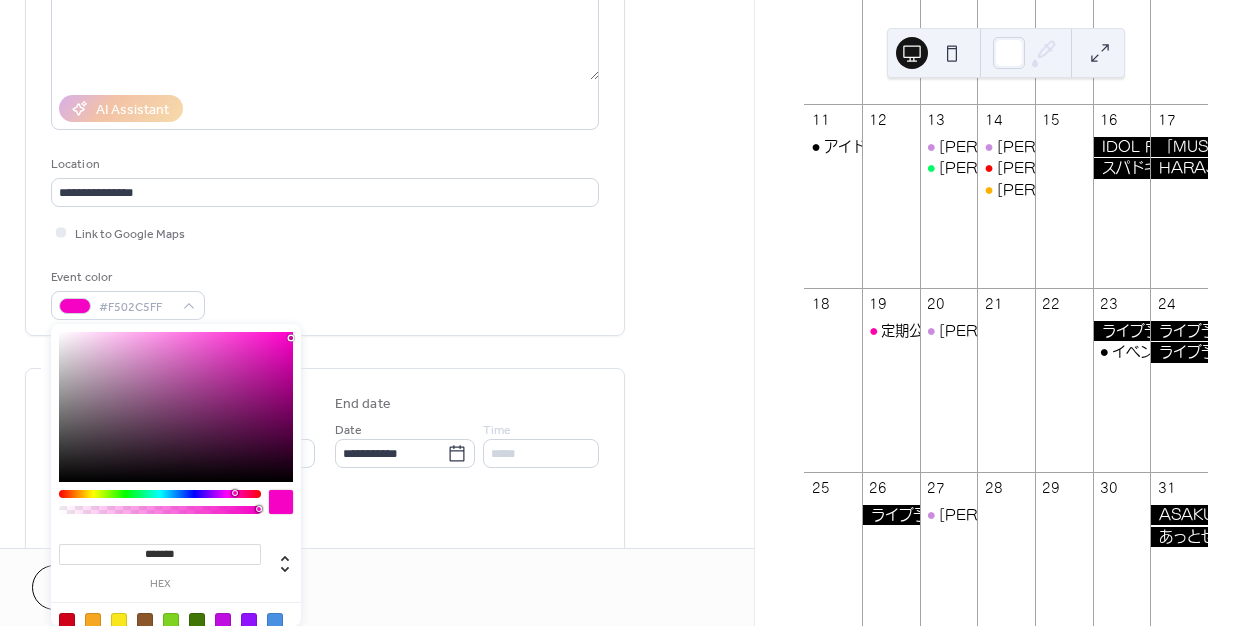 type on "*******" 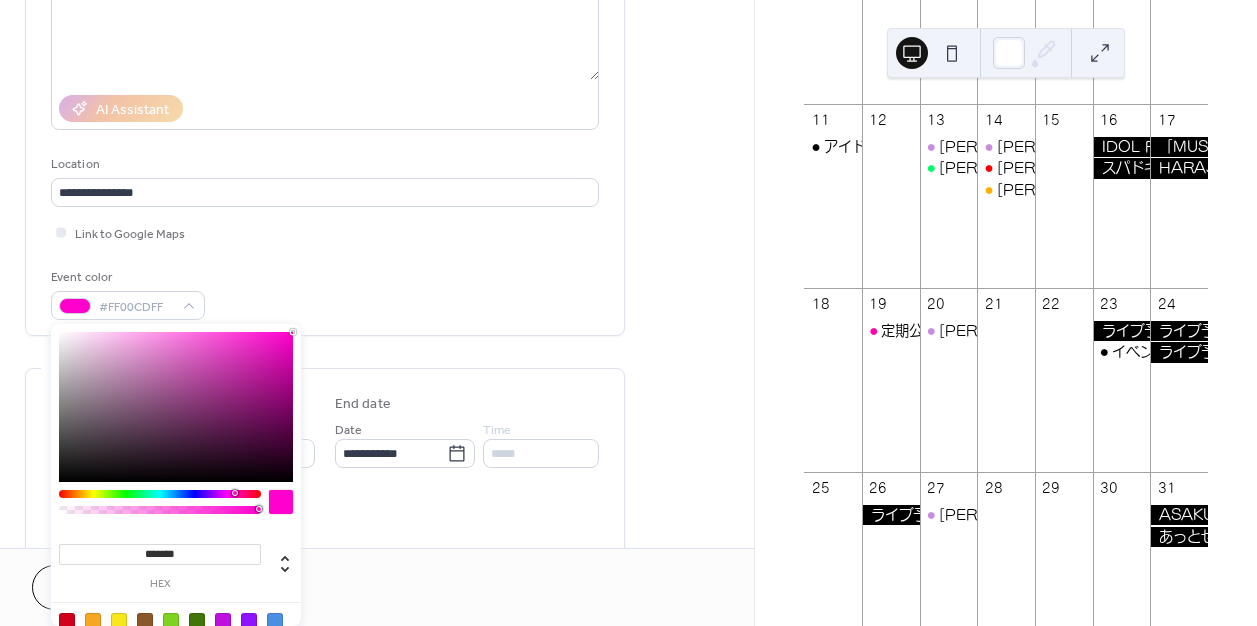drag, startPoint x: 291, startPoint y: 338, endPoint x: 300, endPoint y: 316, distance: 23.769728 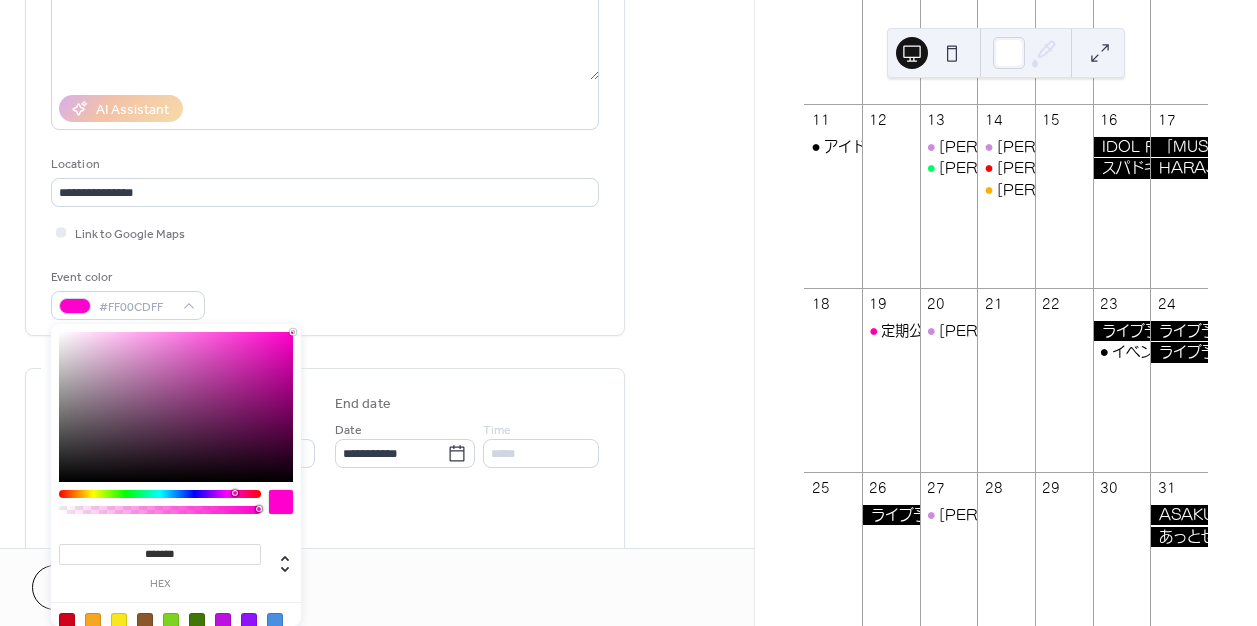 click on "**********" at bounding box center (628, 313) 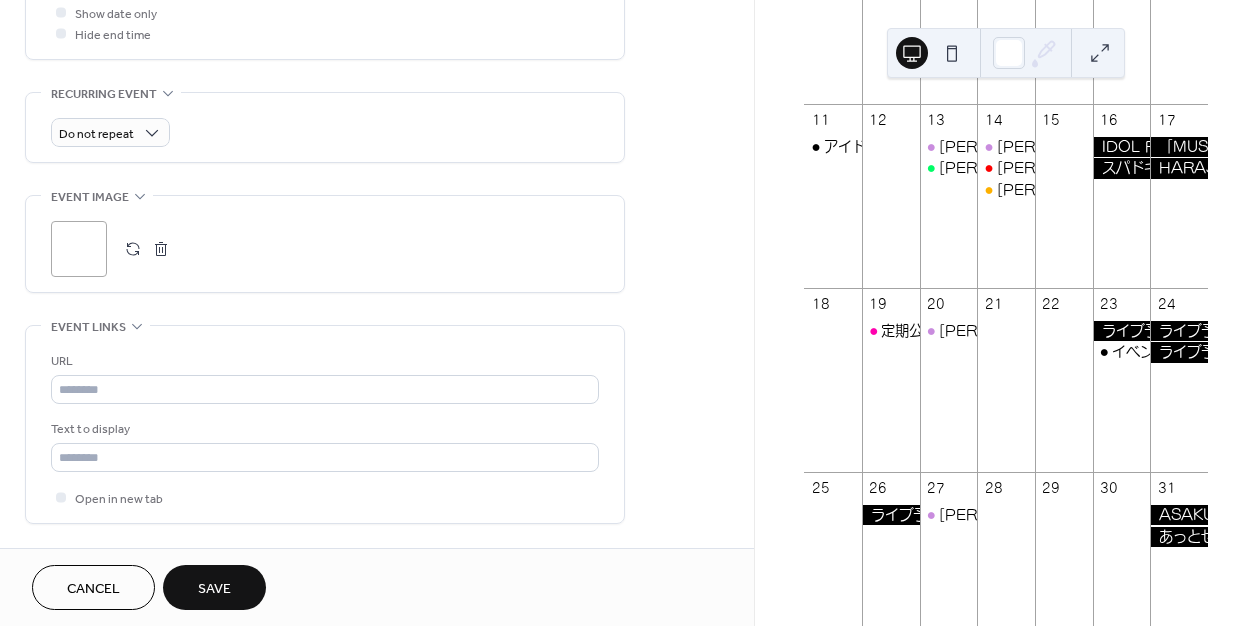 scroll, scrollTop: 815, scrollLeft: 0, axis: vertical 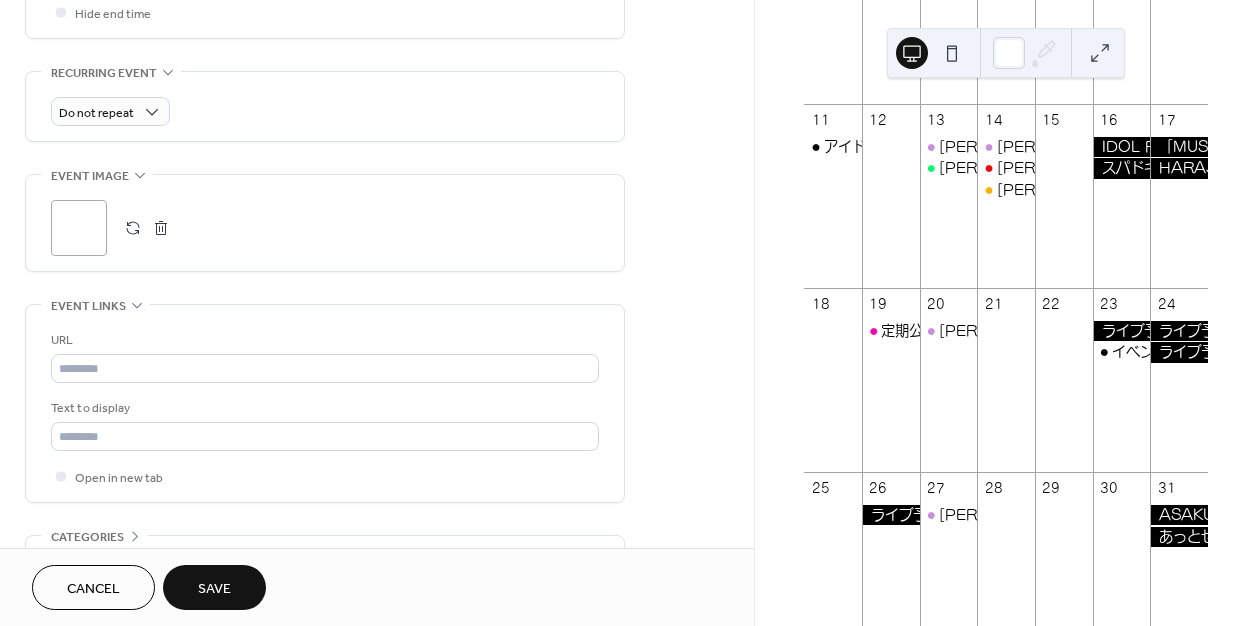click on "Save" at bounding box center [214, 587] 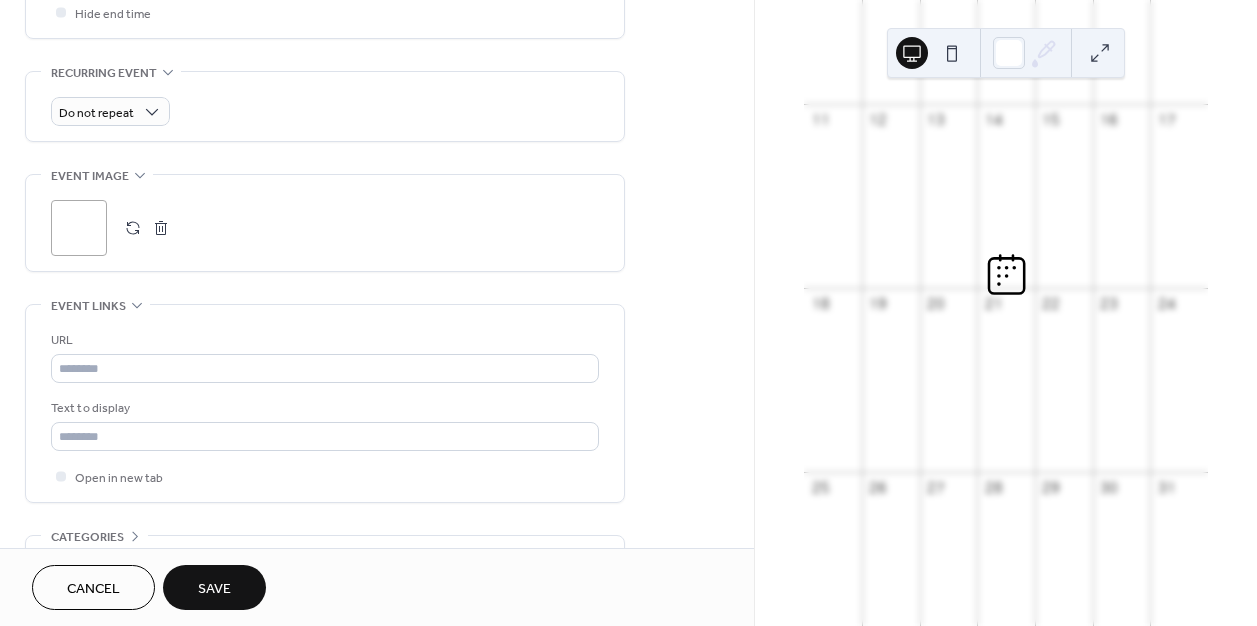 scroll, scrollTop: 0, scrollLeft: 0, axis: both 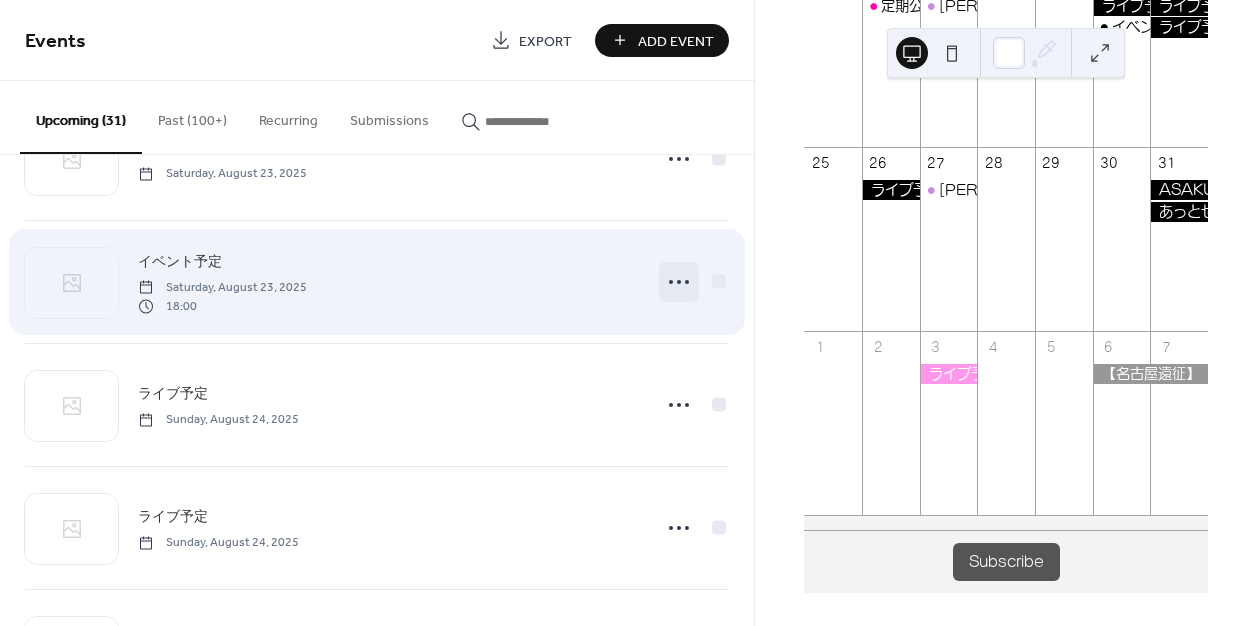 click 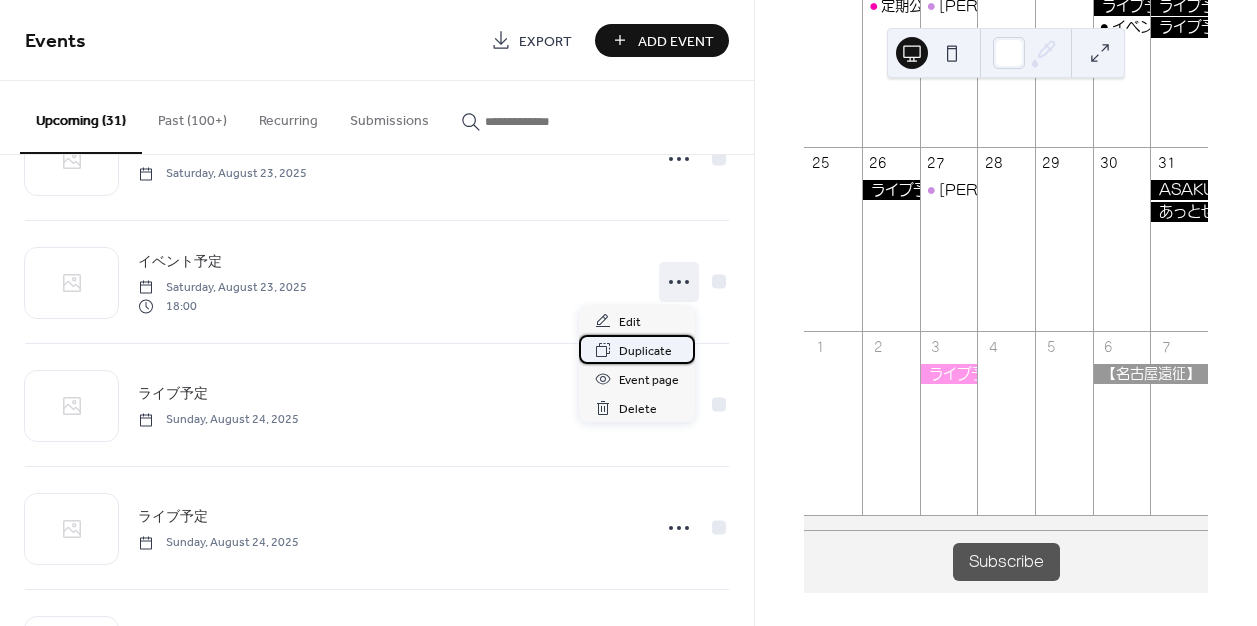 click on "Duplicate" at bounding box center (645, 351) 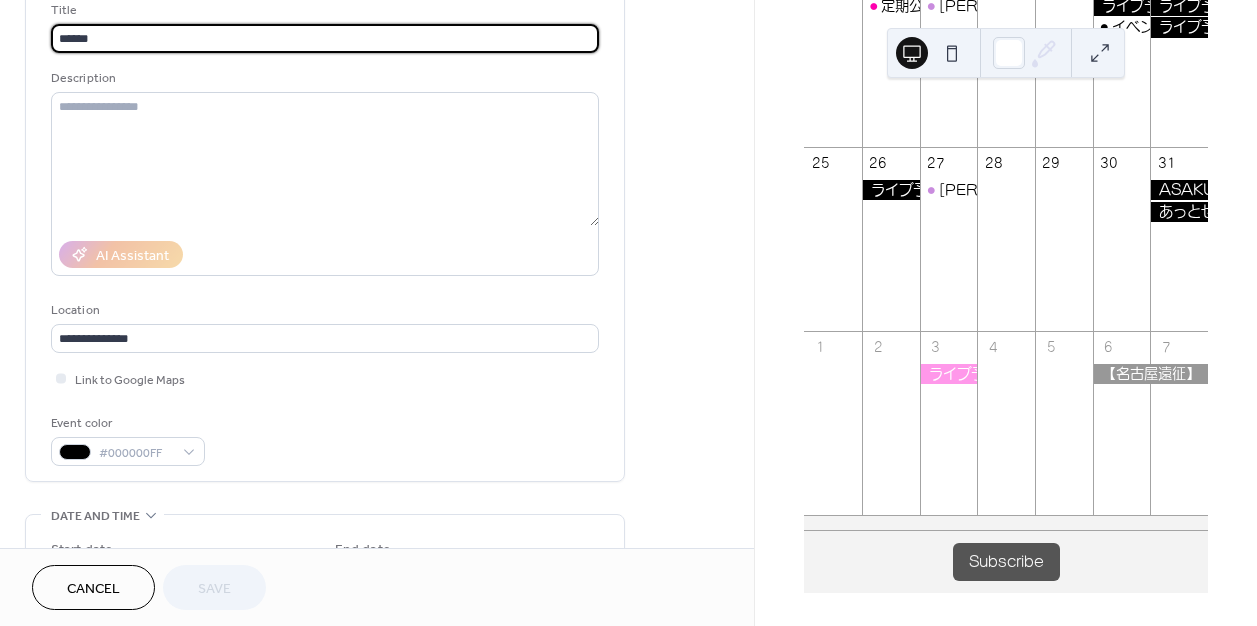 scroll, scrollTop: 150, scrollLeft: 0, axis: vertical 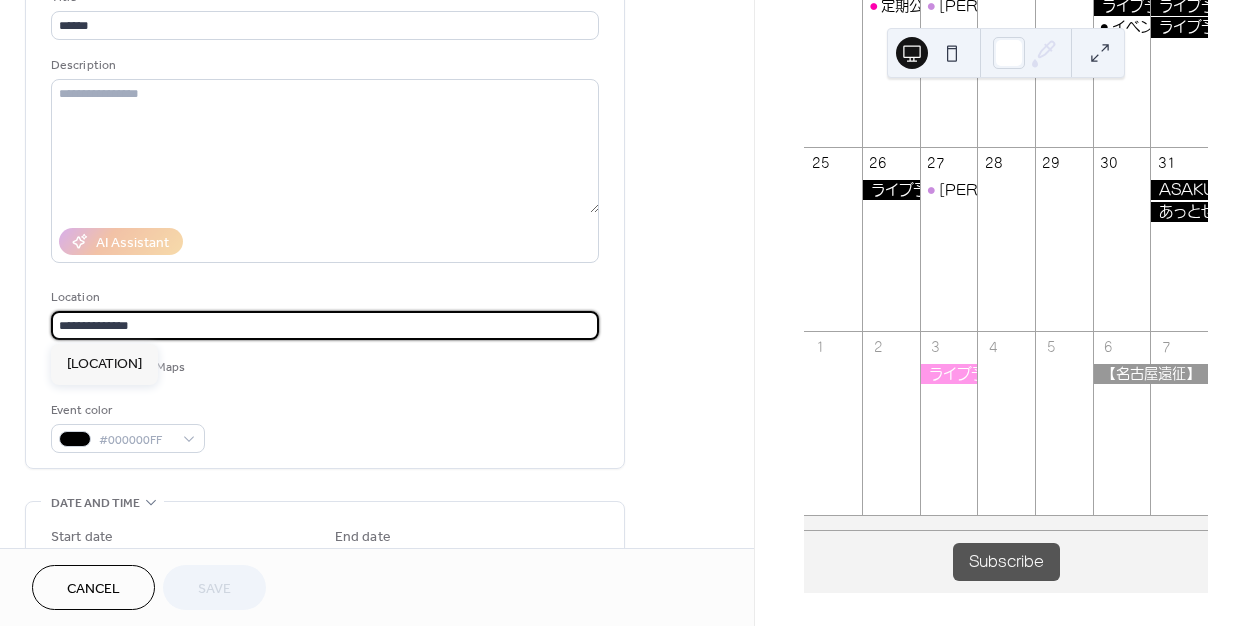drag, startPoint x: 208, startPoint y: 325, endPoint x: 23, endPoint y: 325, distance: 185 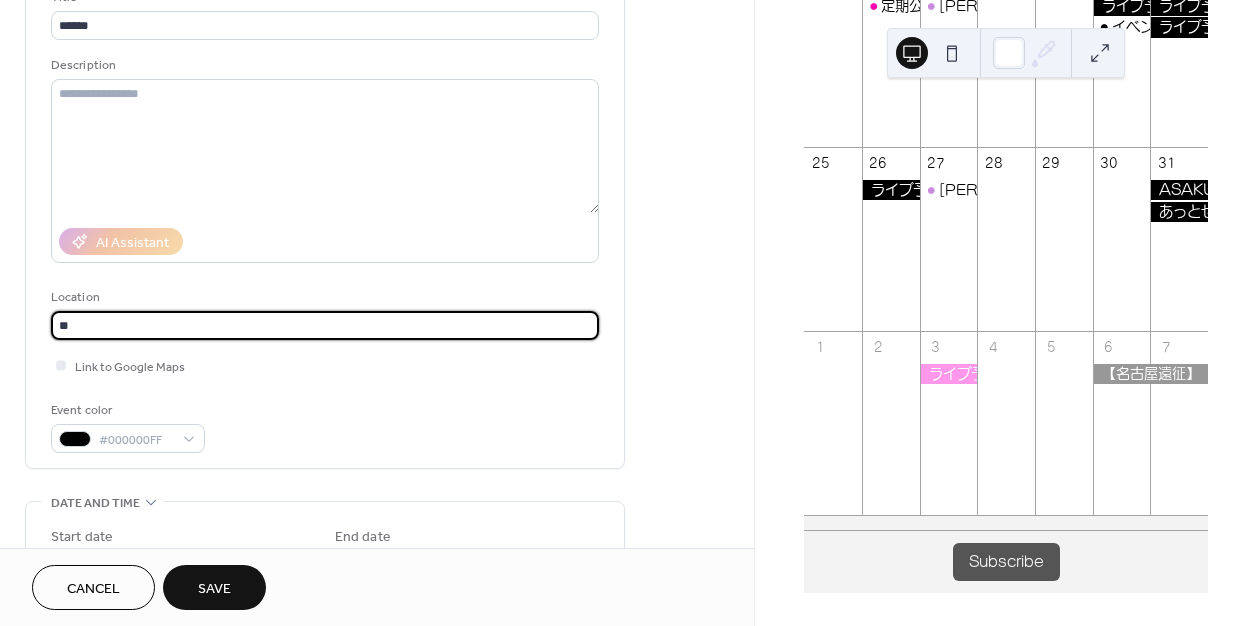 type on "*" 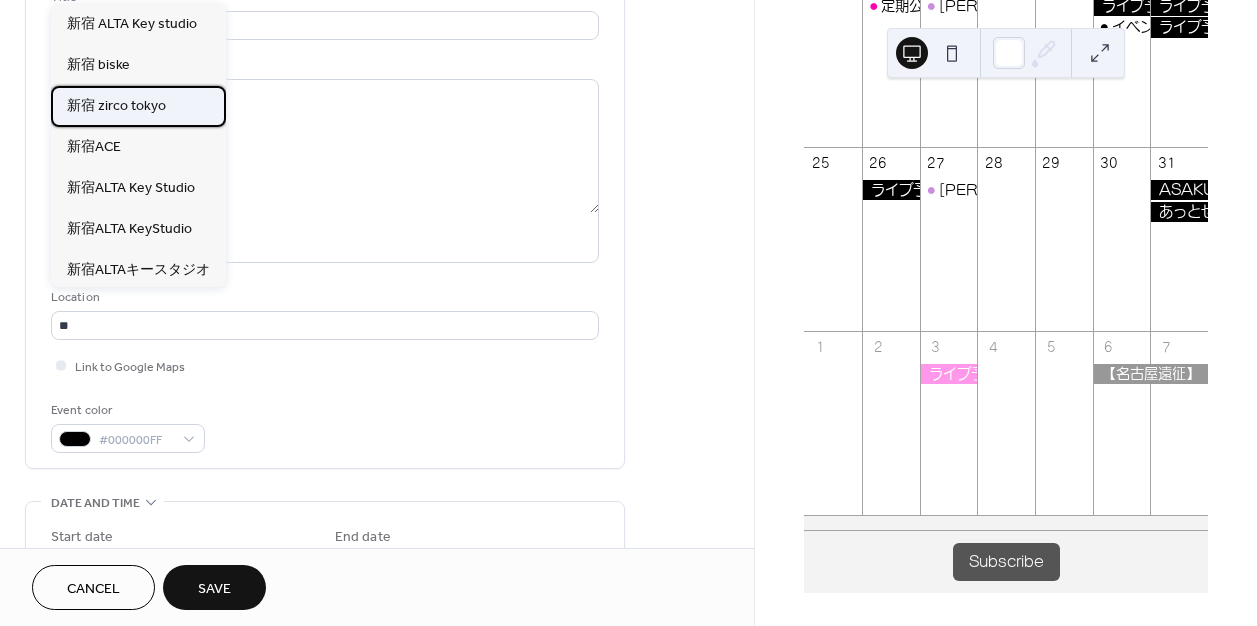click on "新宿 zirco tokyo" at bounding box center [116, 106] 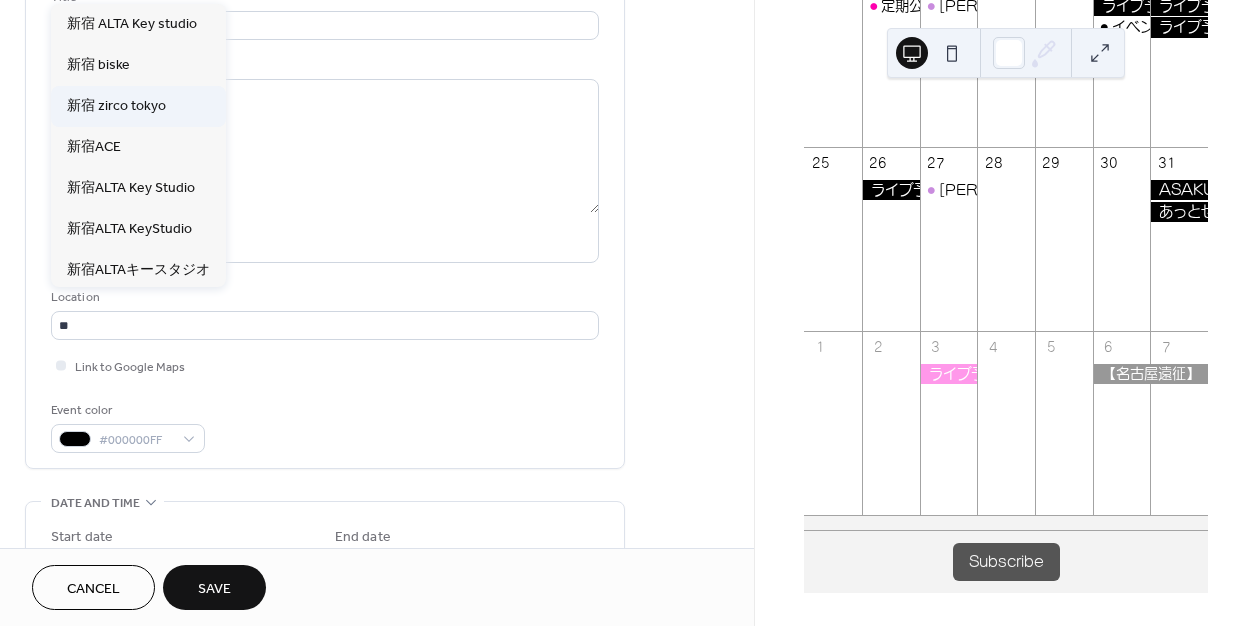 type on "**********" 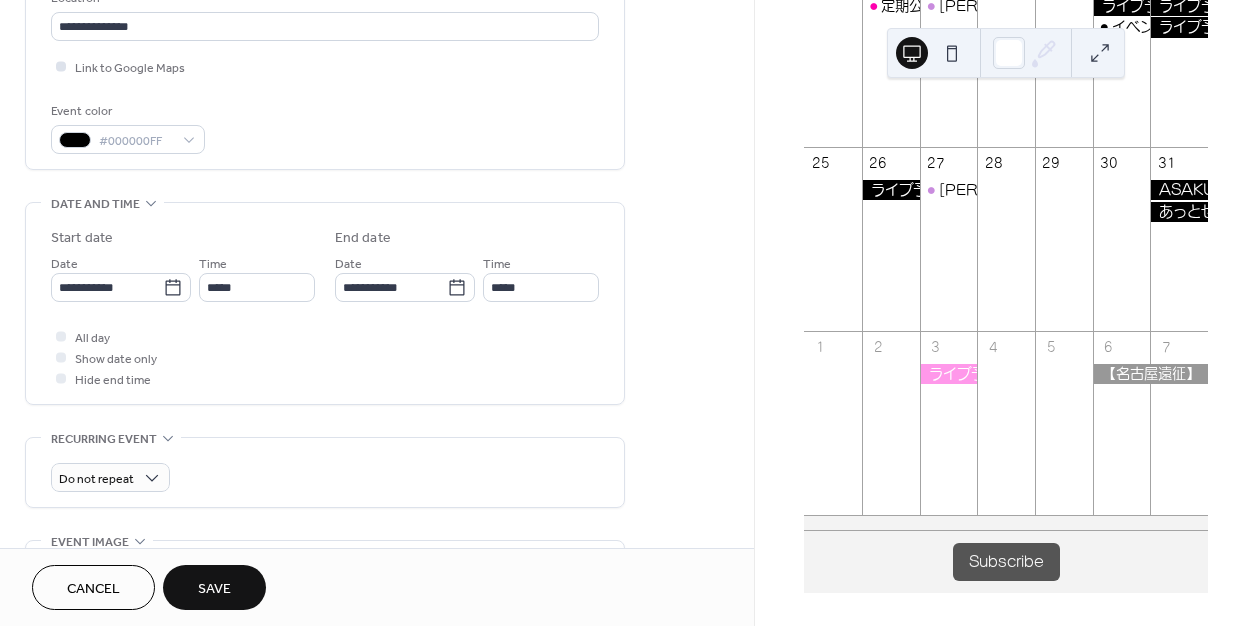scroll, scrollTop: 495, scrollLeft: 0, axis: vertical 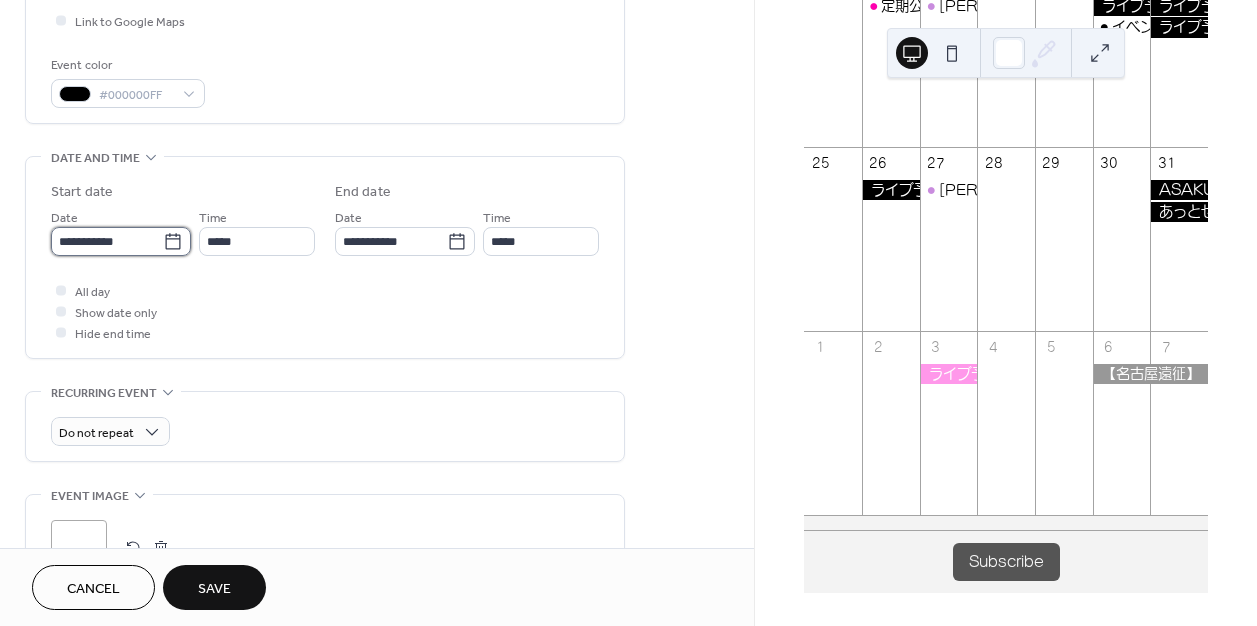 click on "**********" at bounding box center [107, 241] 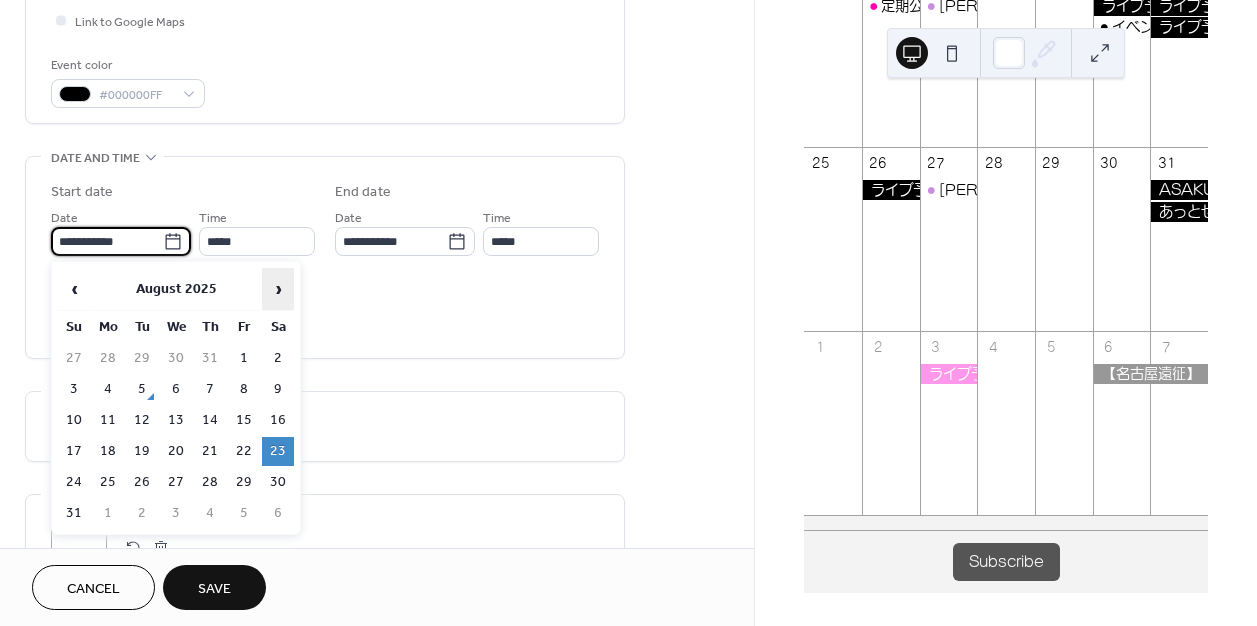click on "›" at bounding box center (278, 289) 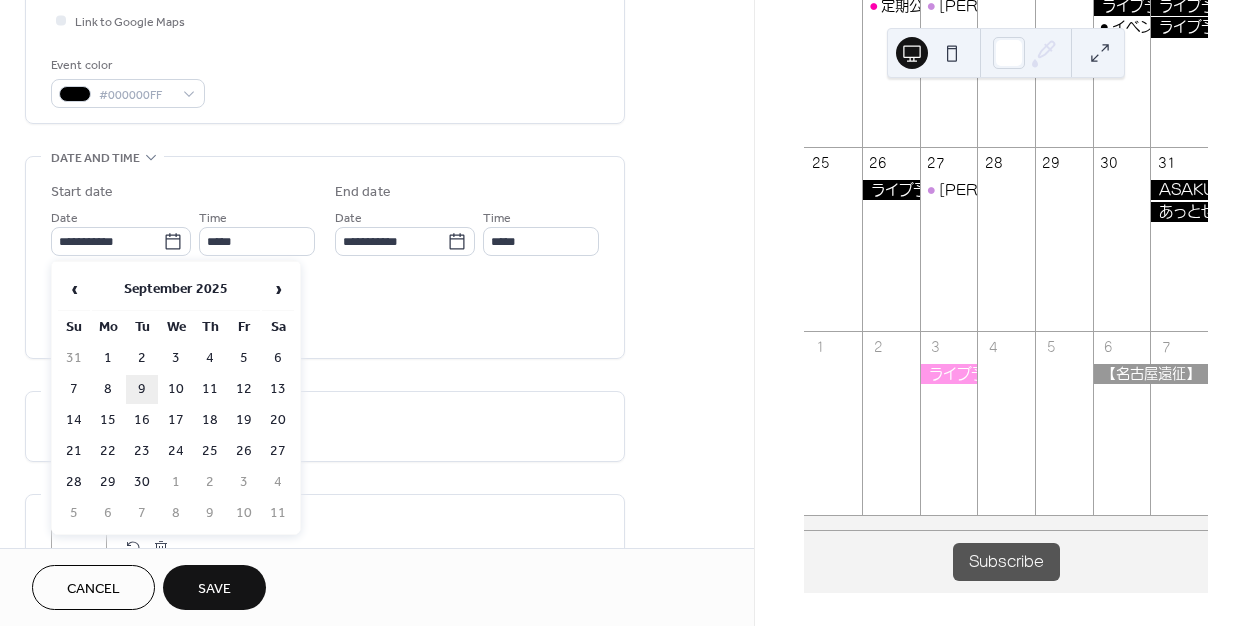 click on "9" at bounding box center [142, 389] 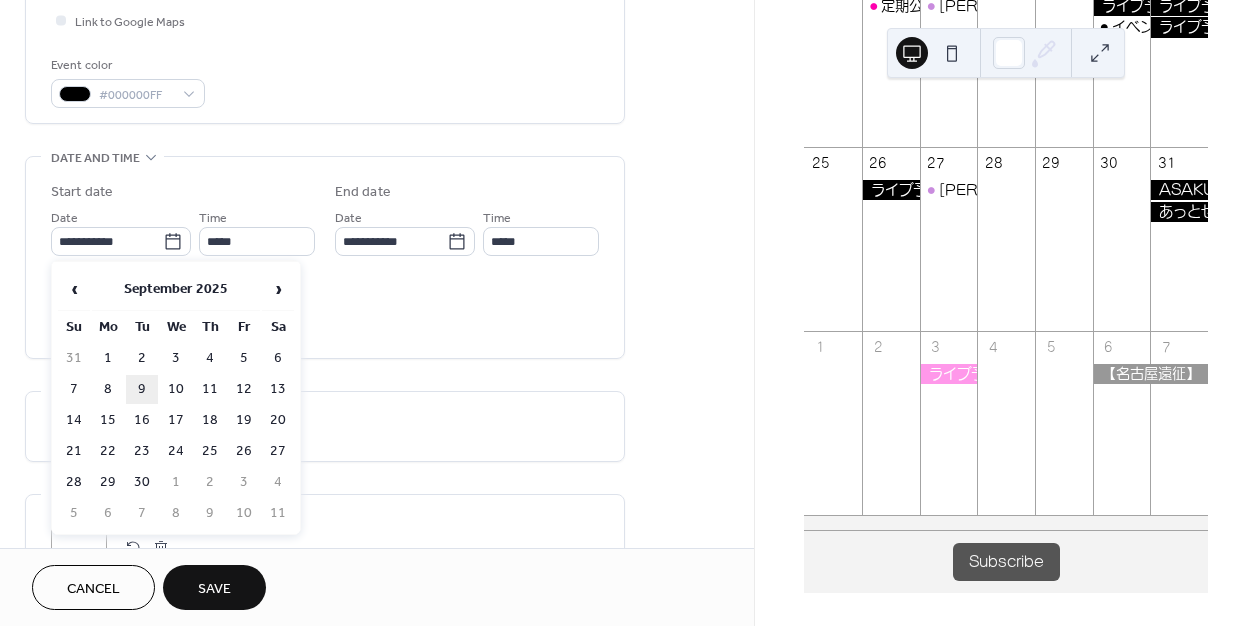 type on "**********" 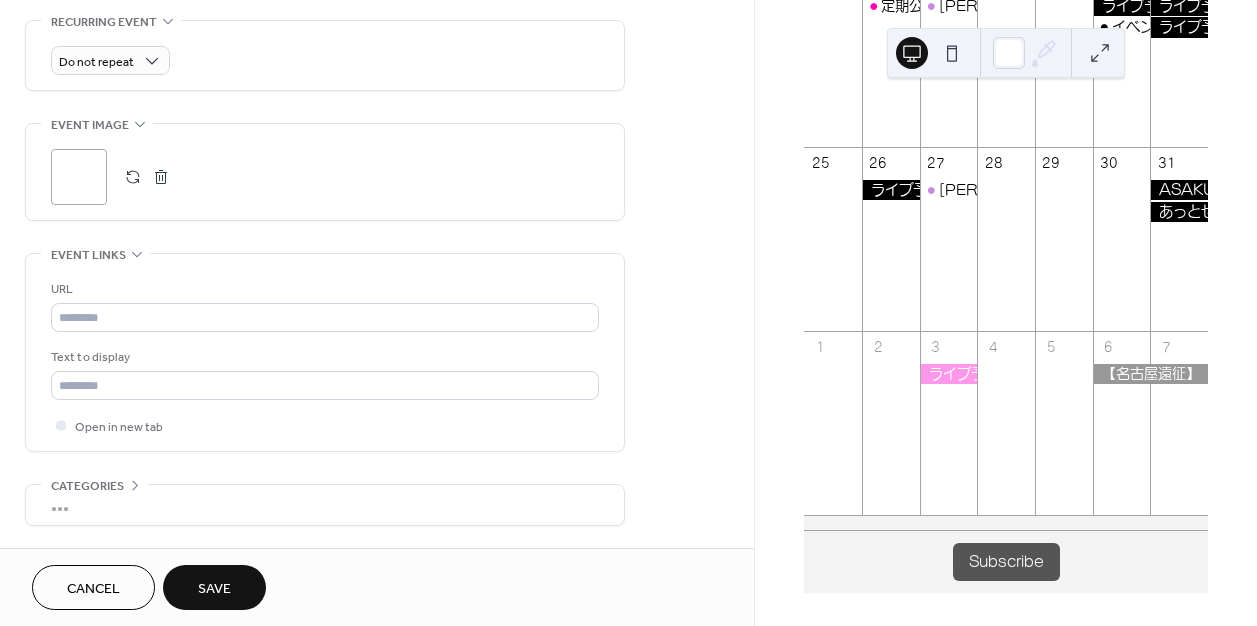 scroll, scrollTop: 938, scrollLeft: 0, axis: vertical 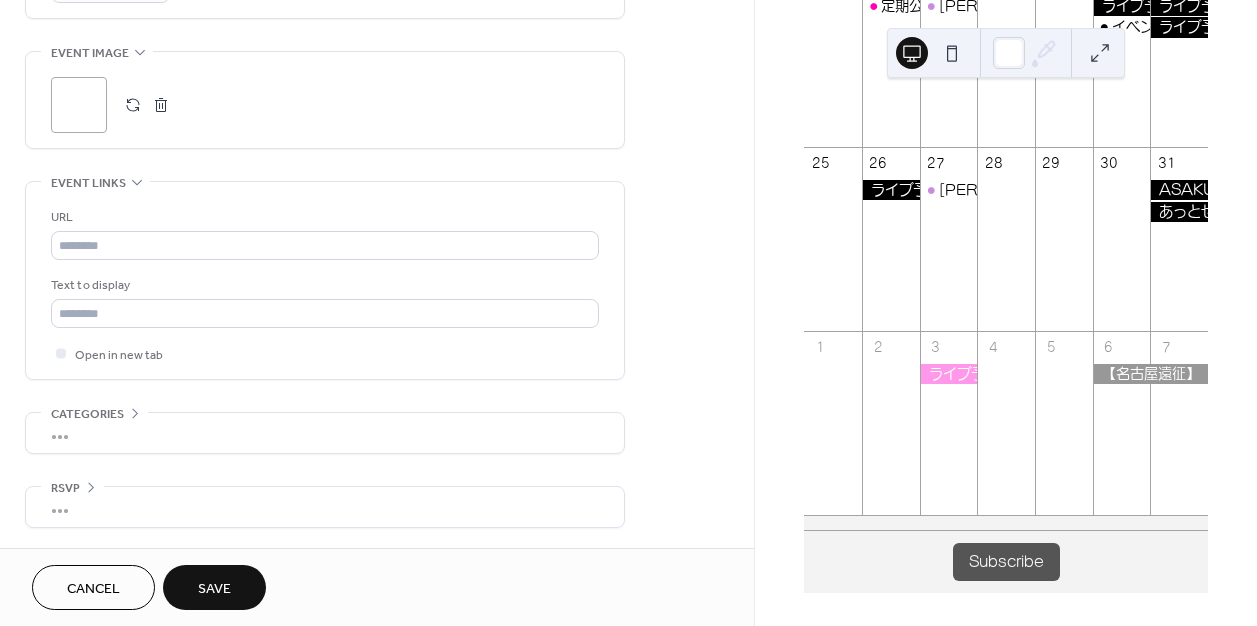 click on "Save" at bounding box center (214, 589) 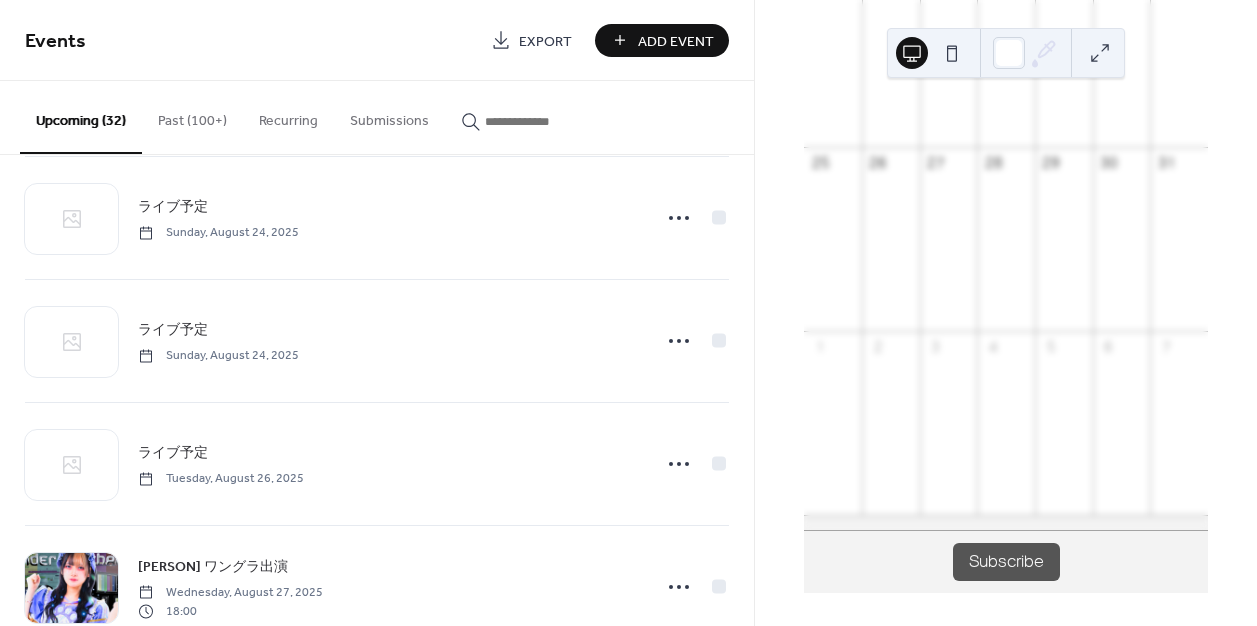 scroll, scrollTop: 2667, scrollLeft: 0, axis: vertical 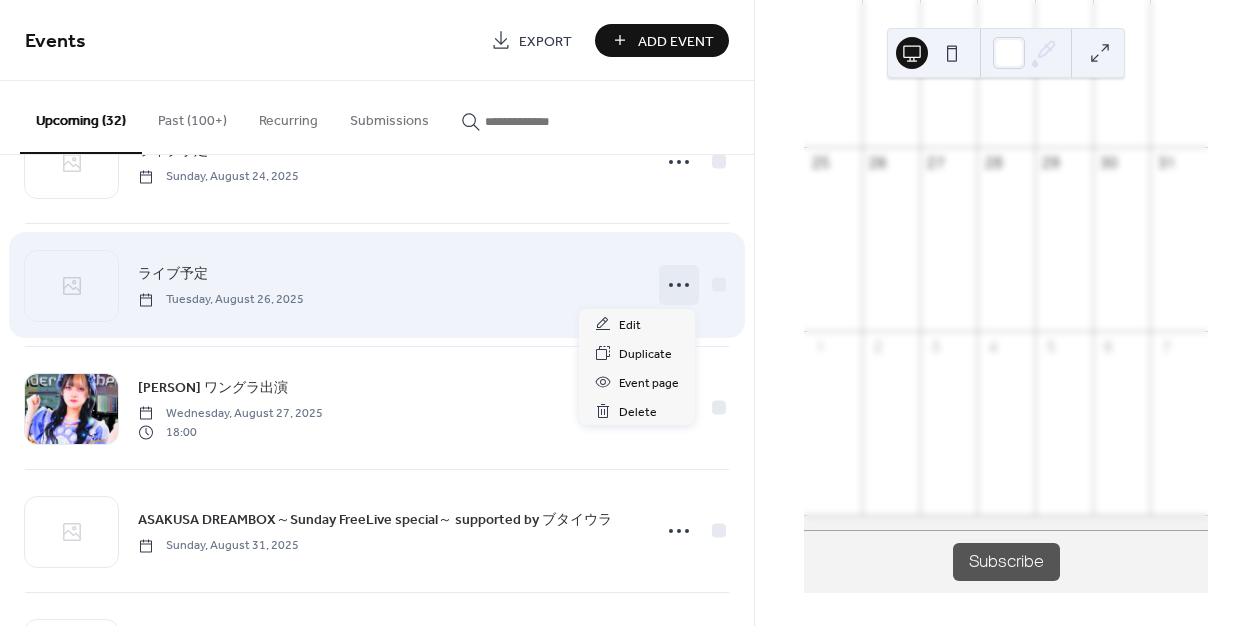 click 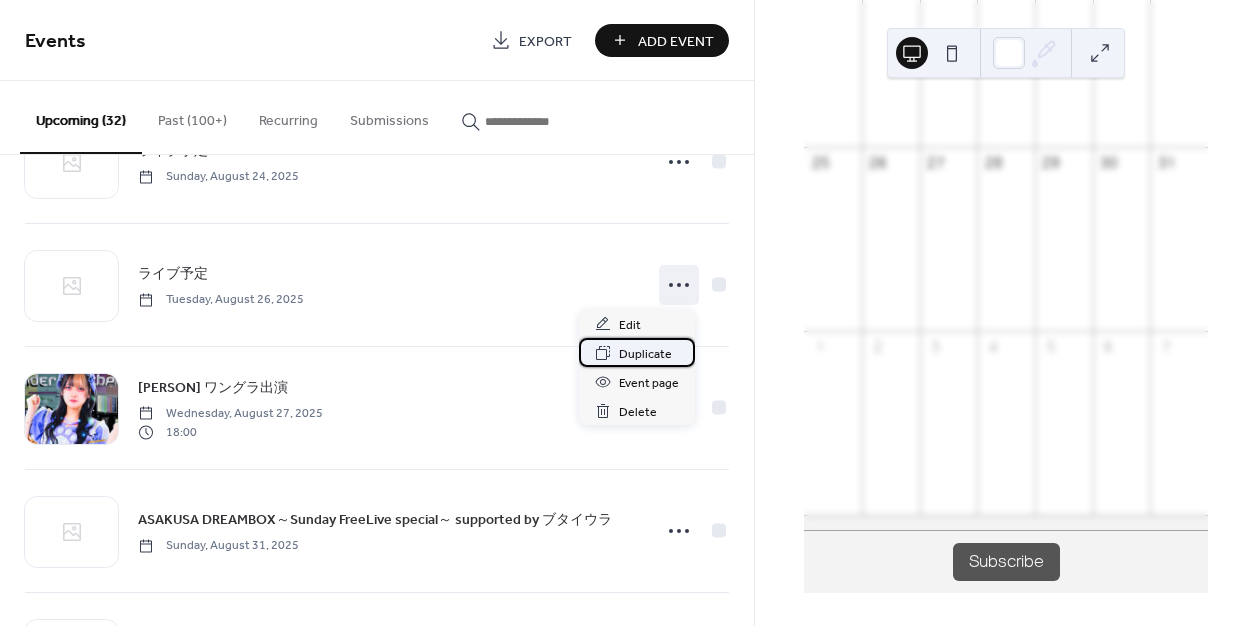 click on "Duplicate" at bounding box center (645, 354) 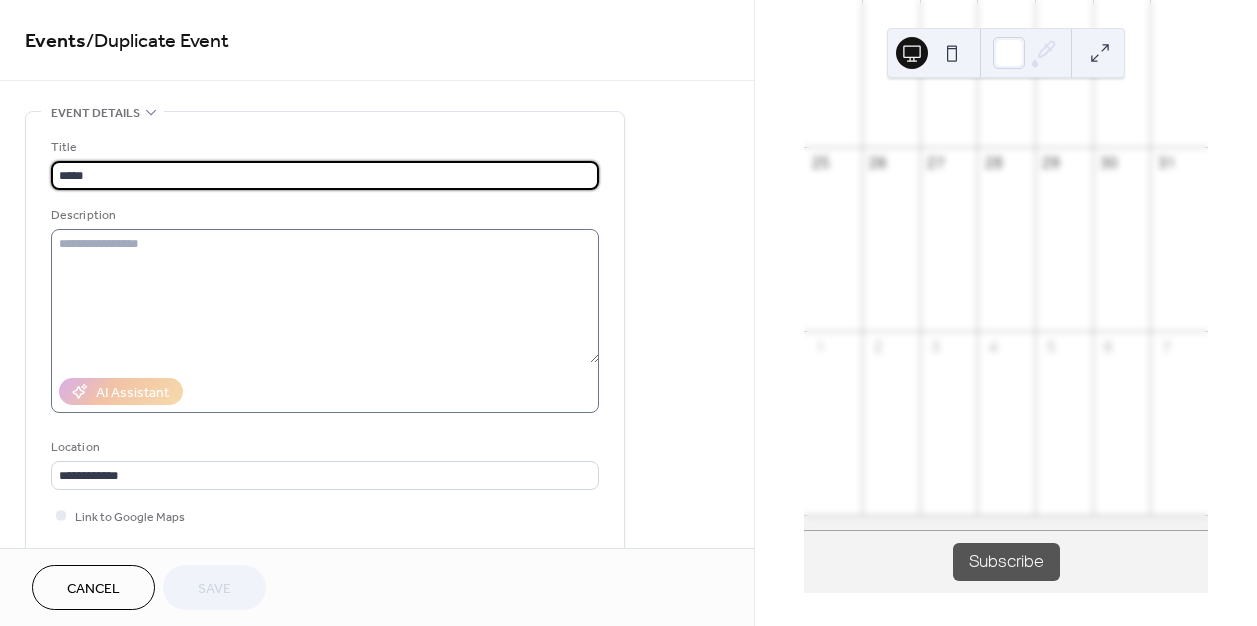 scroll, scrollTop: 226, scrollLeft: 0, axis: vertical 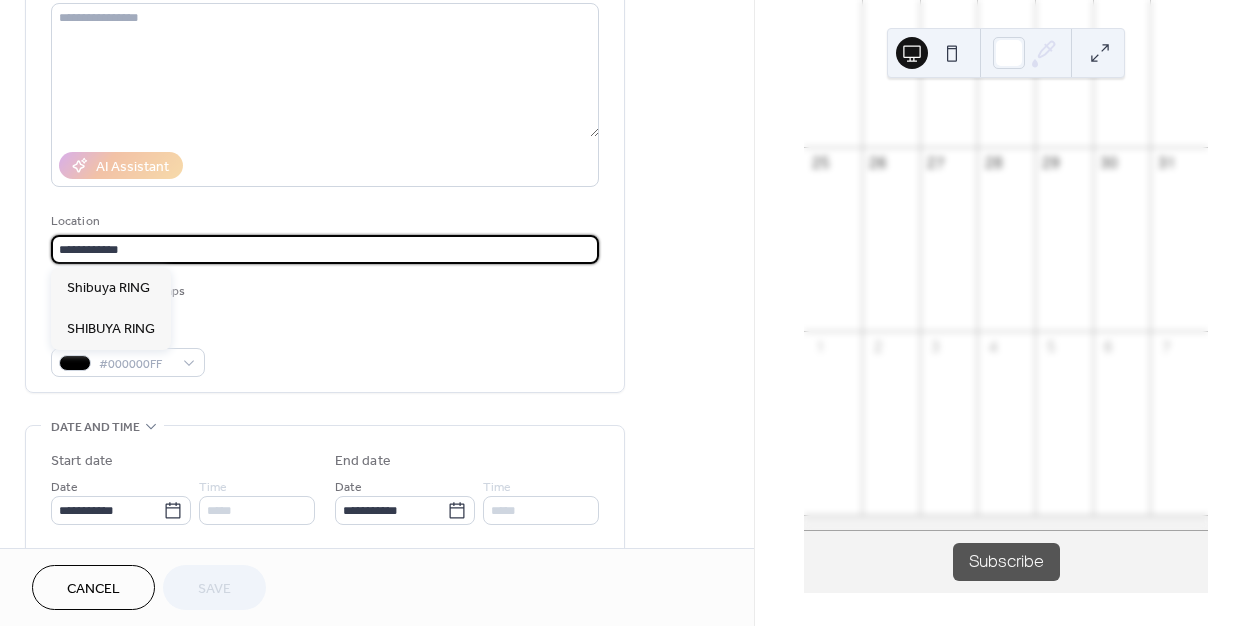 drag, startPoint x: 156, startPoint y: 249, endPoint x: 55, endPoint y: 249, distance: 101 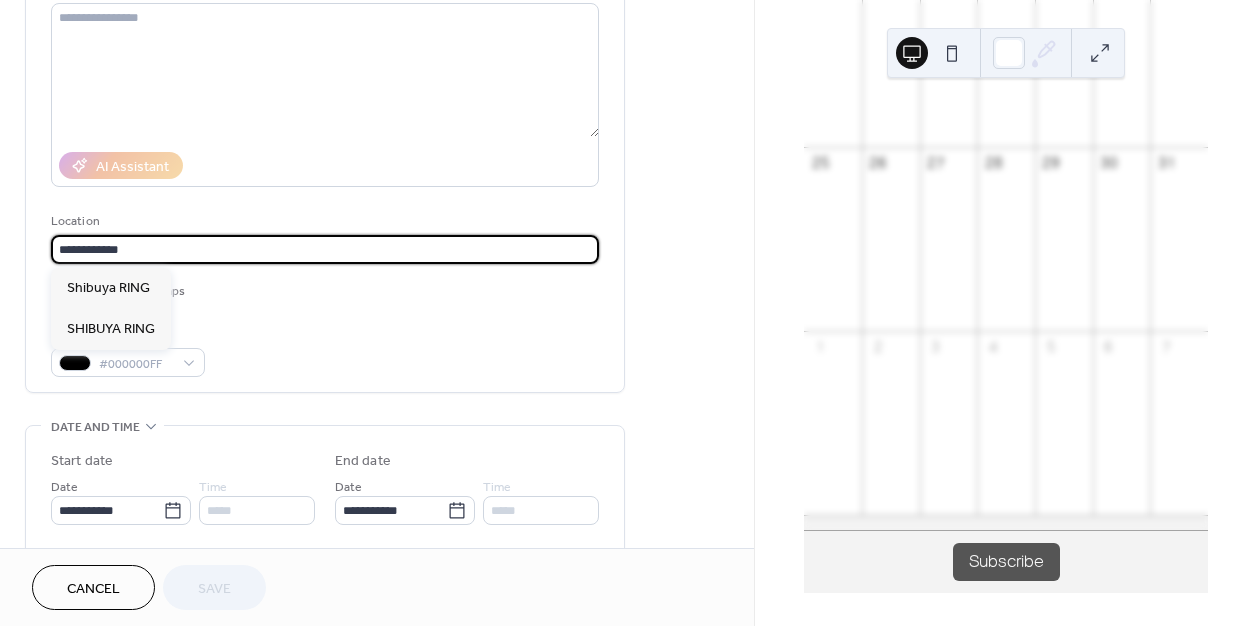 click on "**********" at bounding box center (325, 249) 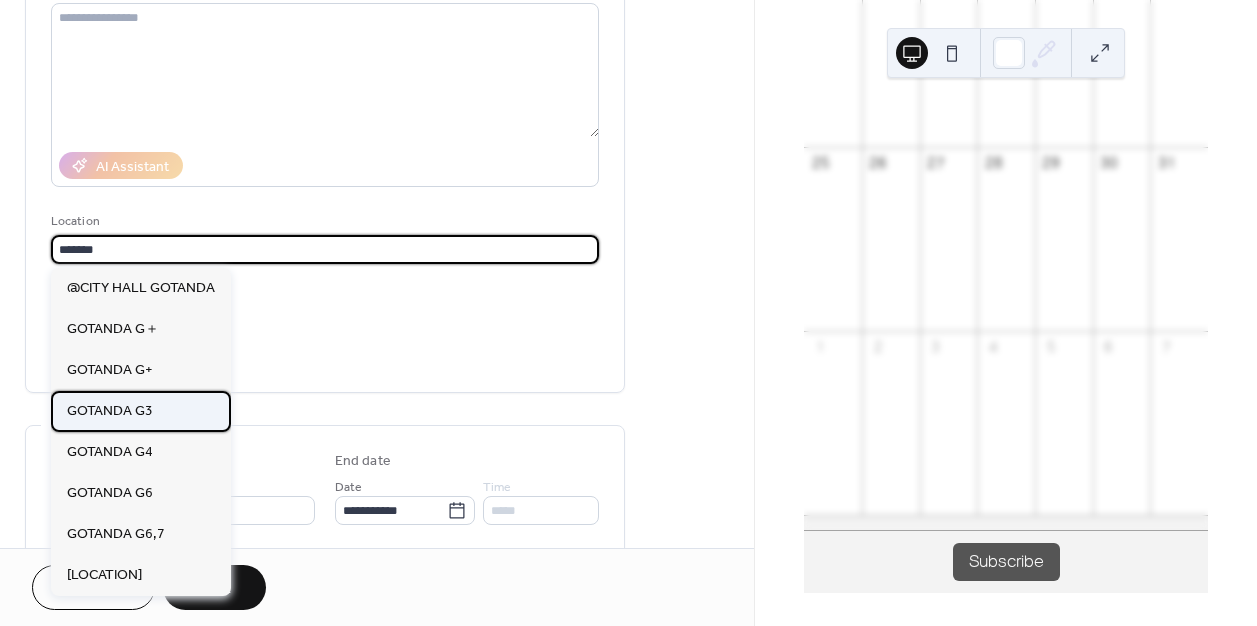 click on "GOTANDA G3" at bounding box center [110, 411] 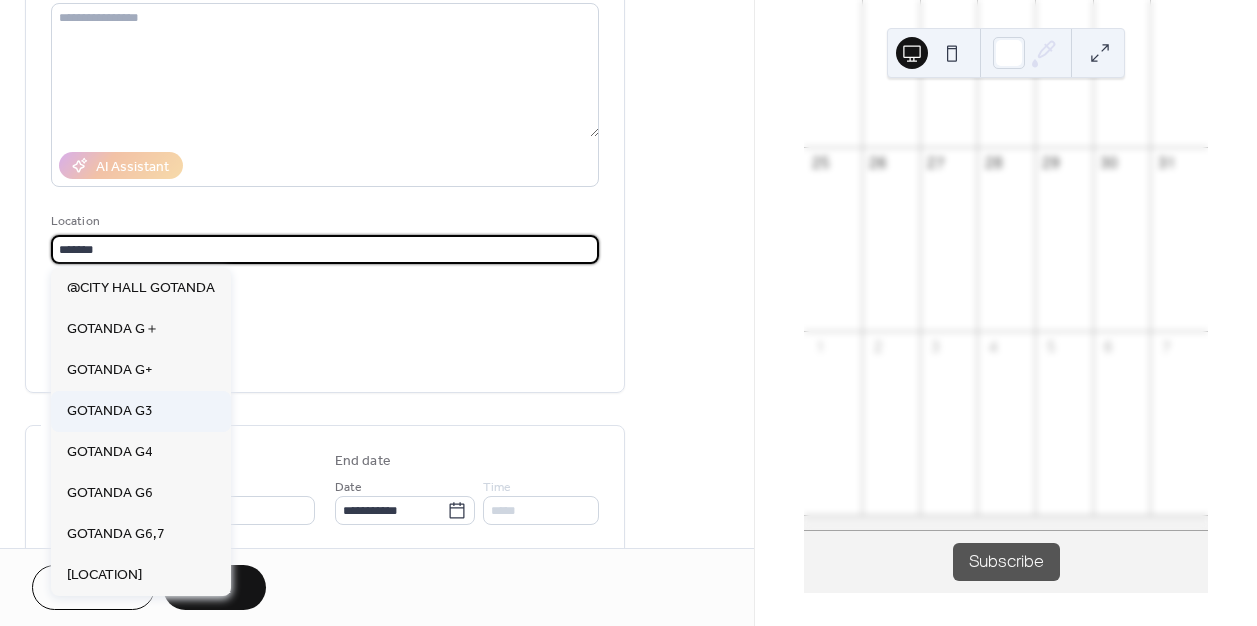 type on "**********" 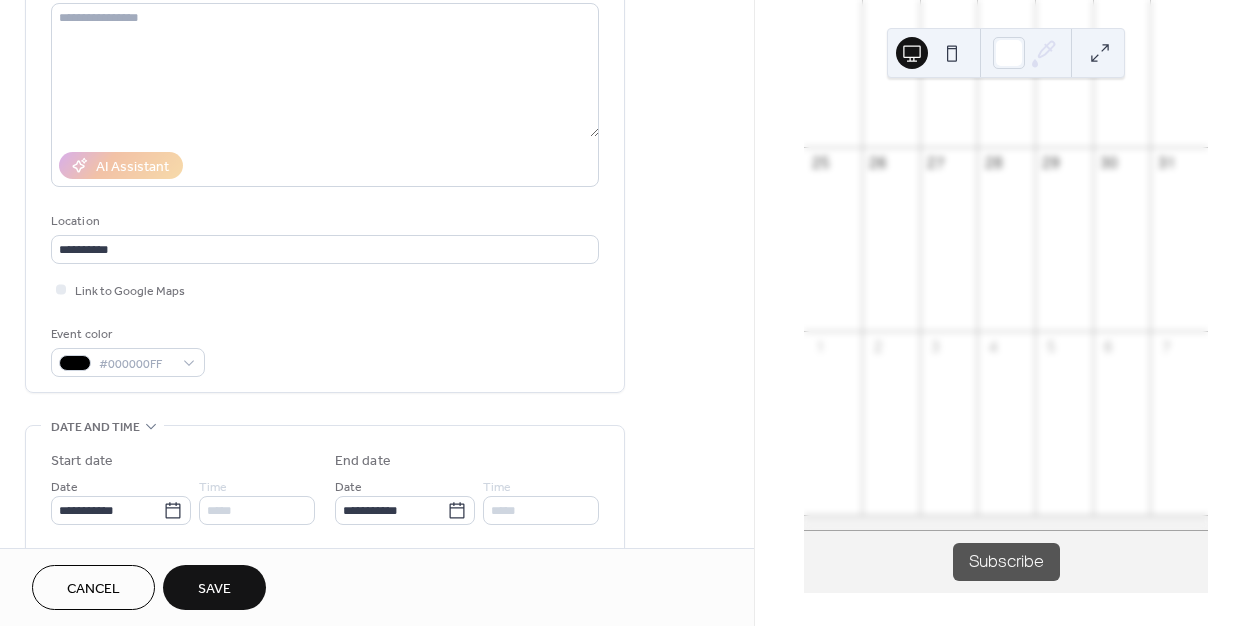 click on "Event color #000000FF" at bounding box center [325, 350] 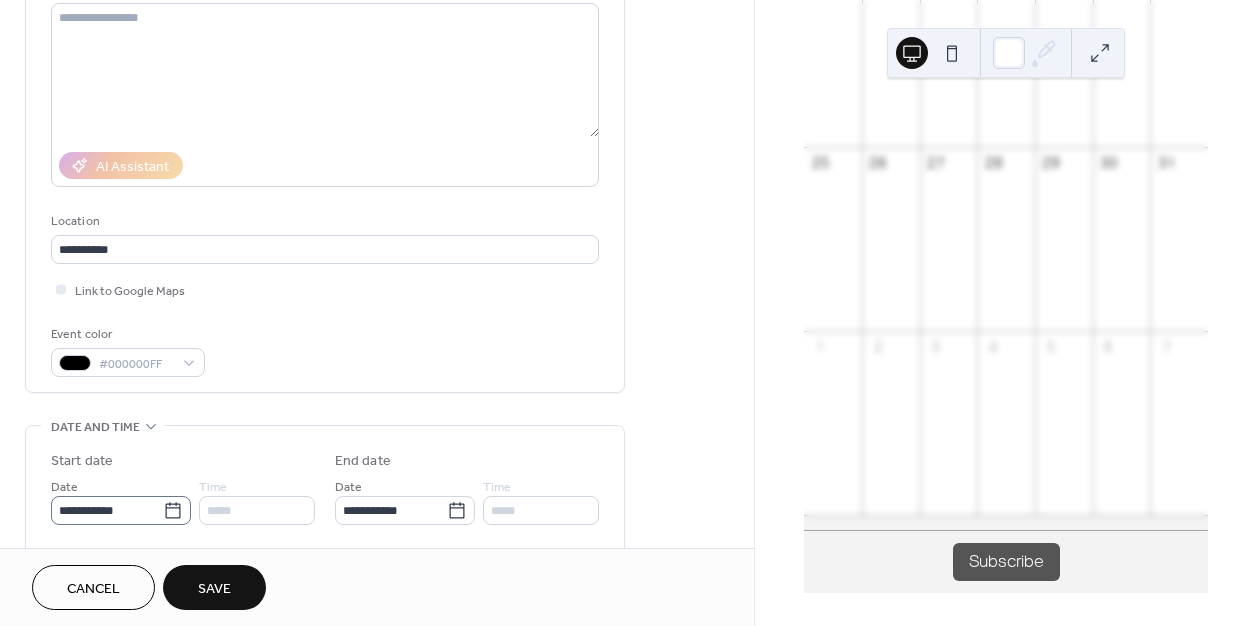 scroll, scrollTop: 334, scrollLeft: 0, axis: vertical 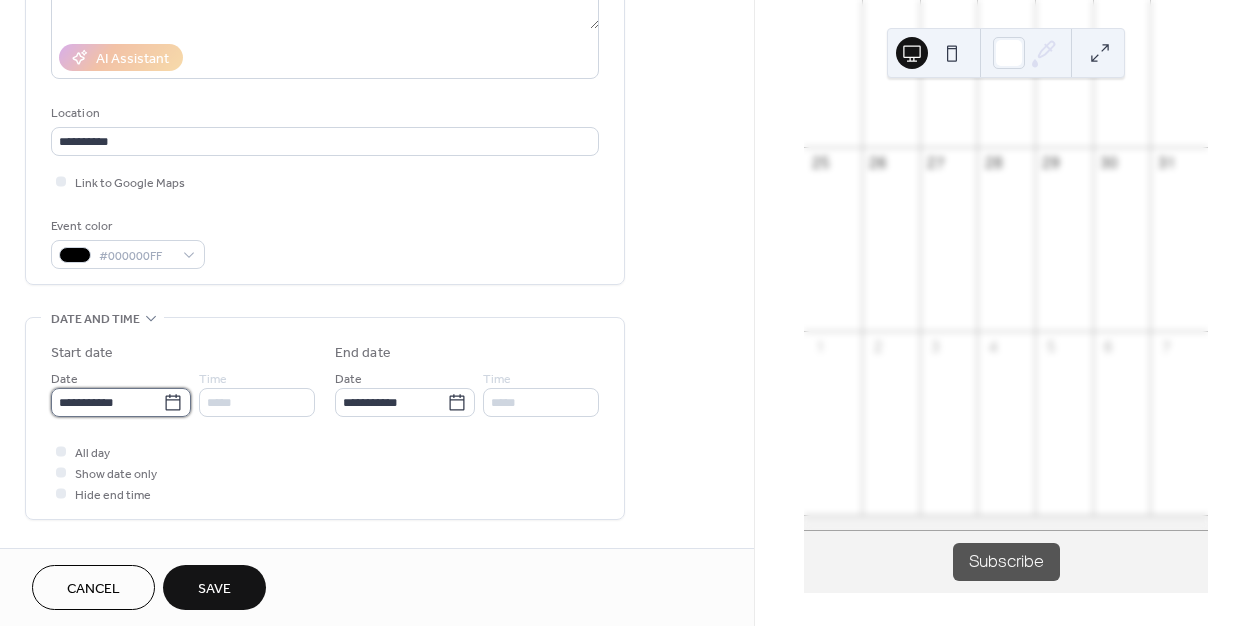 click on "**********" at bounding box center [107, 402] 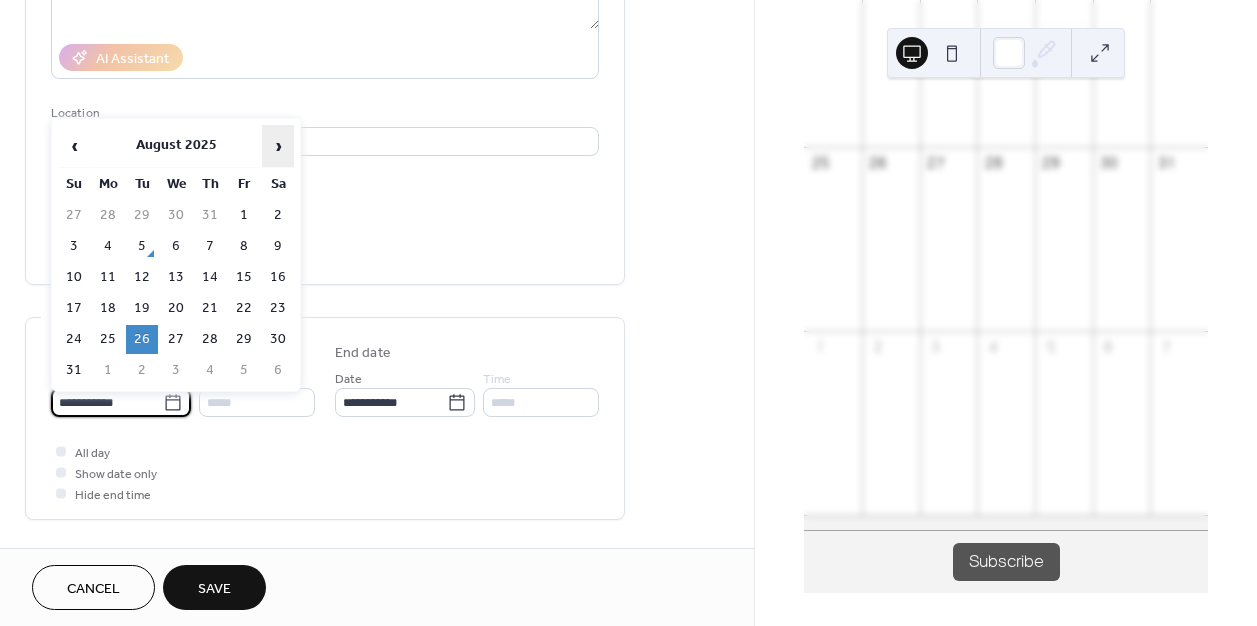 click on "›" at bounding box center [278, 146] 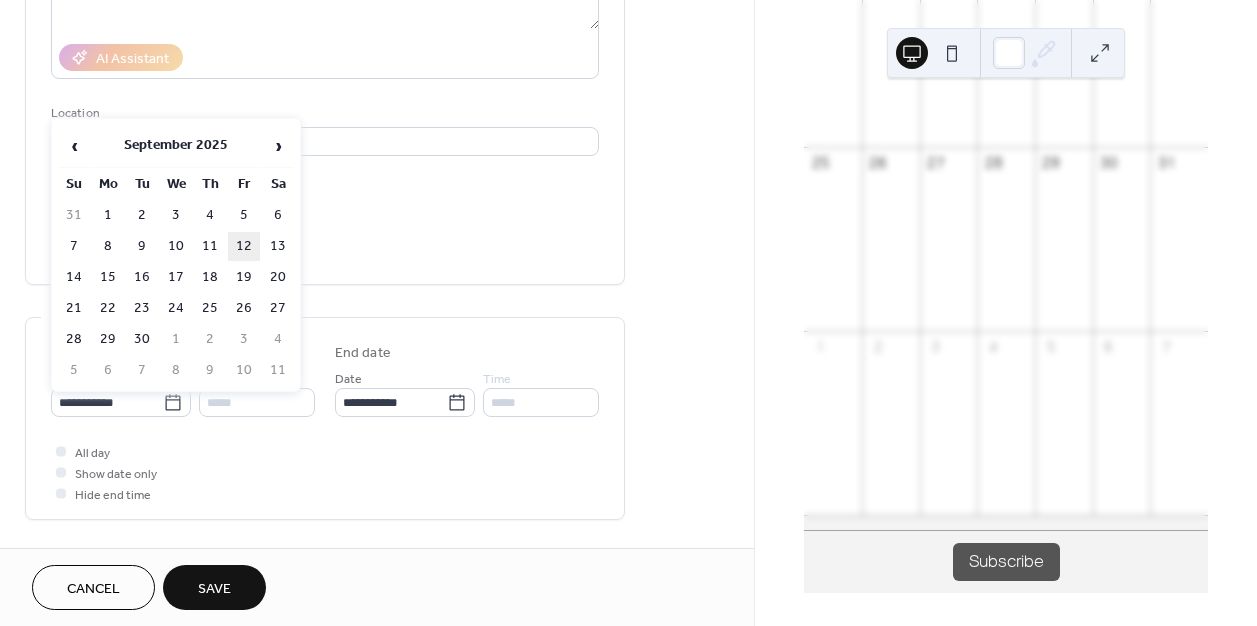 click on "12" at bounding box center (244, 246) 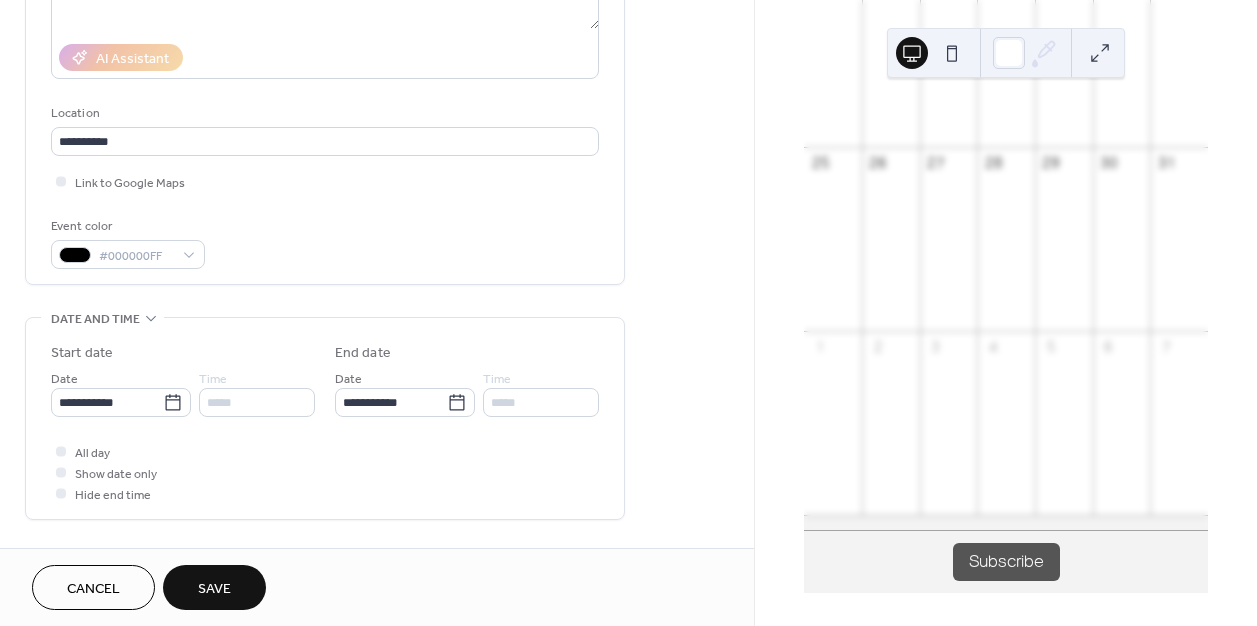 scroll, scrollTop: 446, scrollLeft: 0, axis: vertical 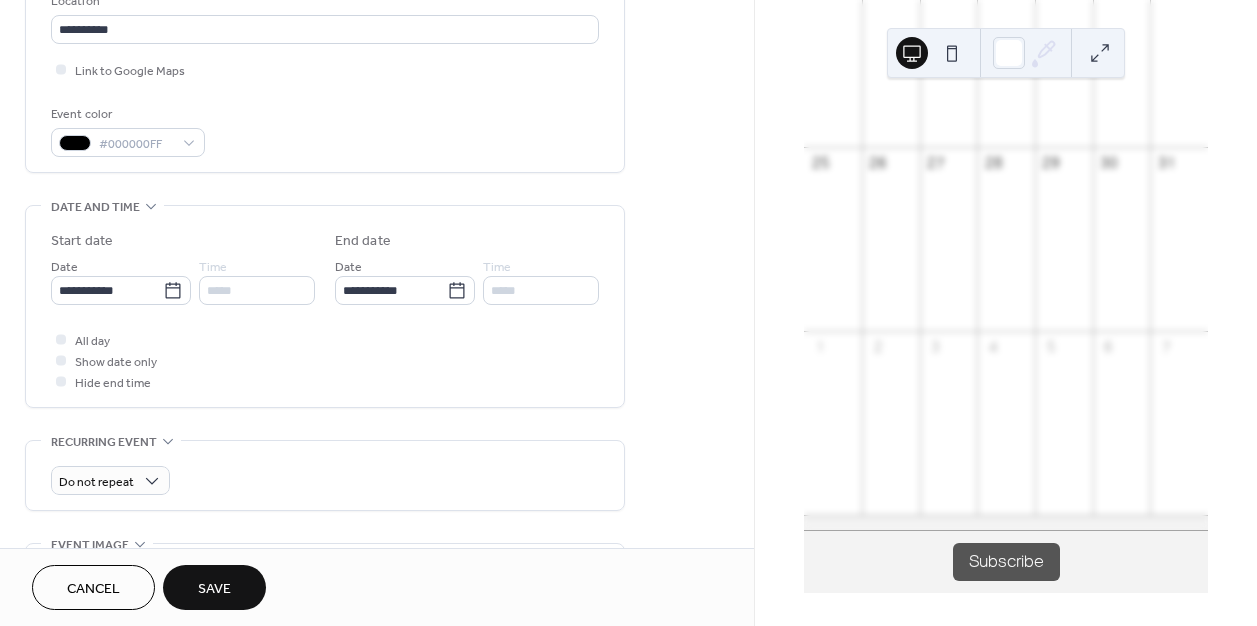 click on "Save" at bounding box center (214, 589) 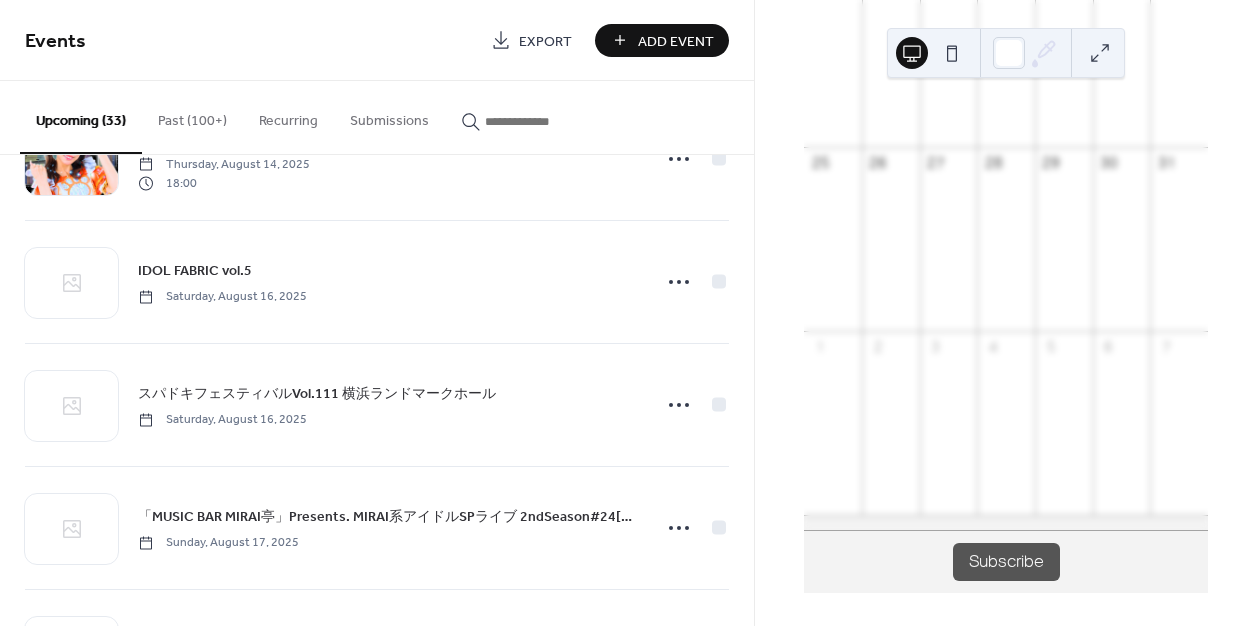 scroll, scrollTop: 1639, scrollLeft: 0, axis: vertical 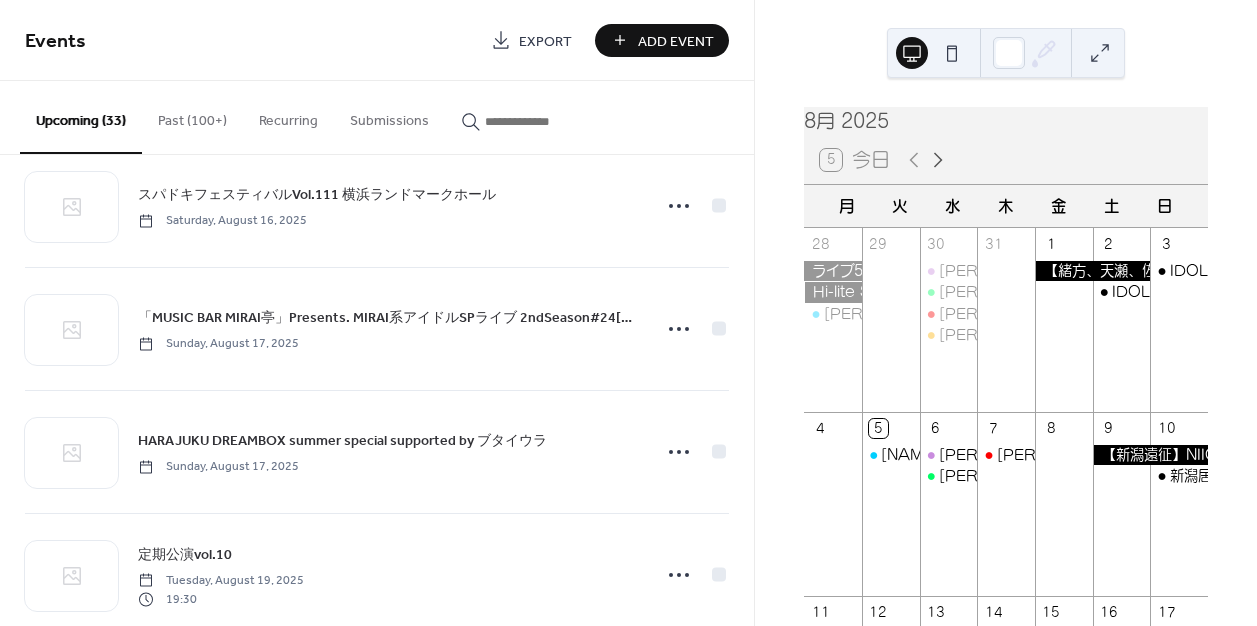 click 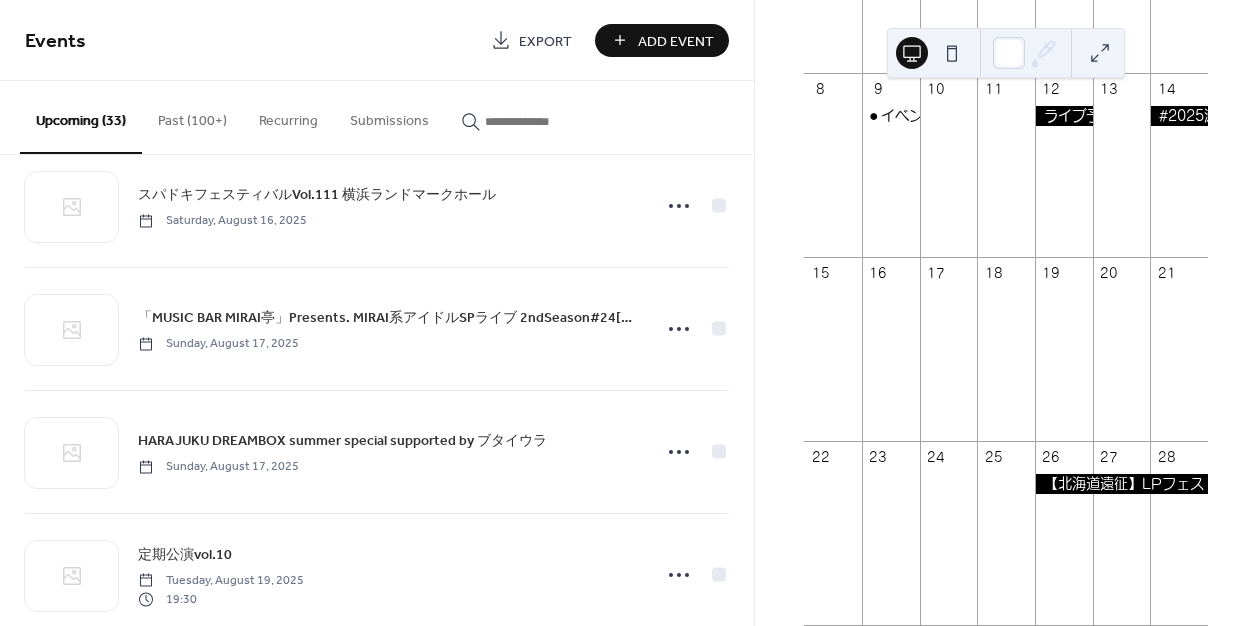 scroll, scrollTop: 400, scrollLeft: 0, axis: vertical 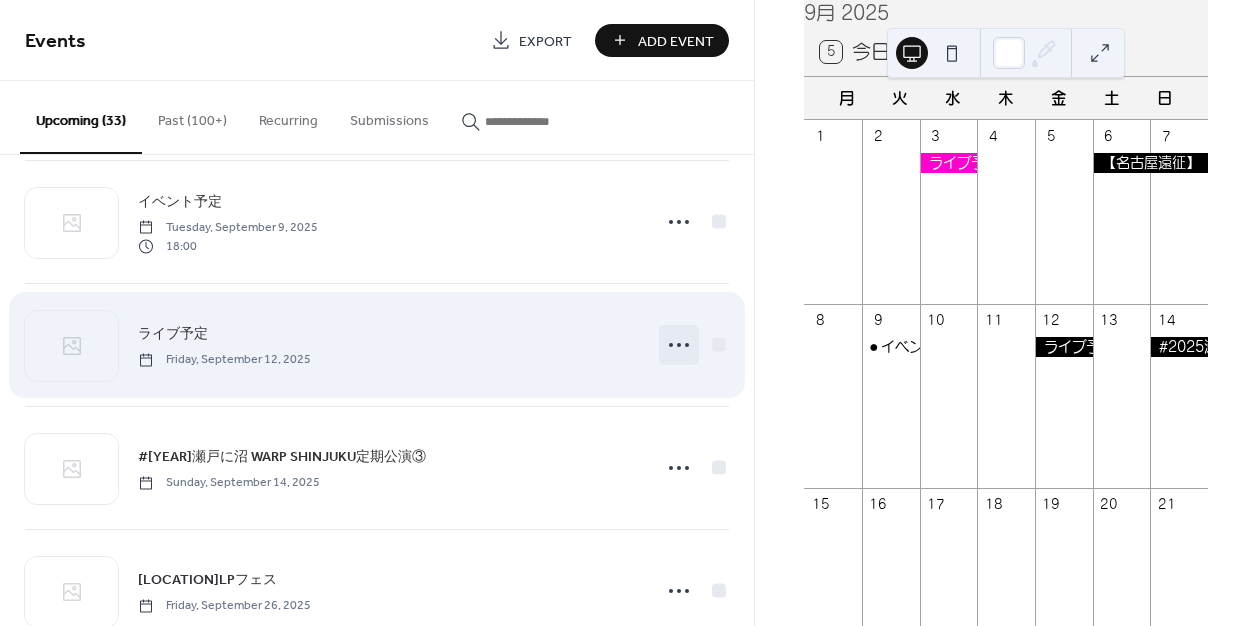 click 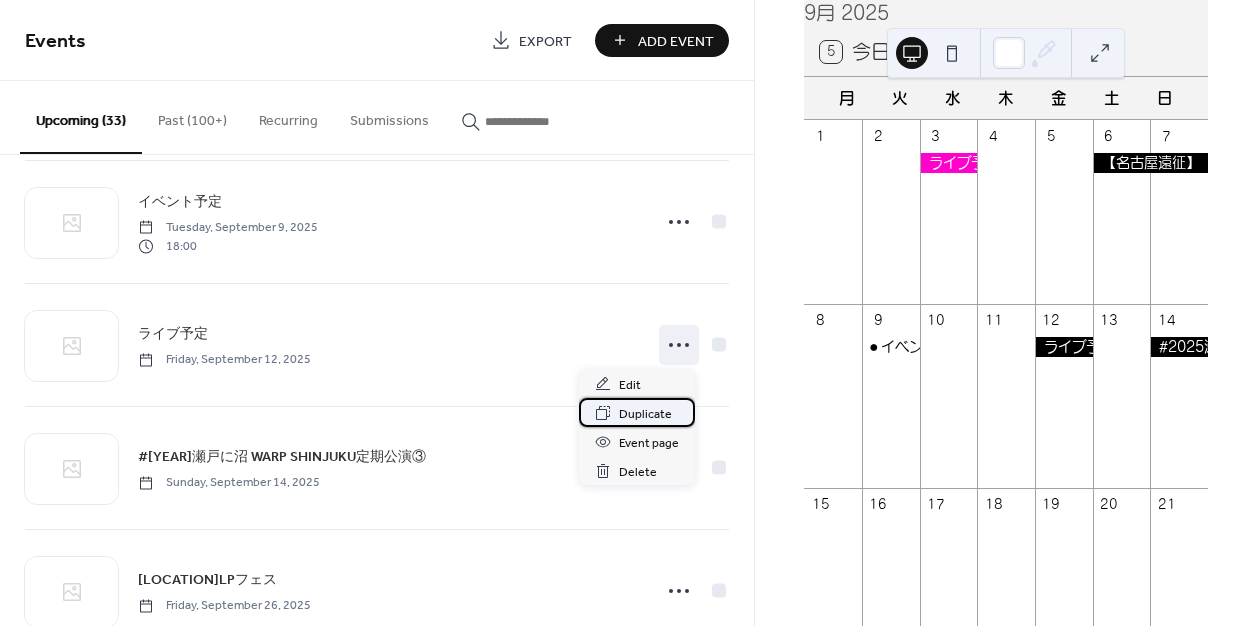 click on "Duplicate" at bounding box center (645, 414) 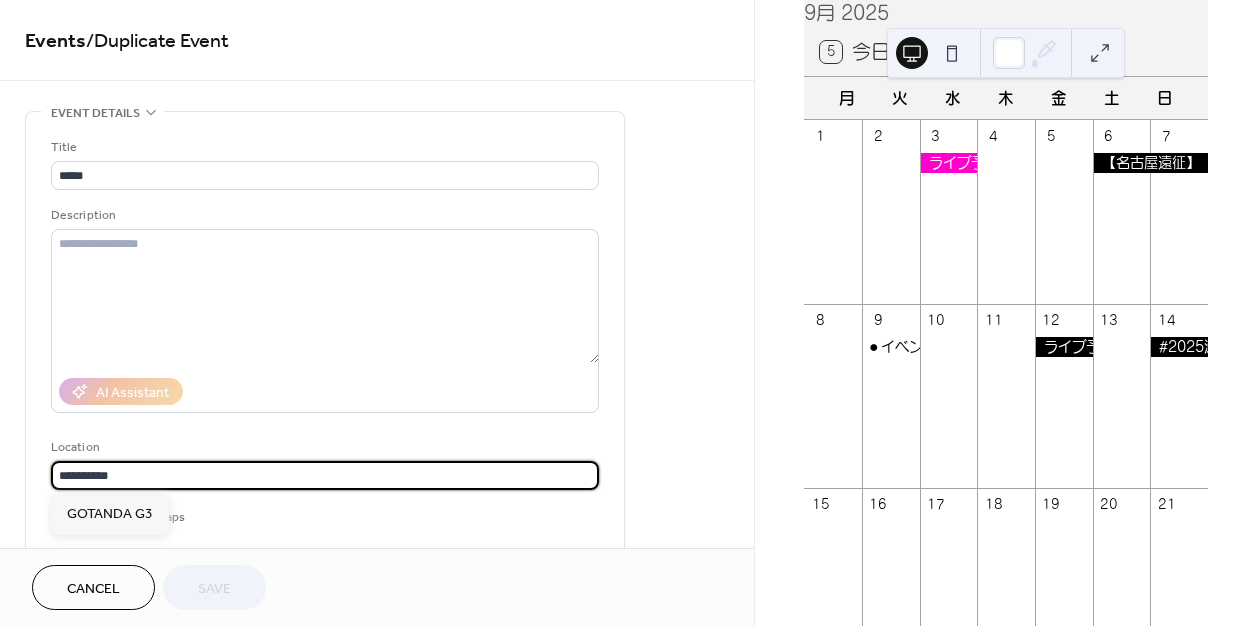 drag, startPoint x: 177, startPoint y: 471, endPoint x: 50, endPoint y: 471, distance: 127 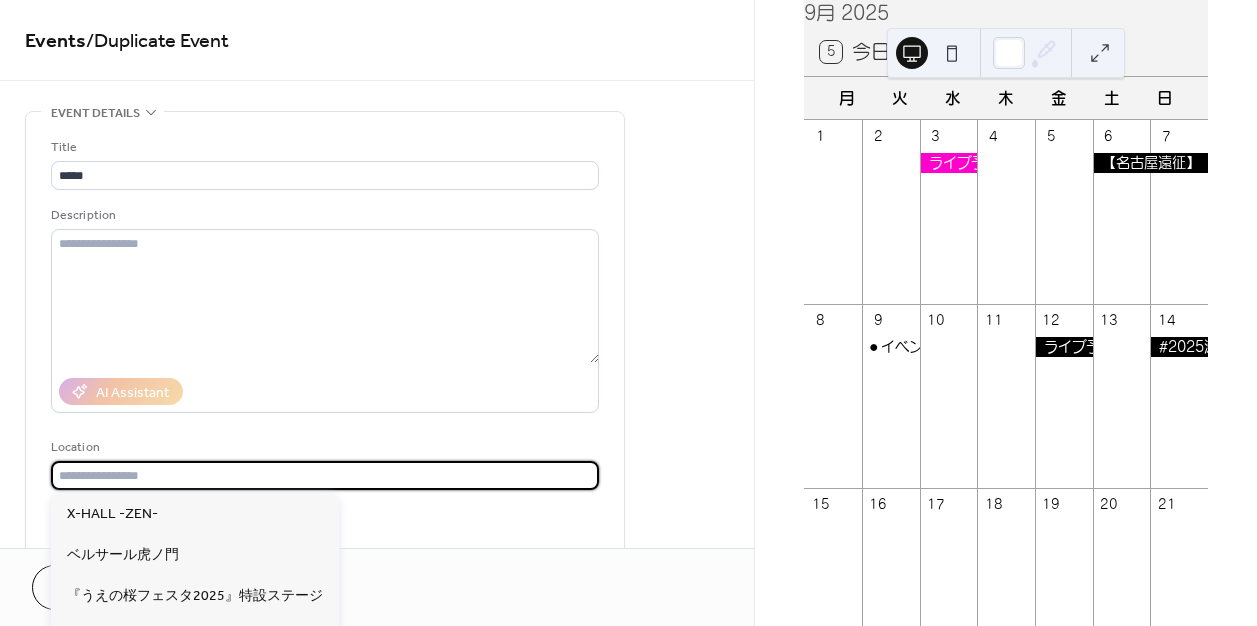 type on "*" 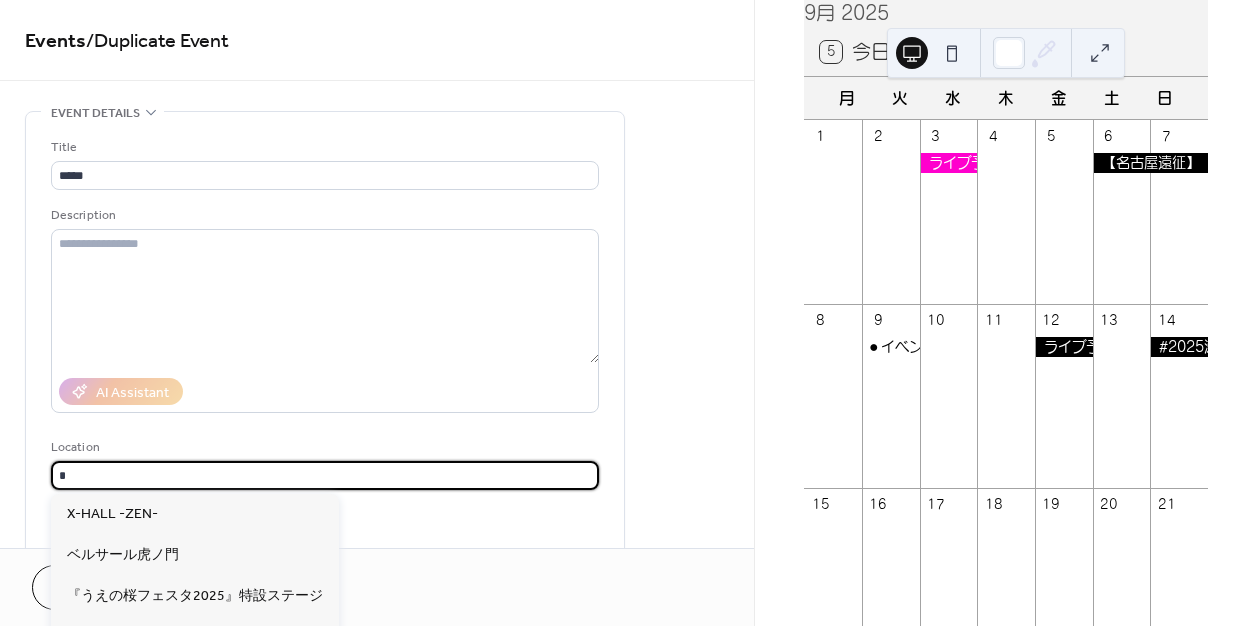 type on "*" 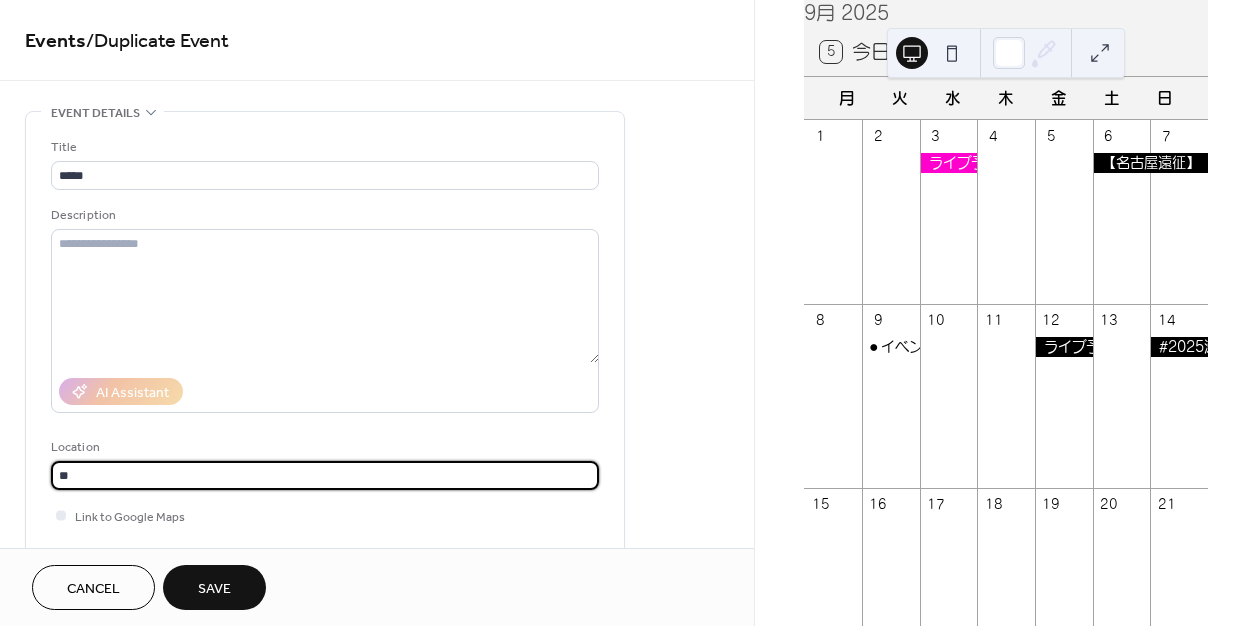 click on "**" at bounding box center (325, 475) 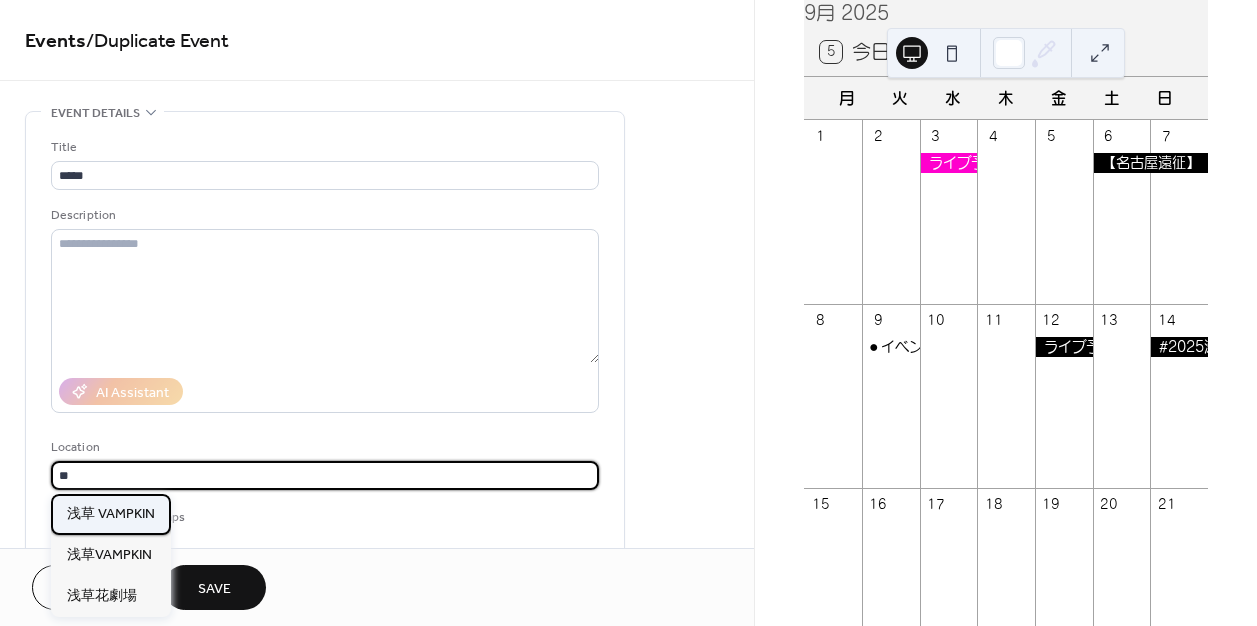 click on "浅草 VAMPKIN" at bounding box center (111, 514) 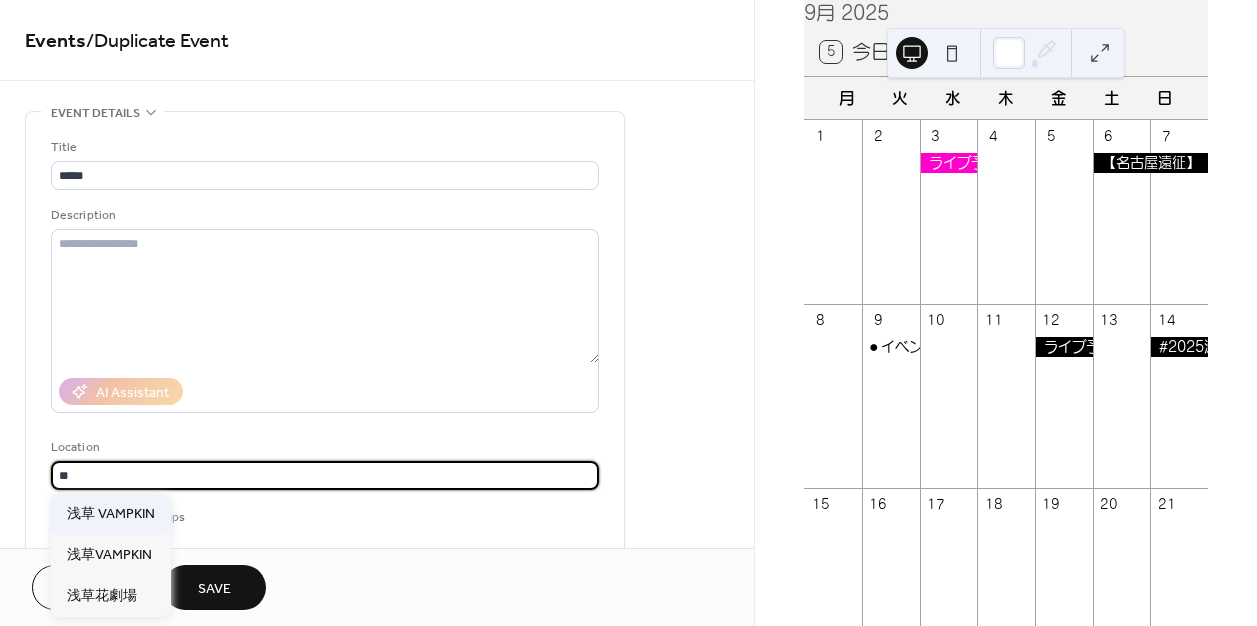type on "**********" 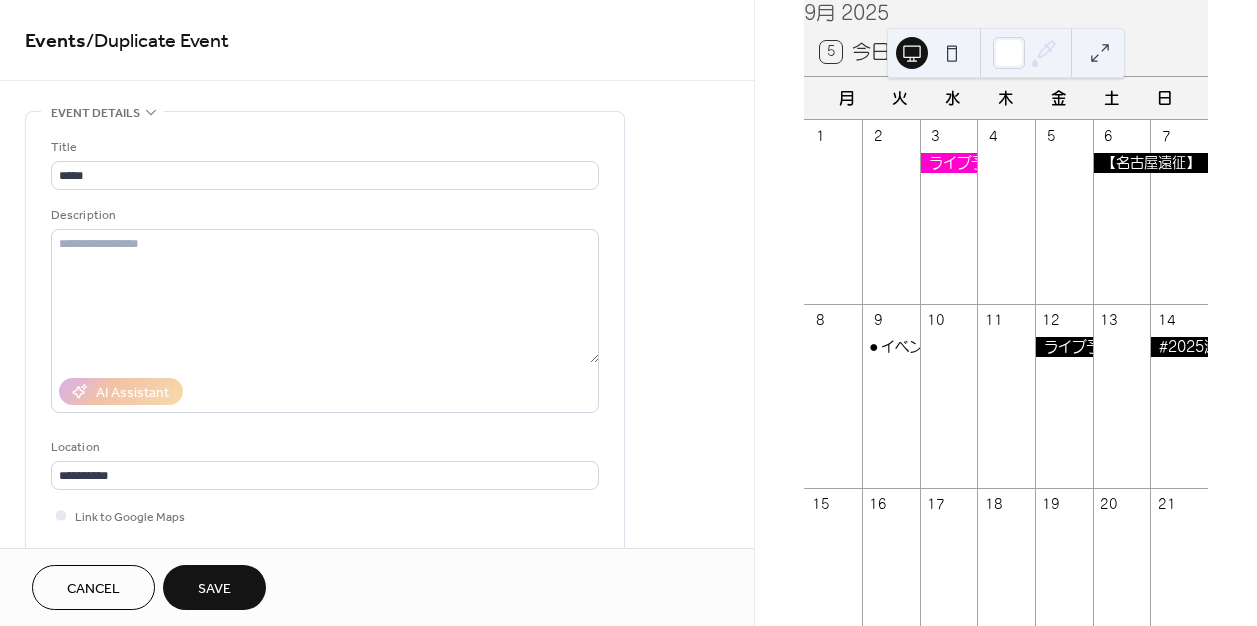 click on "Save" at bounding box center (214, 589) 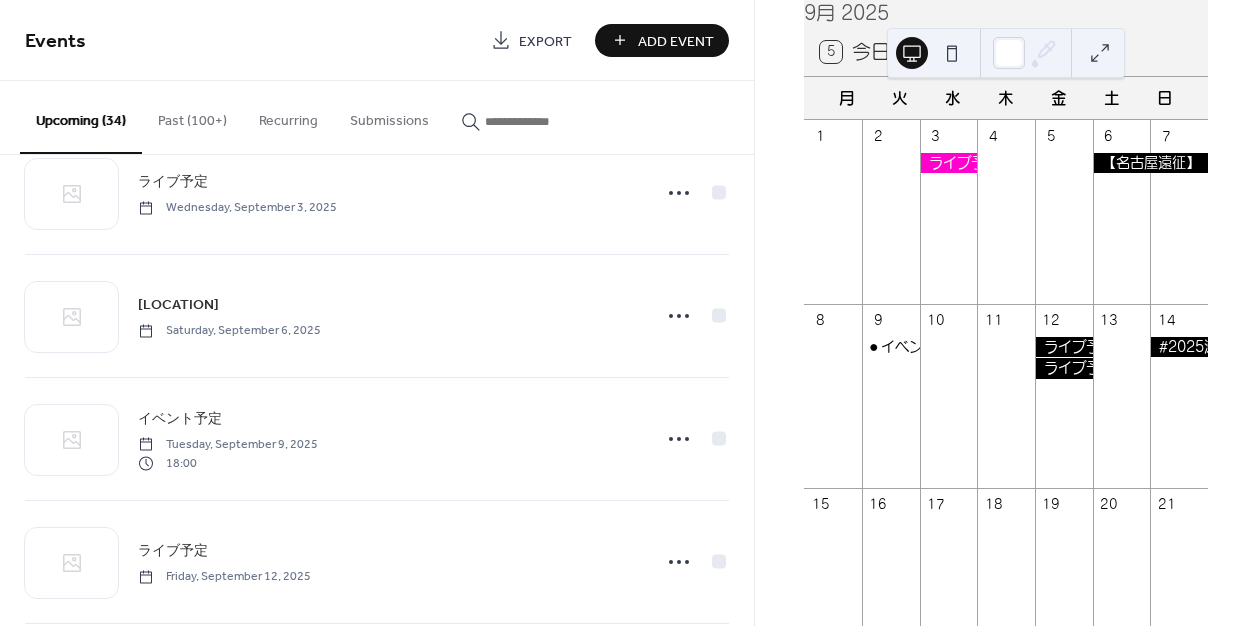 scroll, scrollTop: 3409, scrollLeft: 0, axis: vertical 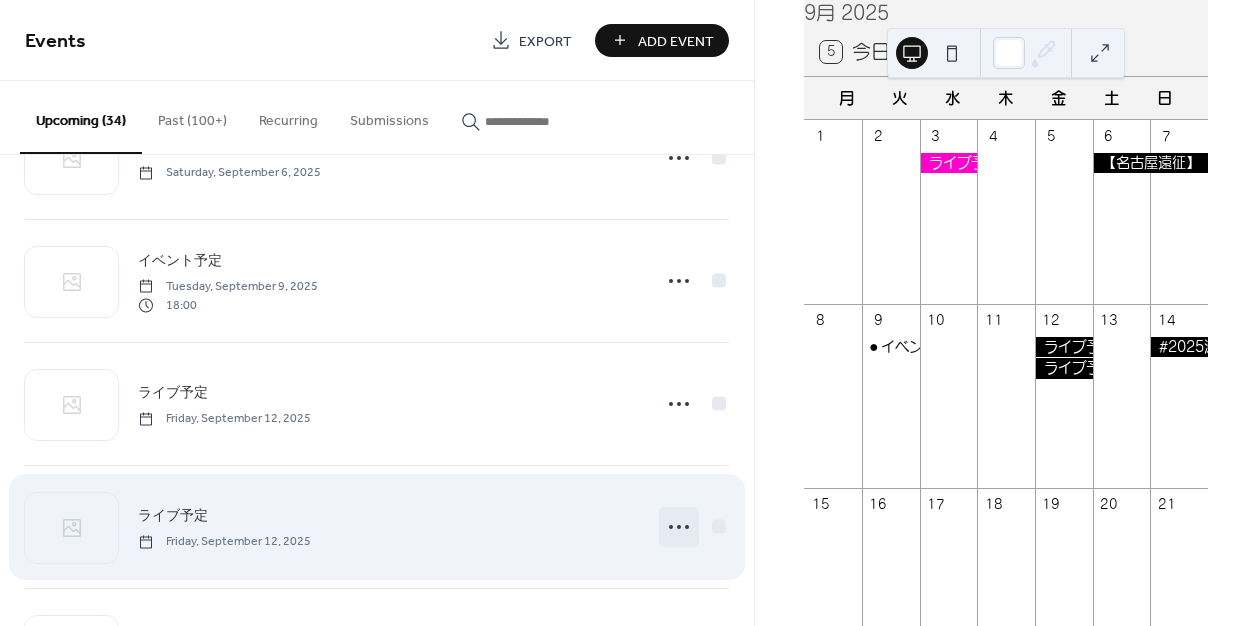 click 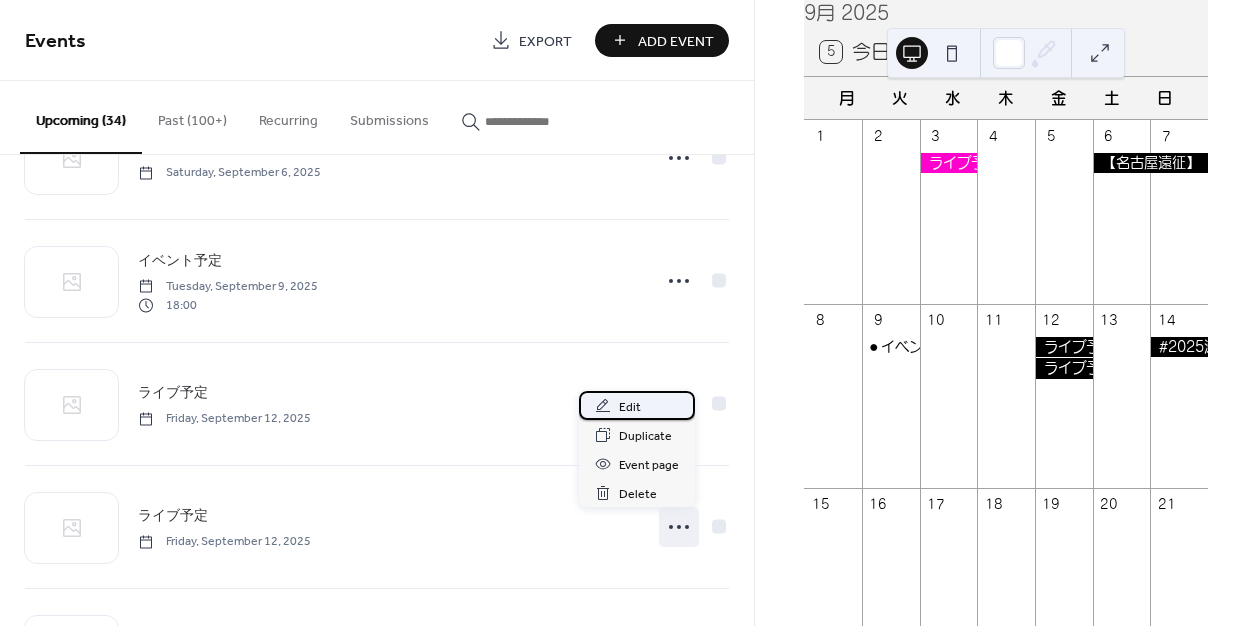 click on "Edit" at bounding box center (637, 405) 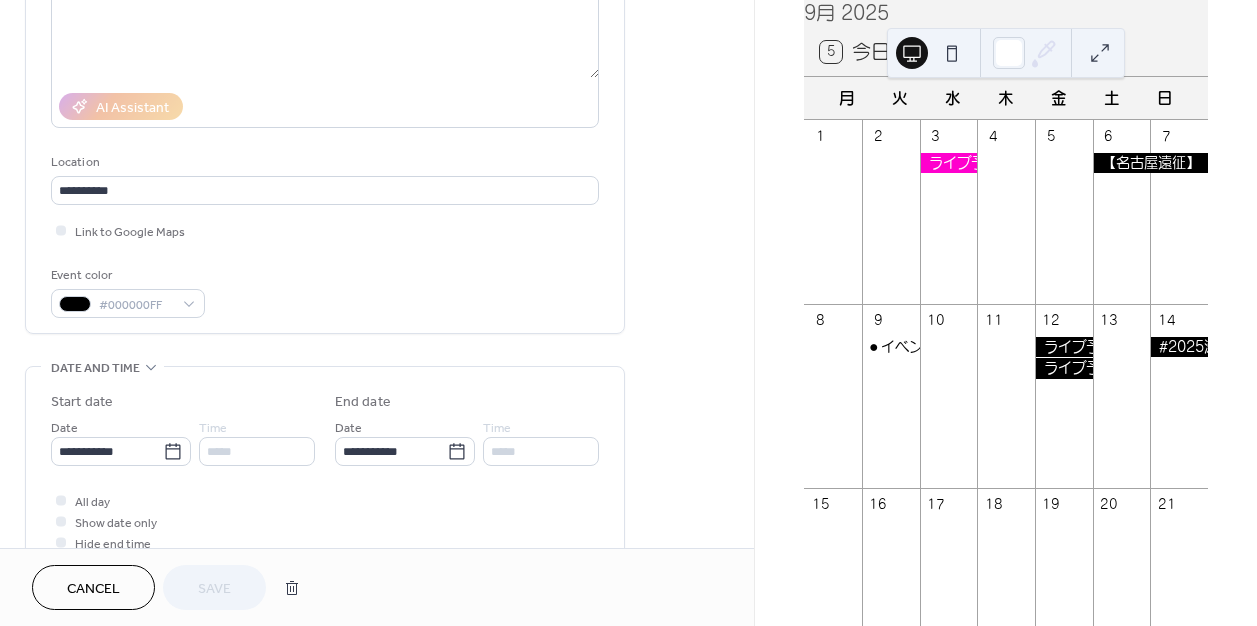 scroll, scrollTop: 346, scrollLeft: 0, axis: vertical 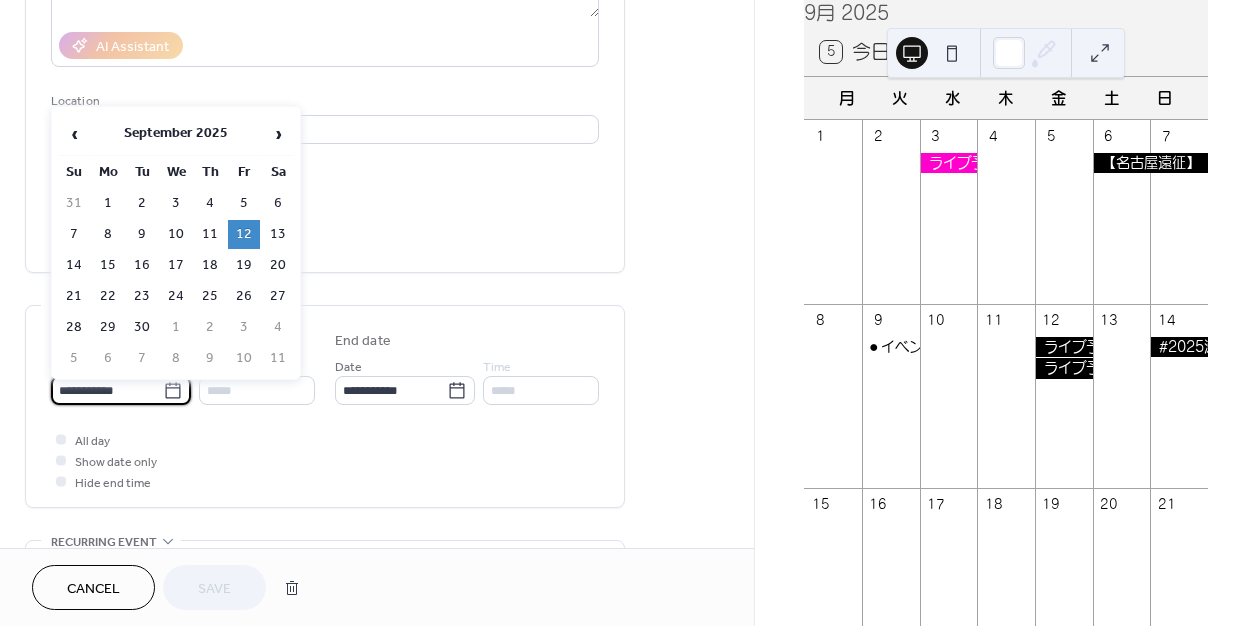 click on "**********" at bounding box center (107, 390) 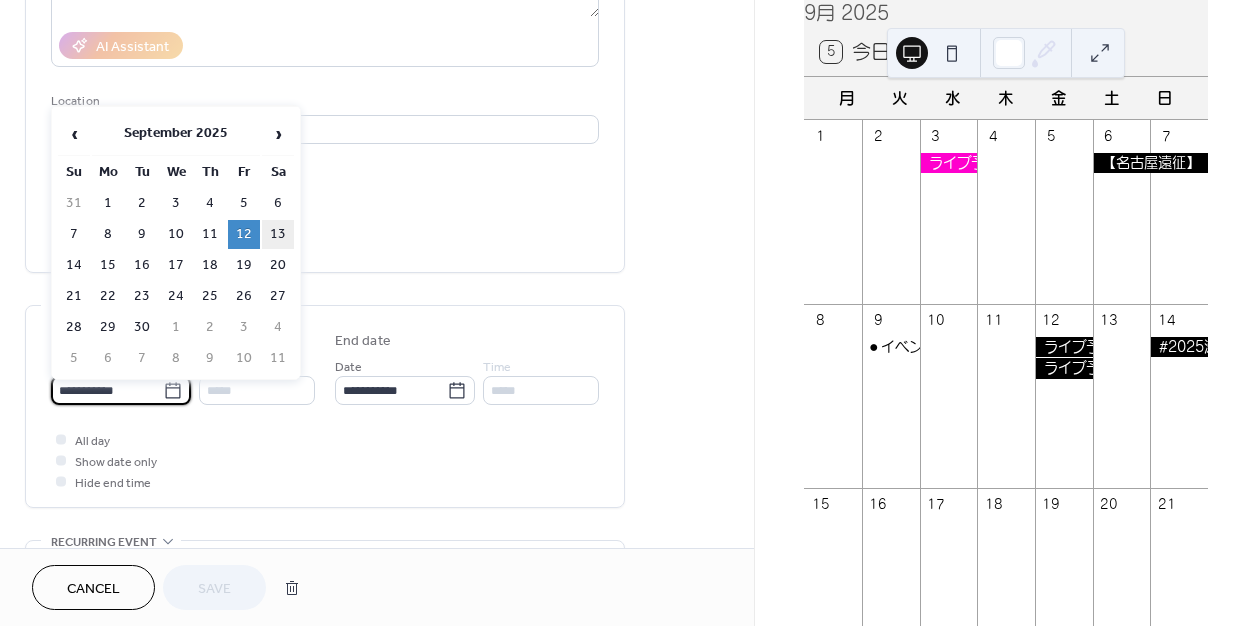 click on "13" at bounding box center [278, 234] 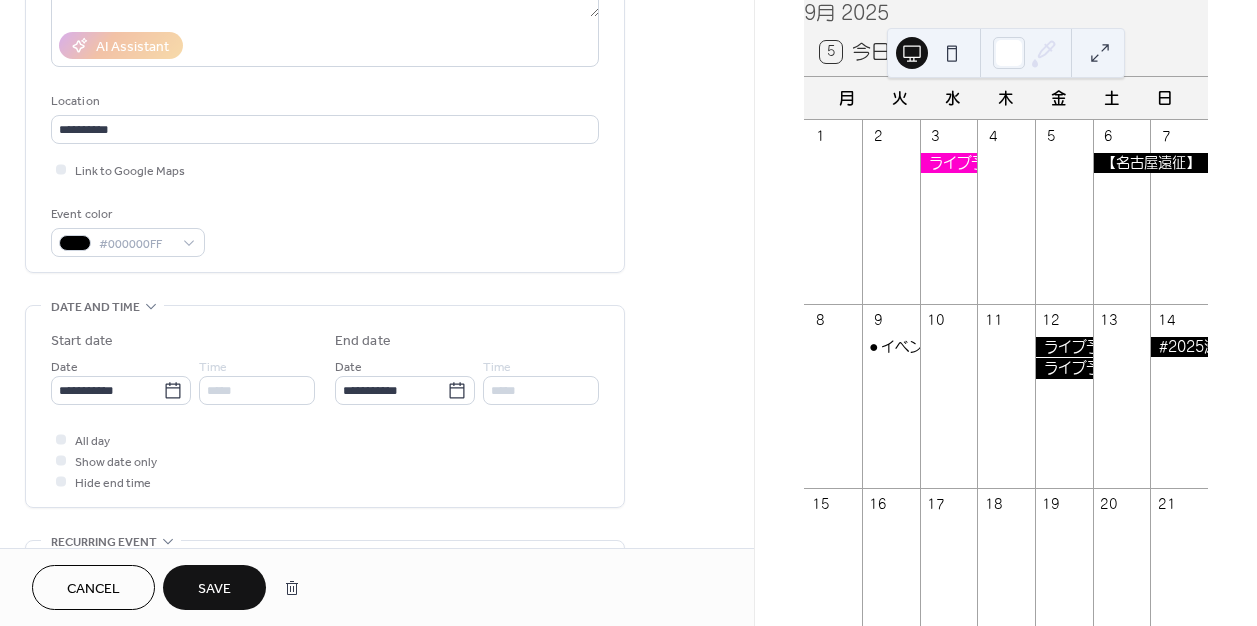 click on "Save" at bounding box center [214, 589] 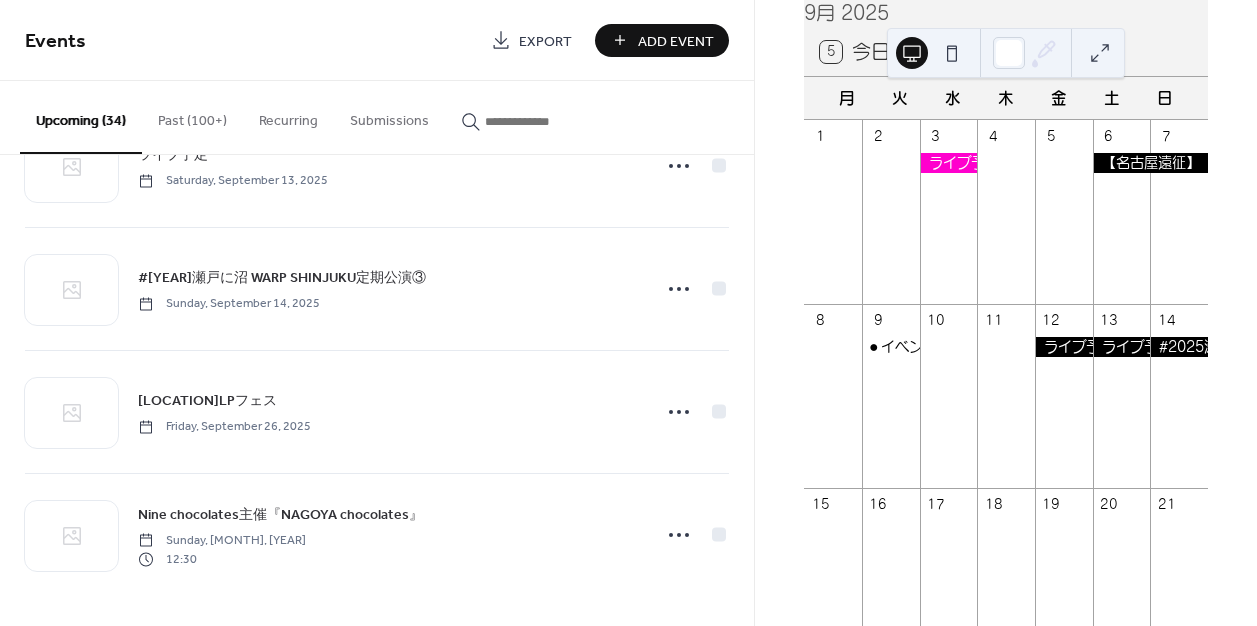 scroll, scrollTop: 3600, scrollLeft: 0, axis: vertical 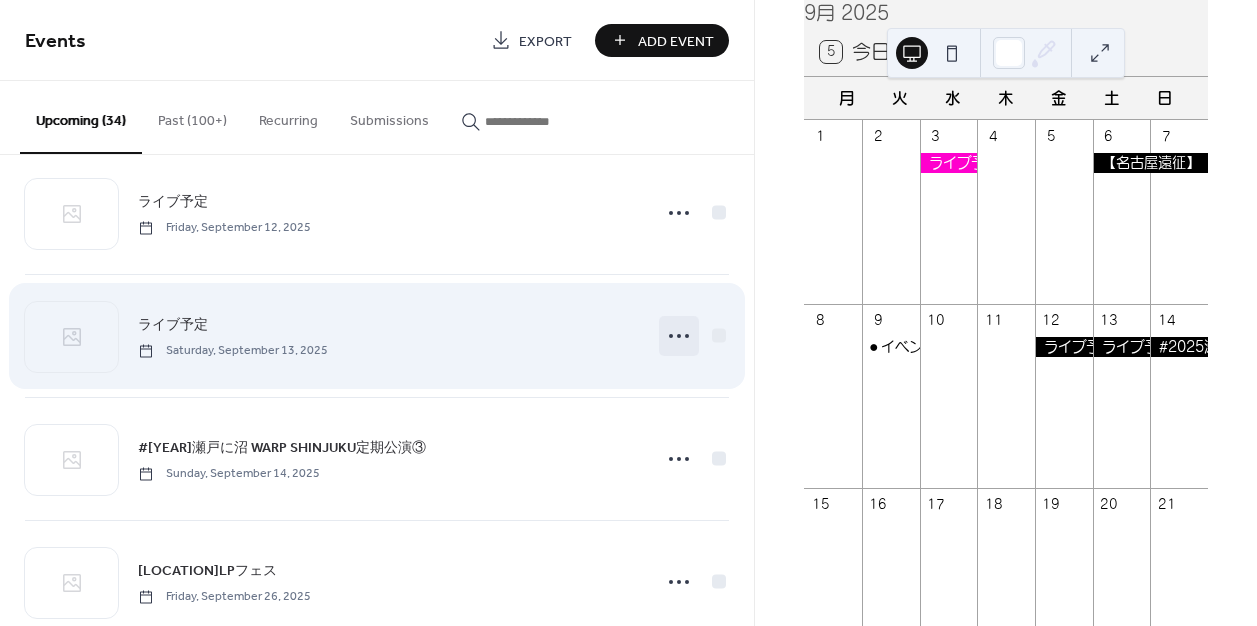 click 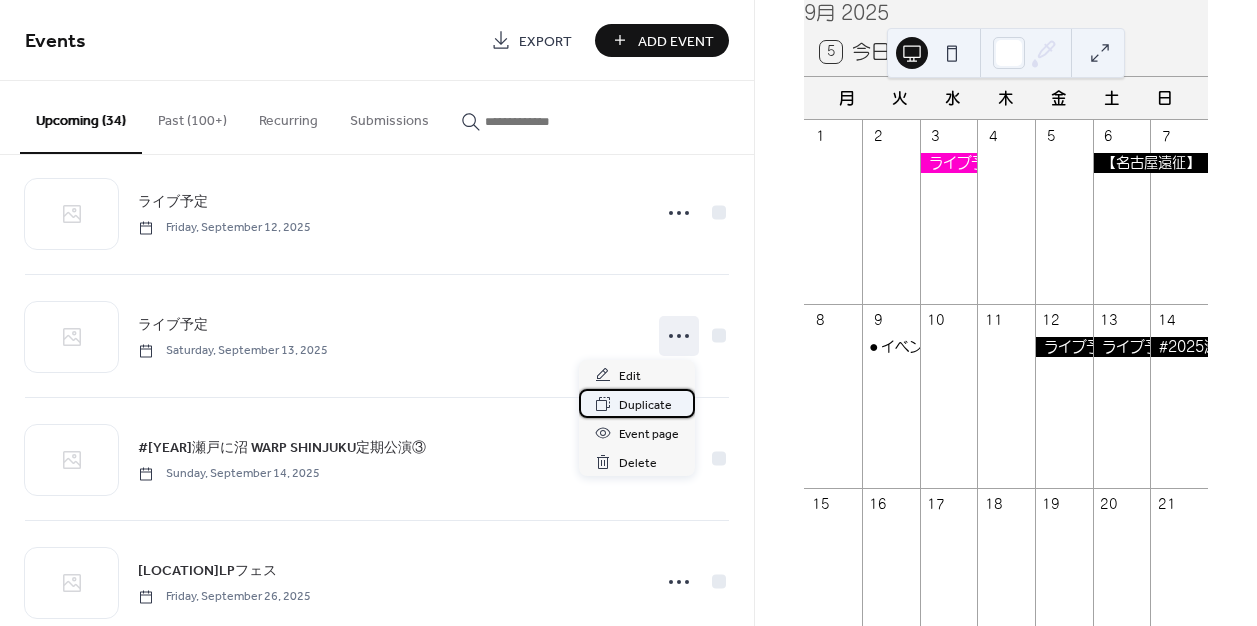 click on "Duplicate" at bounding box center (645, 405) 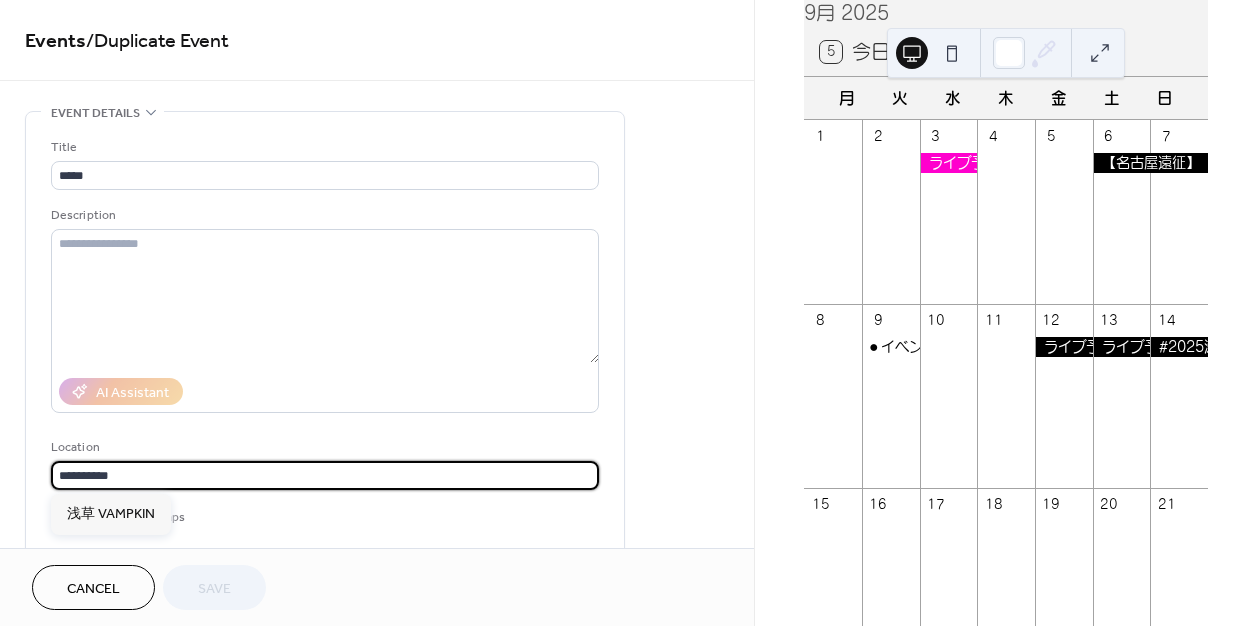 drag, startPoint x: 168, startPoint y: 471, endPoint x: 29, endPoint y: 475, distance: 139.05754 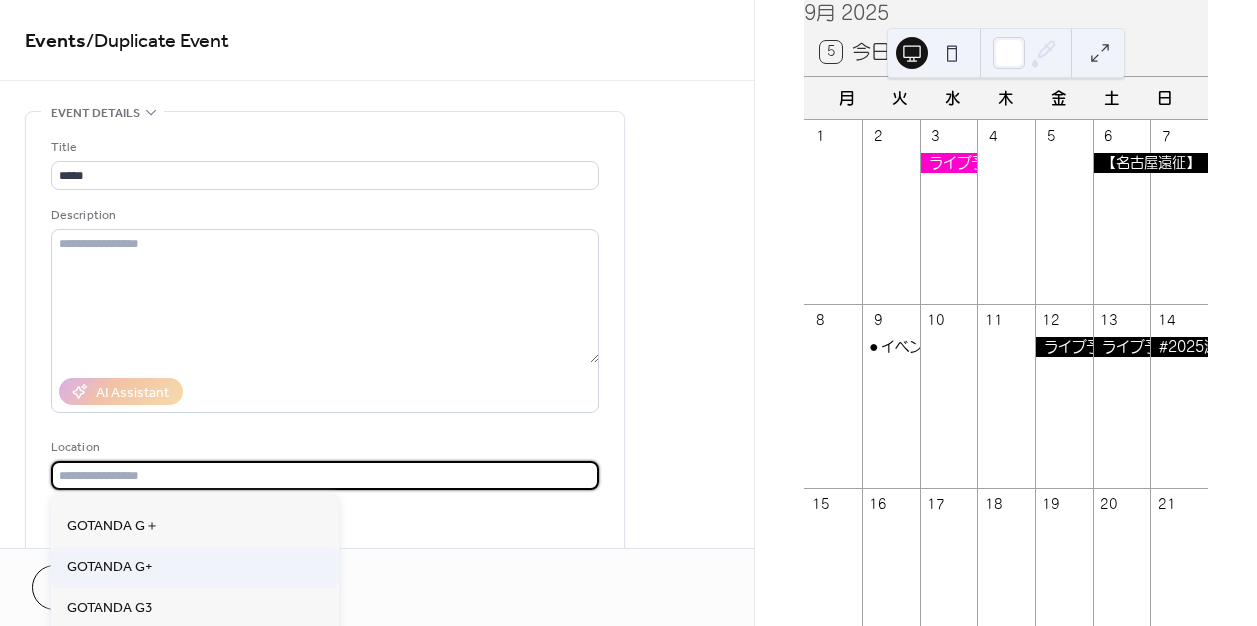 scroll, scrollTop: 631, scrollLeft: 0, axis: vertical 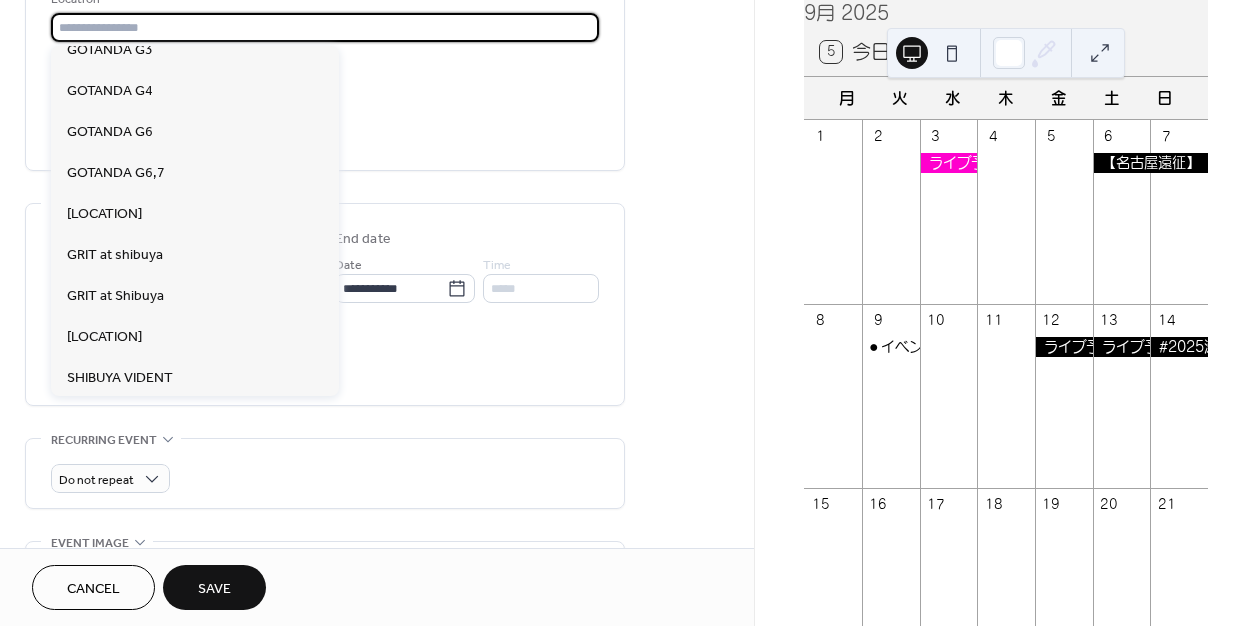 type 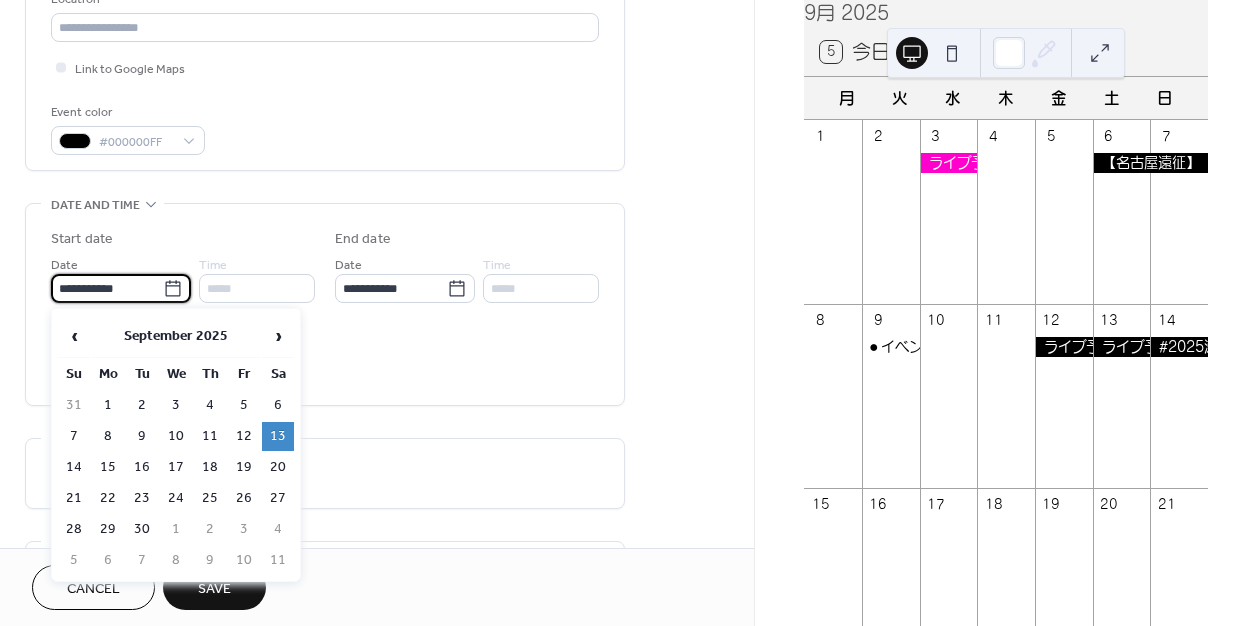 click on "**********" at bounding box center (107, 288) 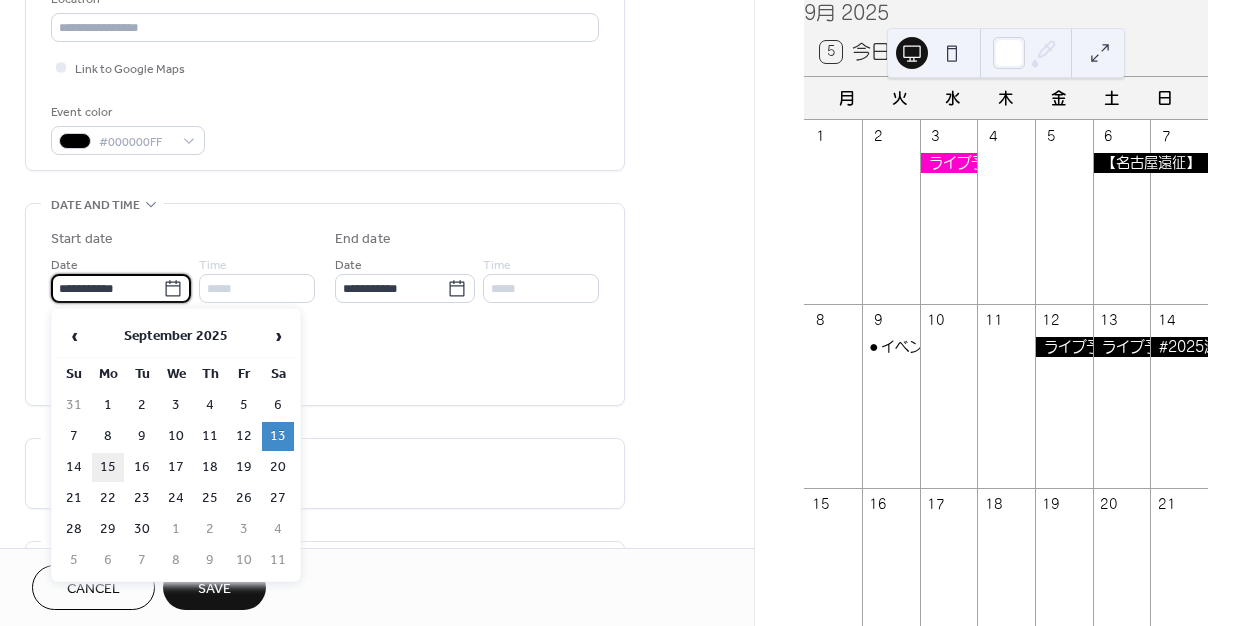 click on "15" at bounding box center (108, 467) 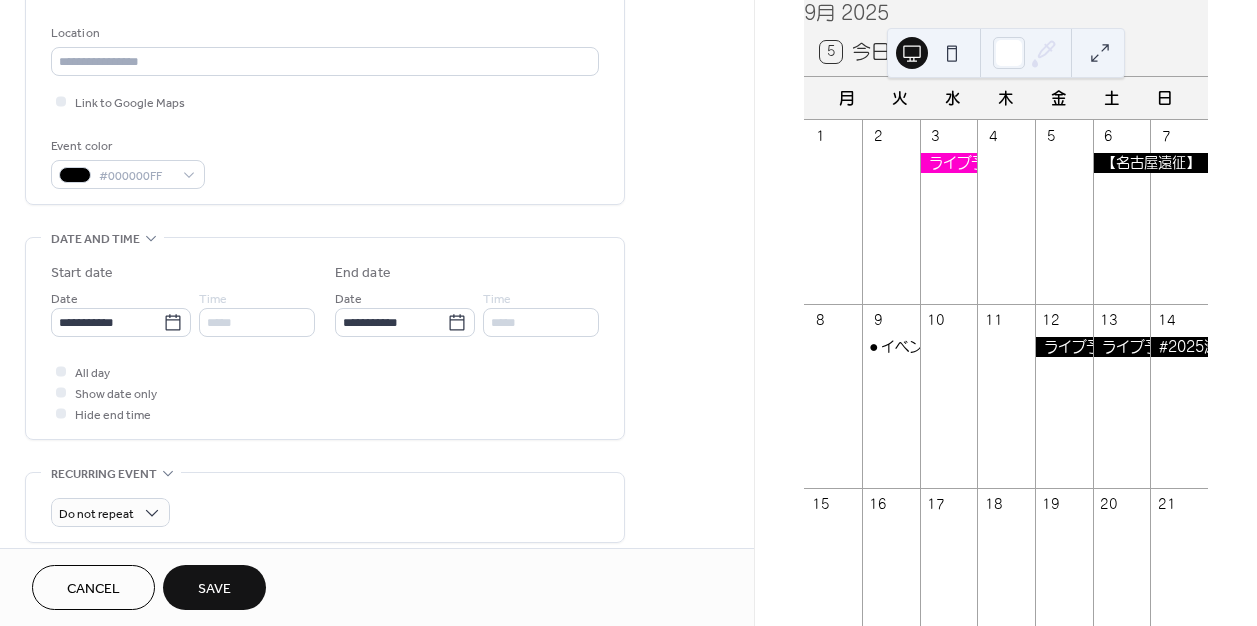 scroll, scrollTop: 369, scrollLeft: 0, axis: vertical 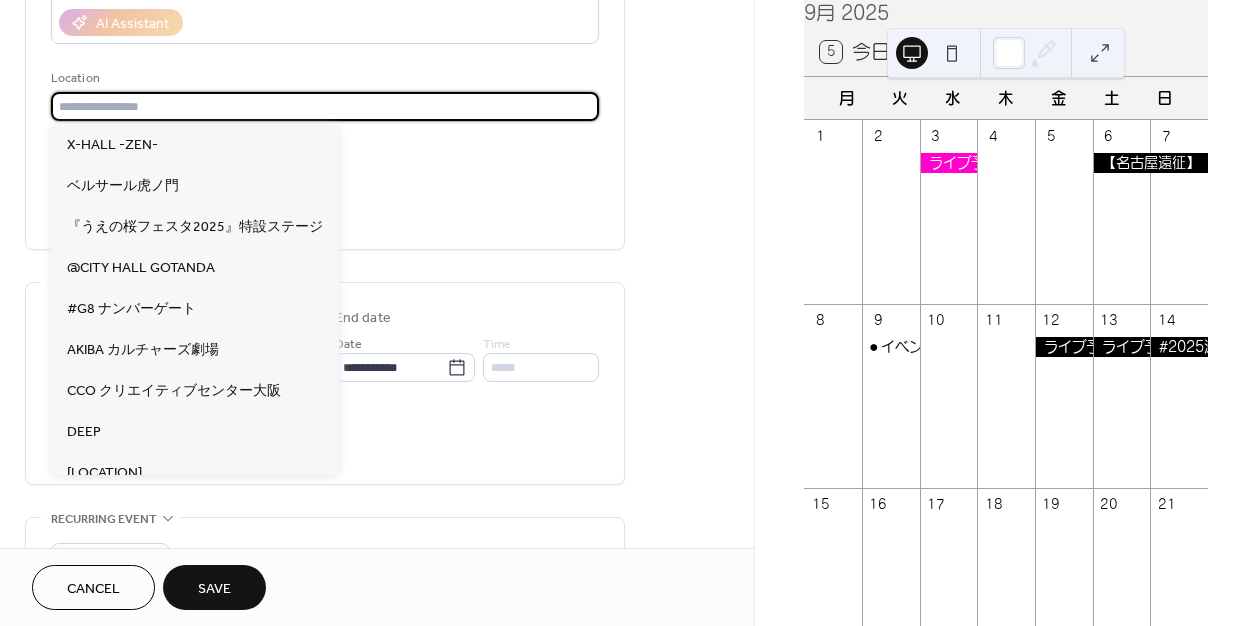 click at bounding box center (325, 106) 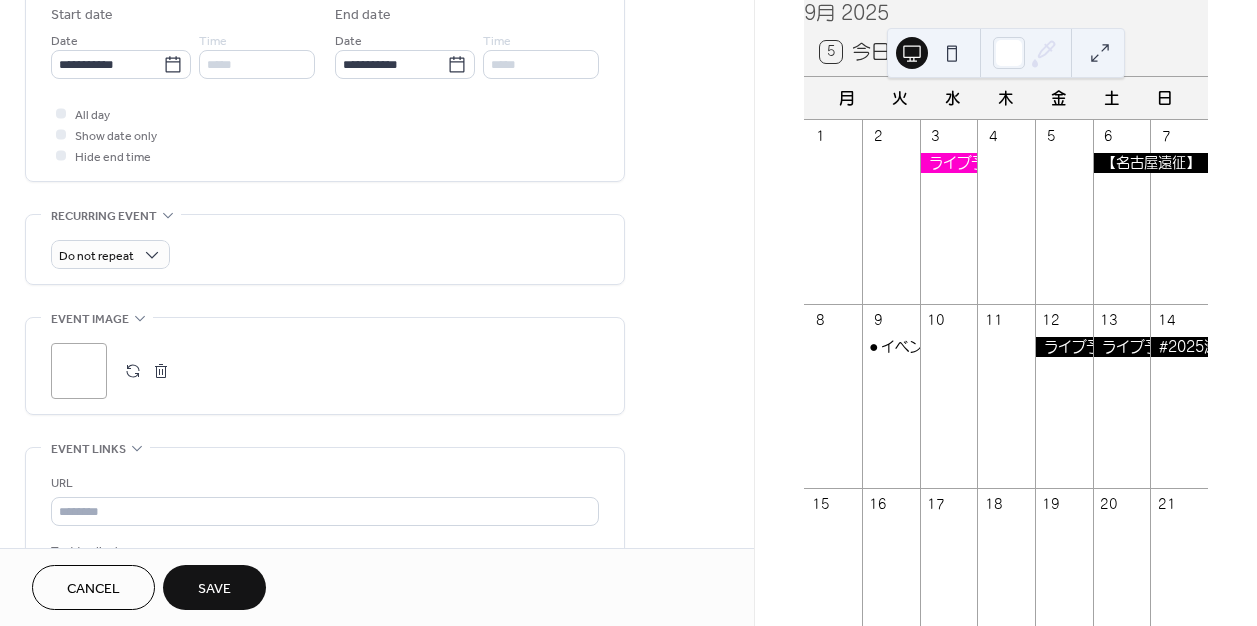 scroll, scrollTop: 711, scrollLeft: 0, axis: vertical 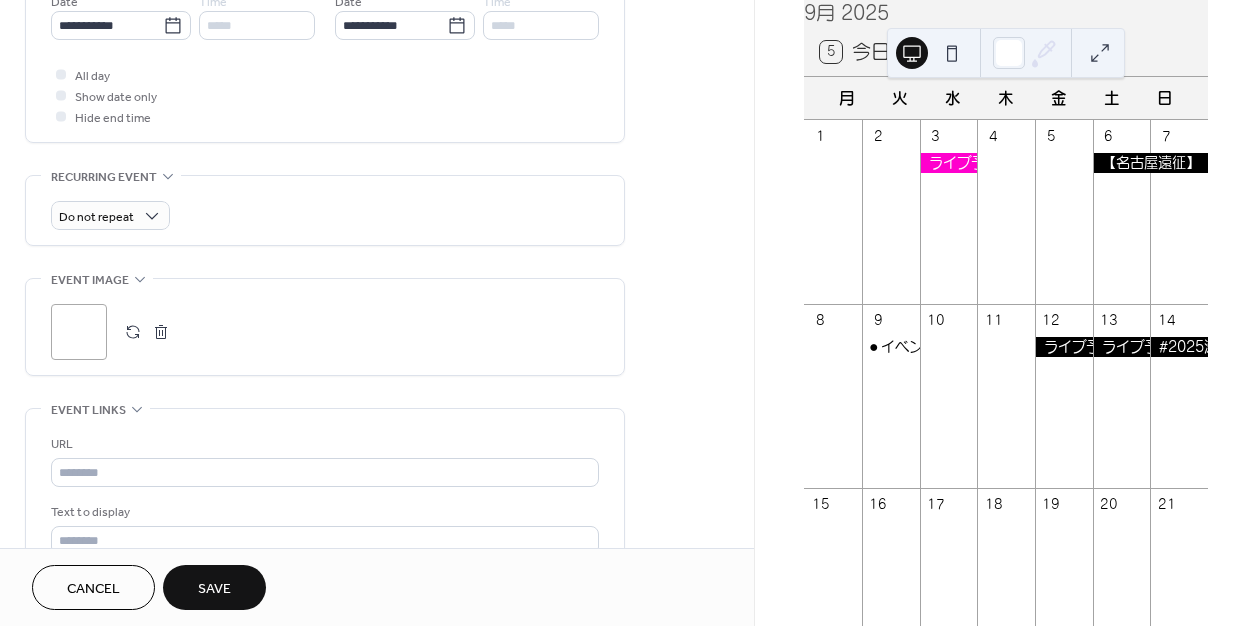 type on "*********" 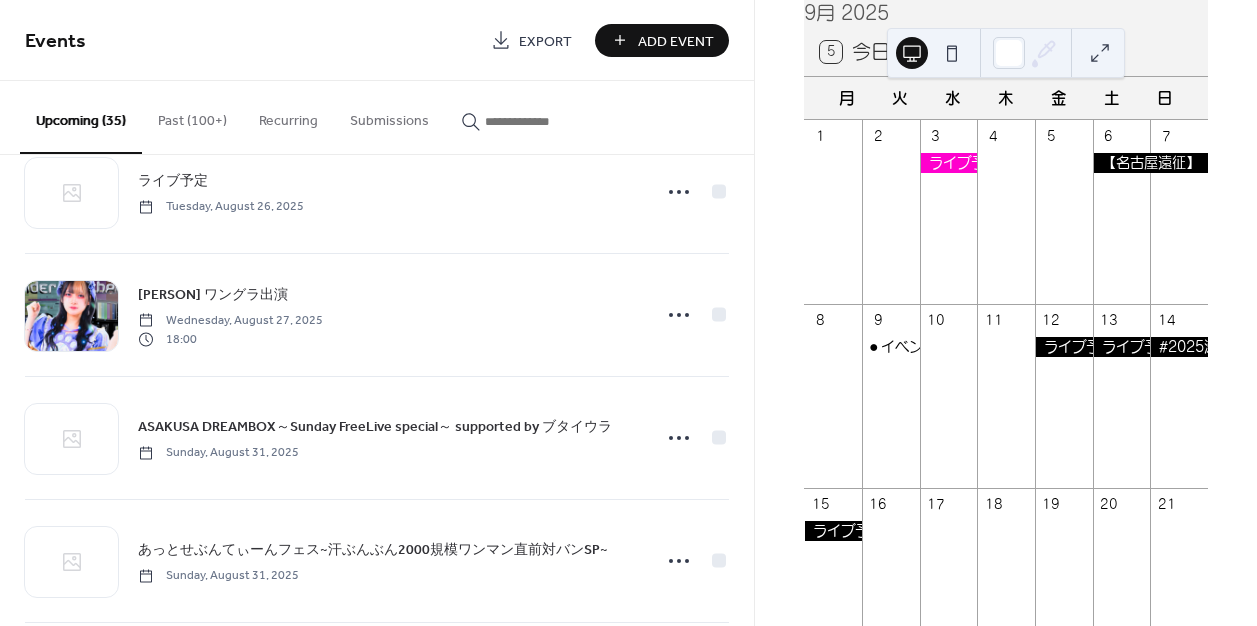 scroll, scrollTop: 3271, scrollLeft: 0, axis: vertical 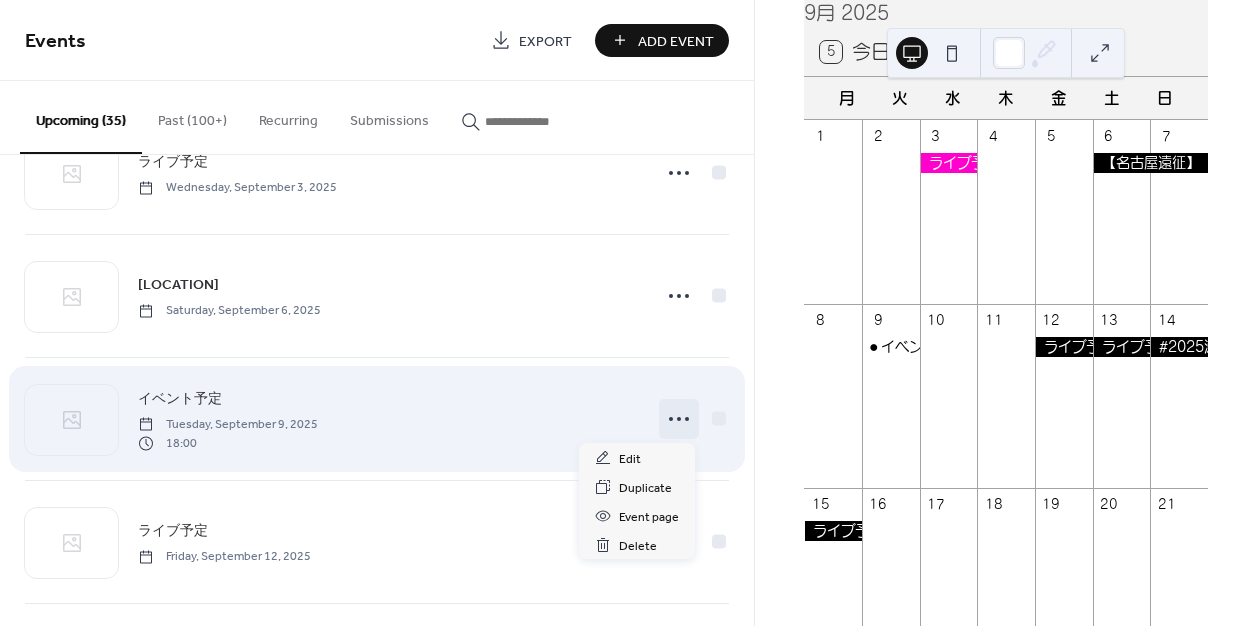click 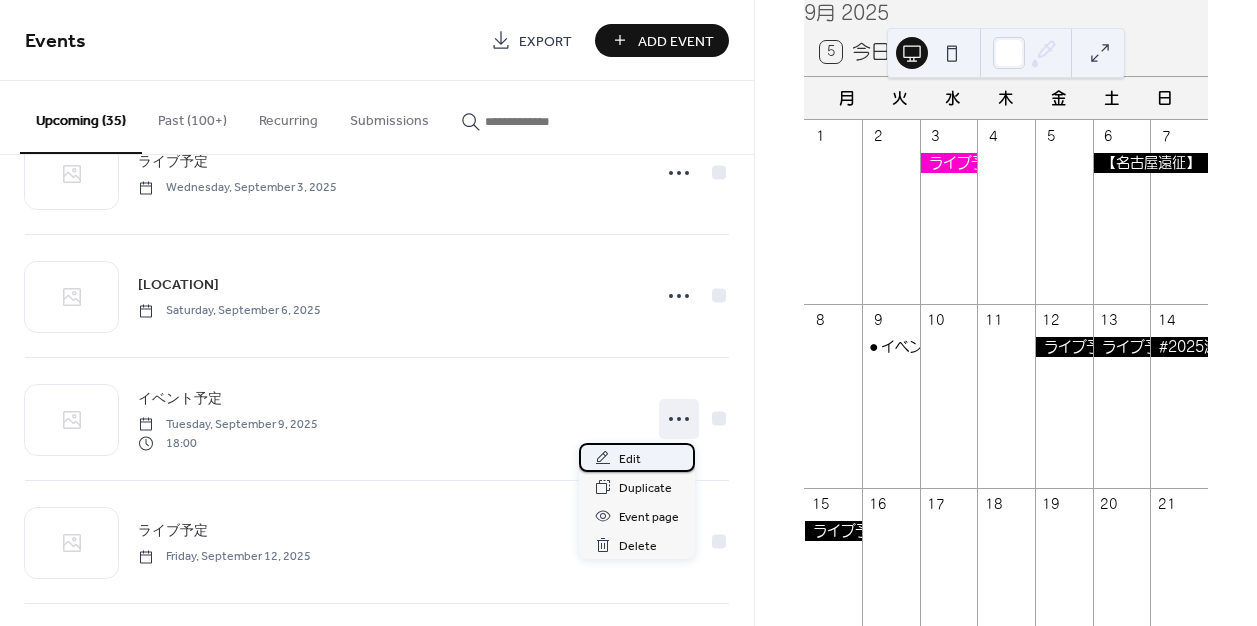 click on "Edit" at bounding box center [630, 459] 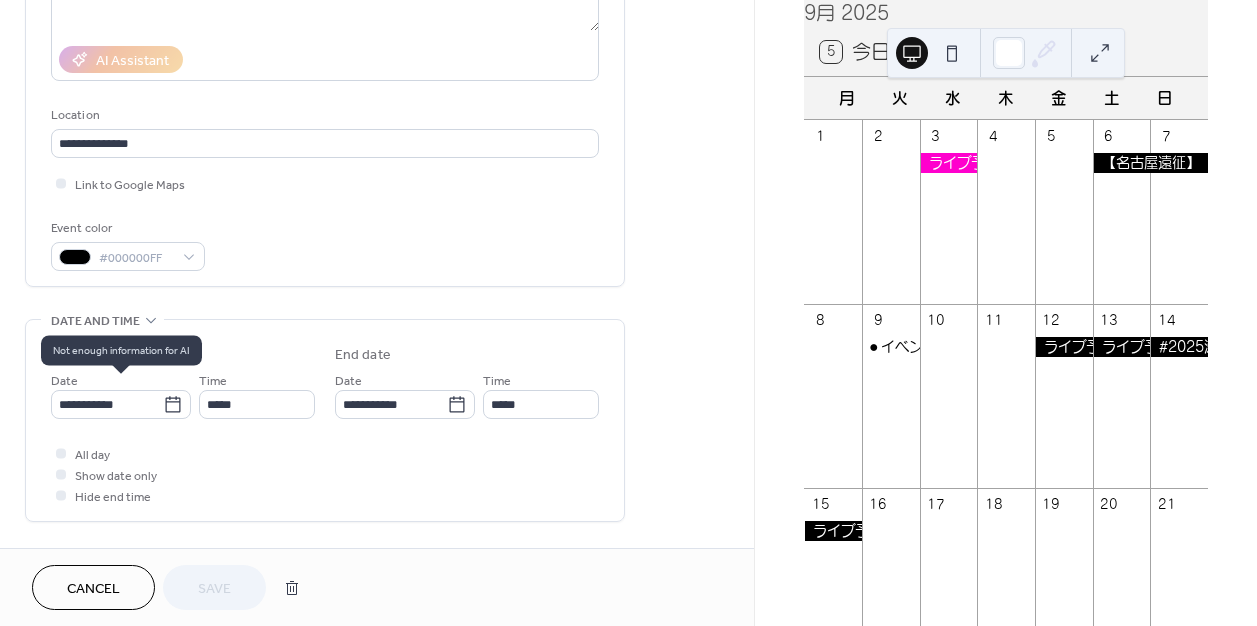 scroll, scrollTop: 371, scrollLeft: 0, axis: vertical 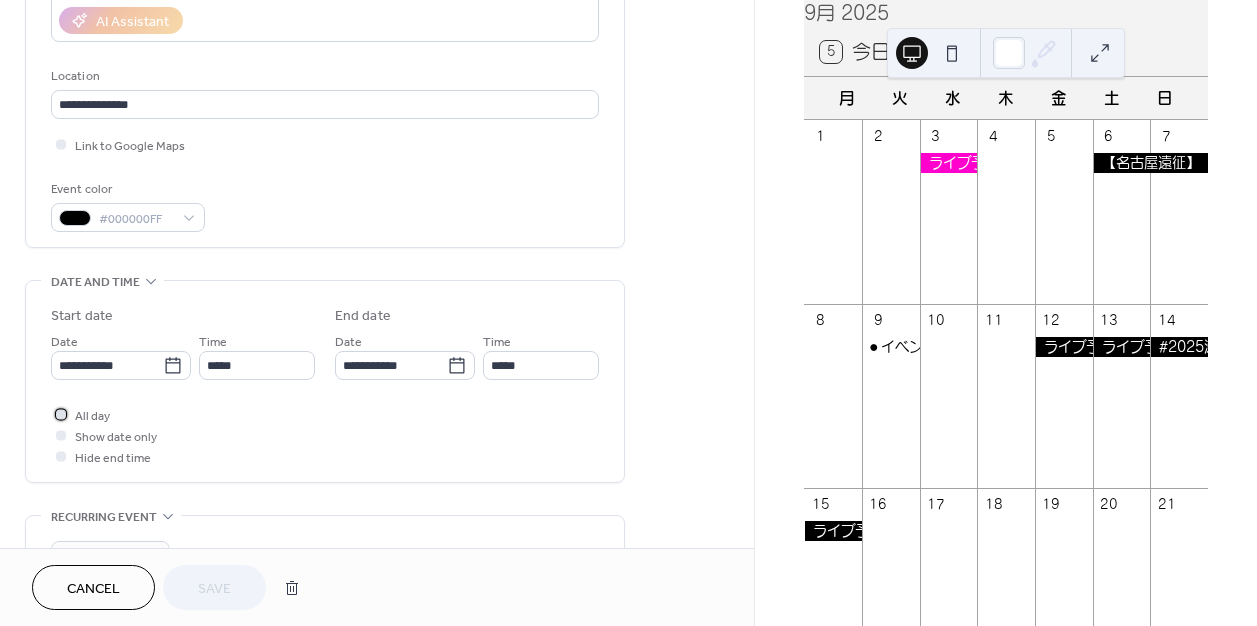 click on "All day" at bounding box center (92, 416) 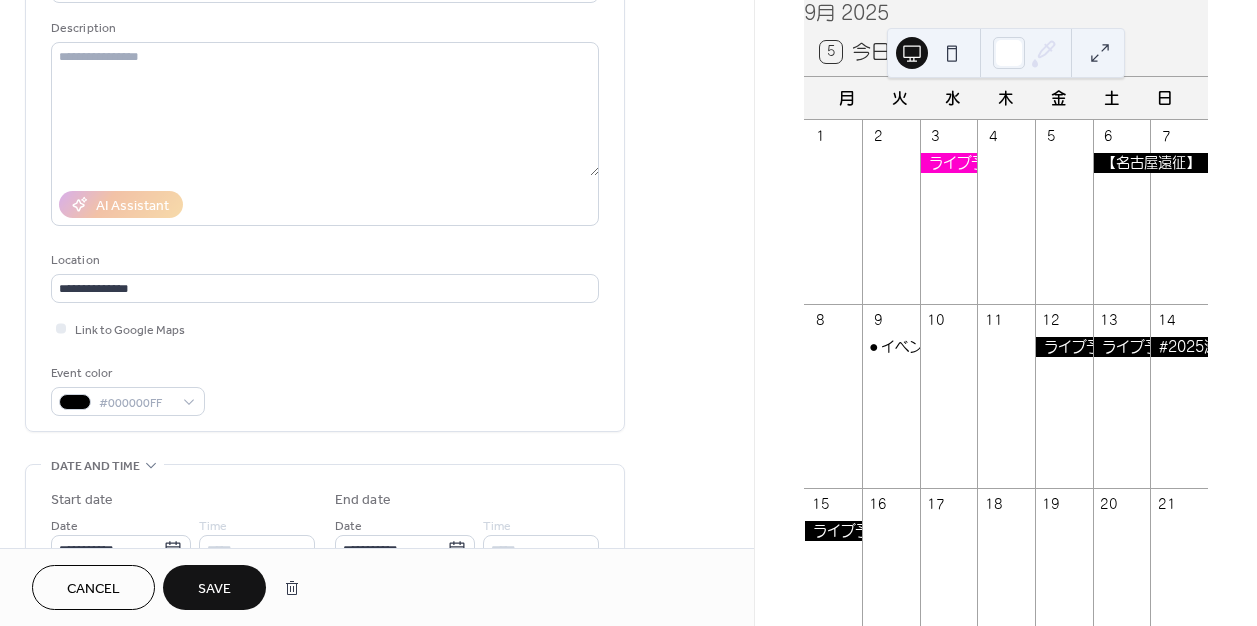 scroll, scrollTop: 142, scrollLeft: 0, axis: vertical 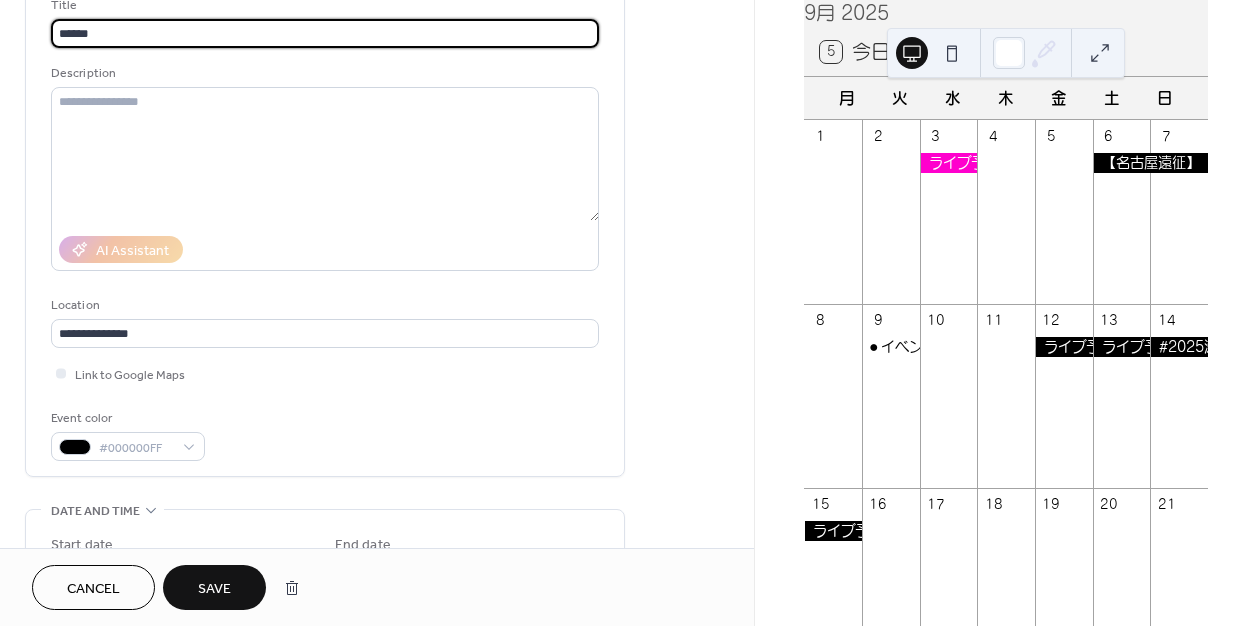 click on "******" at bounding box center [325, 33] 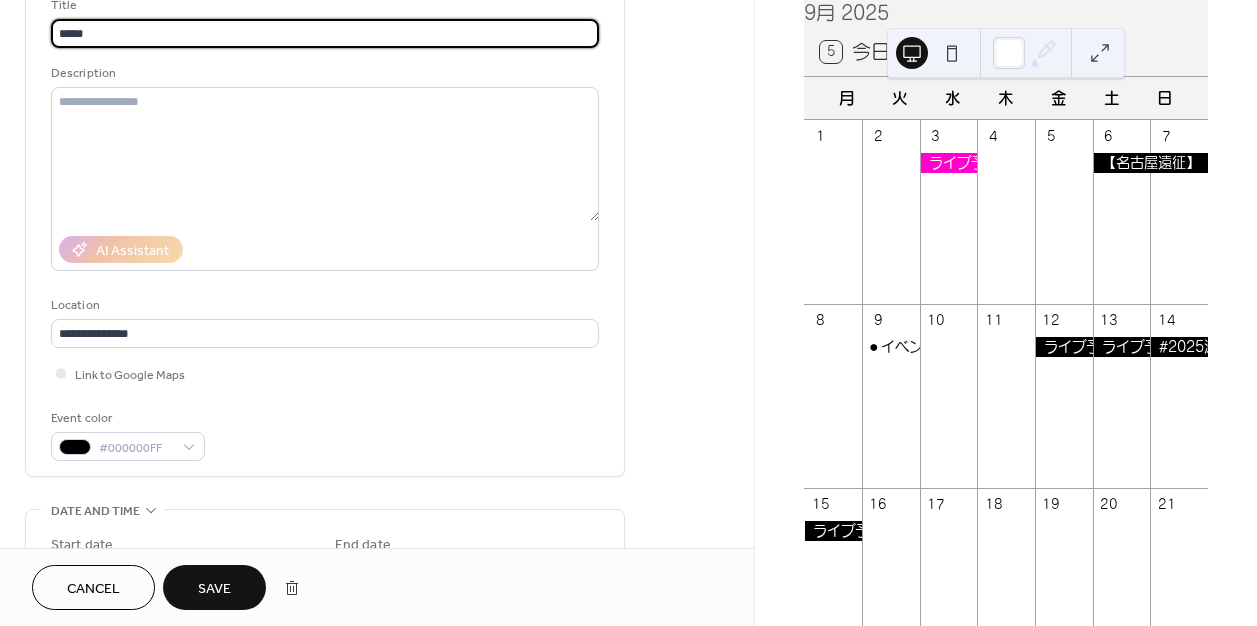 type on "*****" 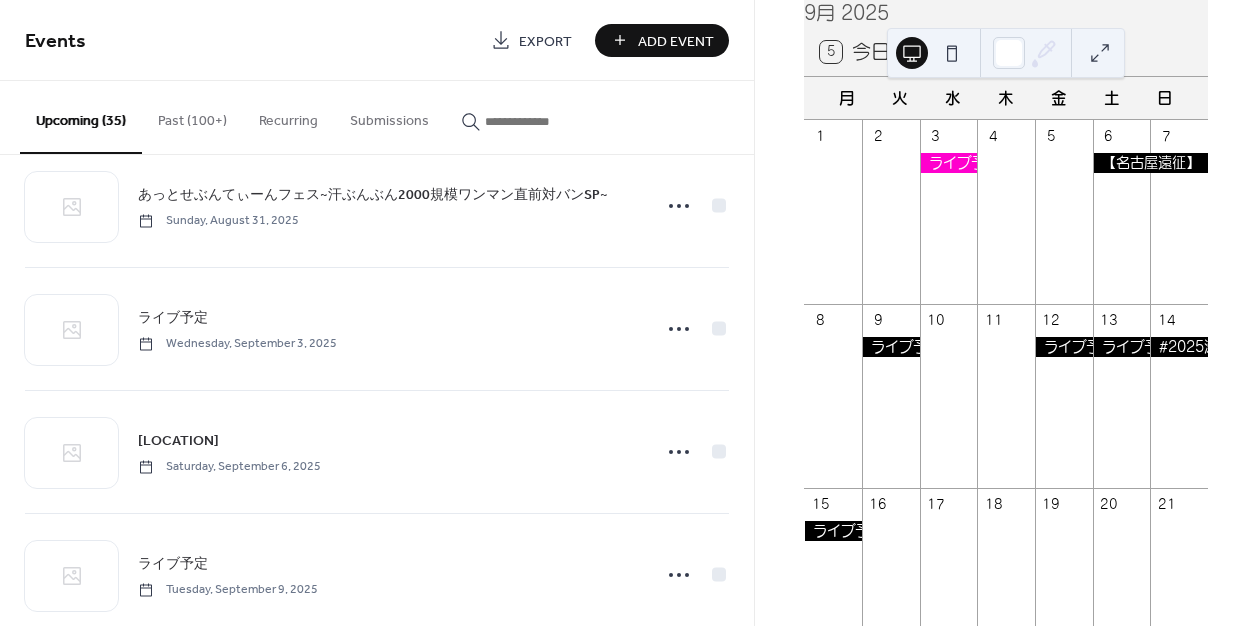 scroll, scrollTop: 3114, scrollLeft: 0, axis: vertical 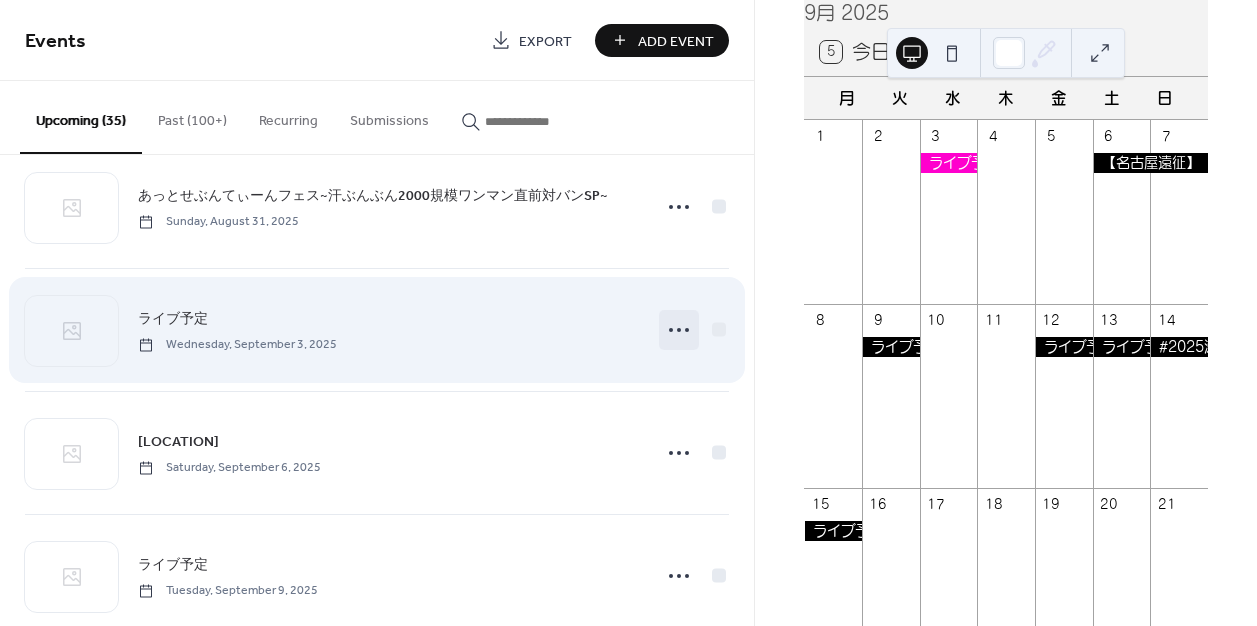 click 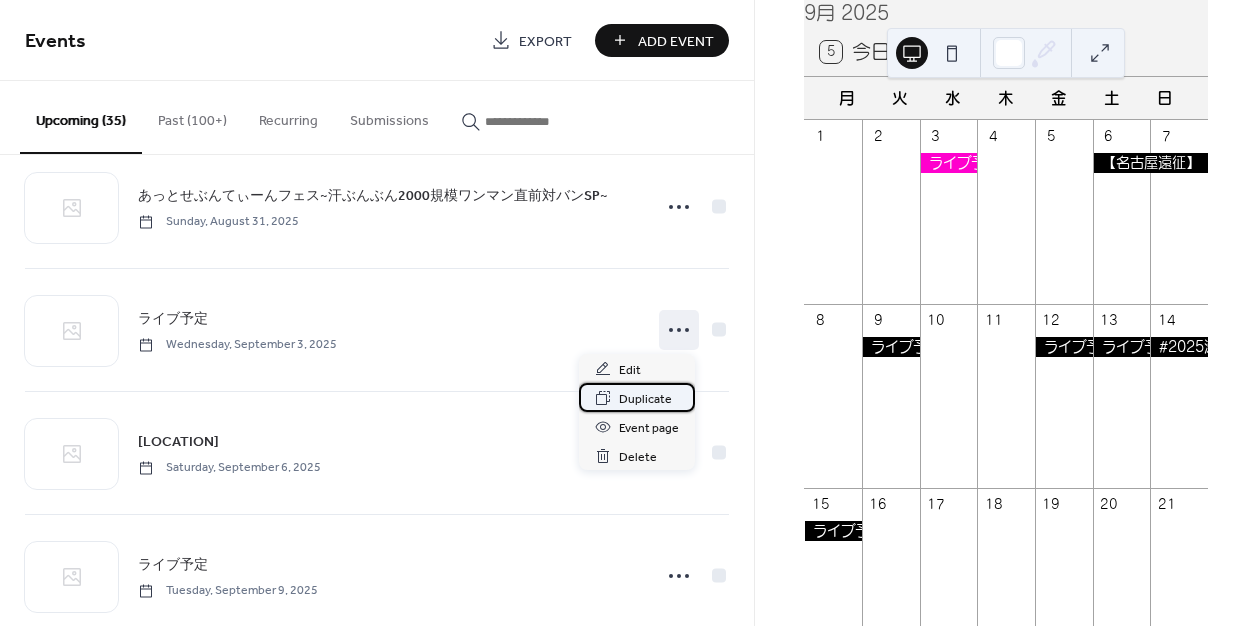 click on "Duplicate" at bounding box center (645, 399) 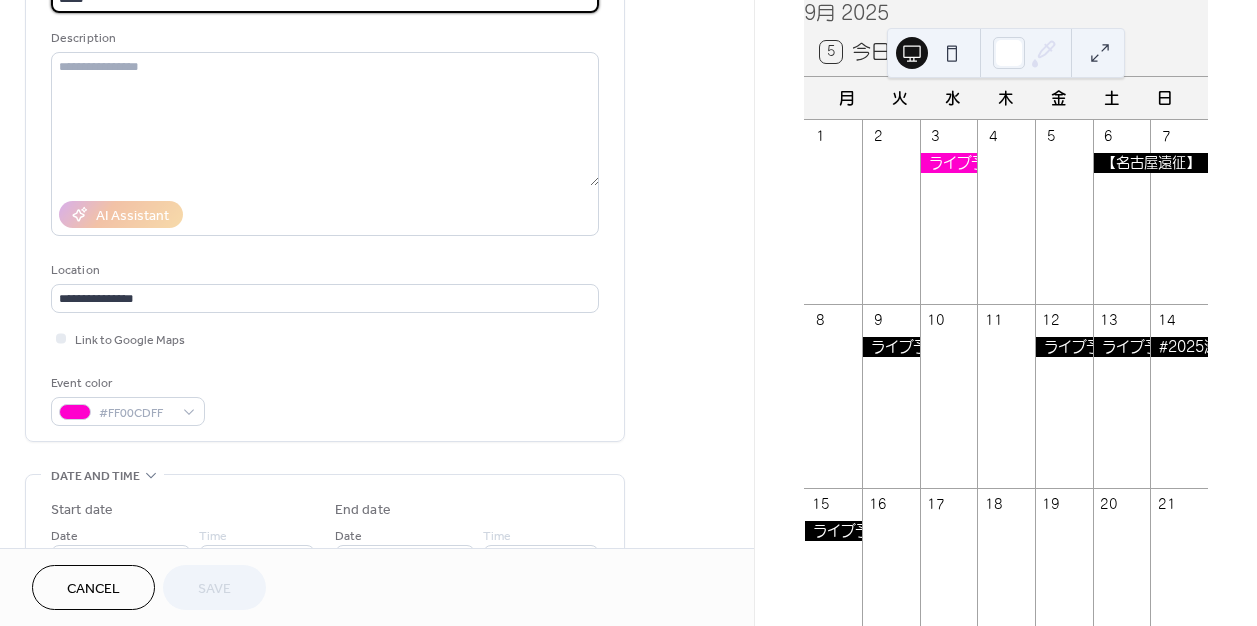 scroll, scrollTop: 253, scrollLeft: 0, axis: vertical 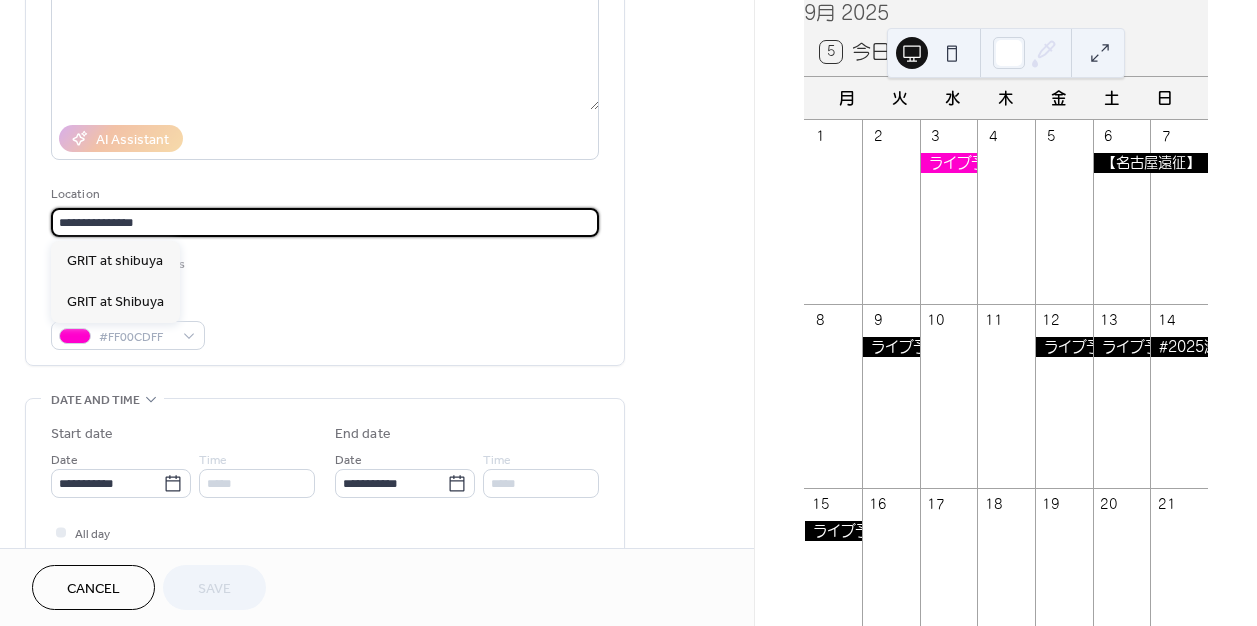 drag, startPoint x: 154, startPoint y: 227, endPoint x: 51, endPoint y: 217, distance: 103.4843 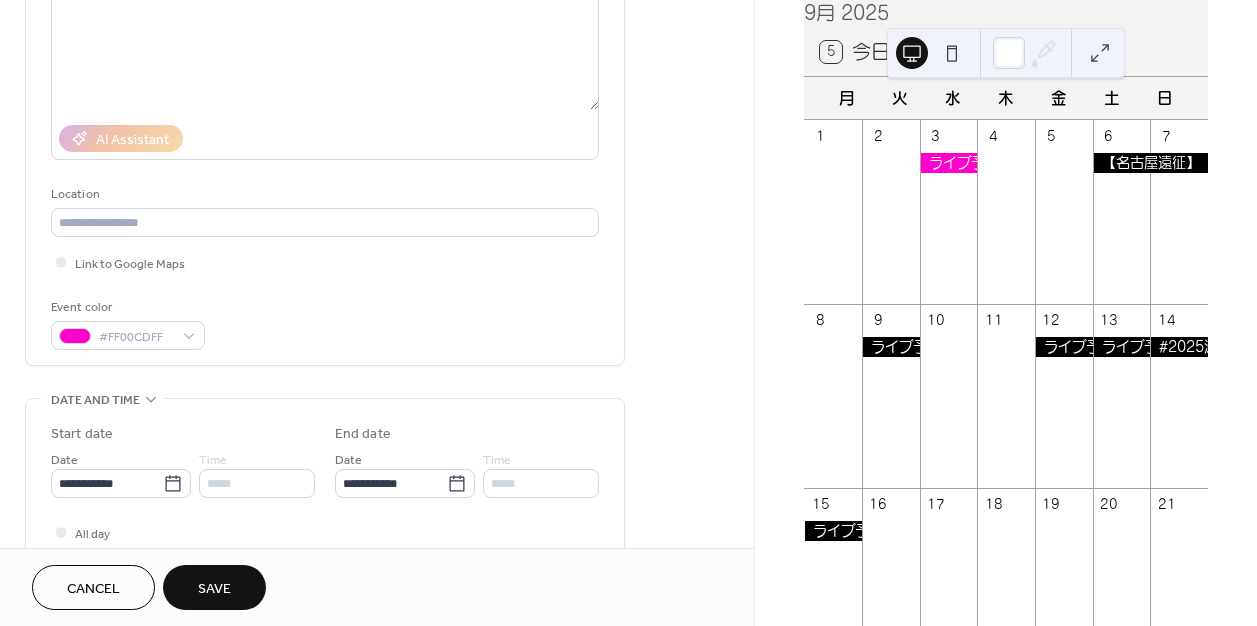 click on "Title ***** Description AI Assistant Location [LOCATION] Link to Google Maps Event color #FF00CDFF" at bounding box center [325, 117] 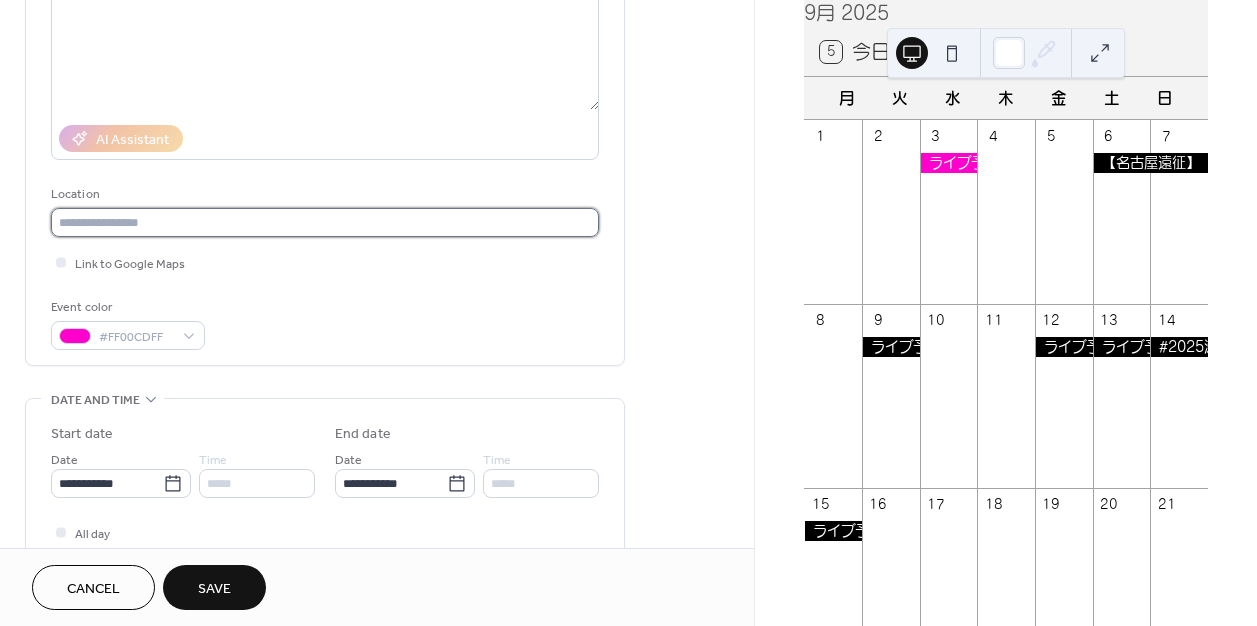 click at bounding box center (325, 222) 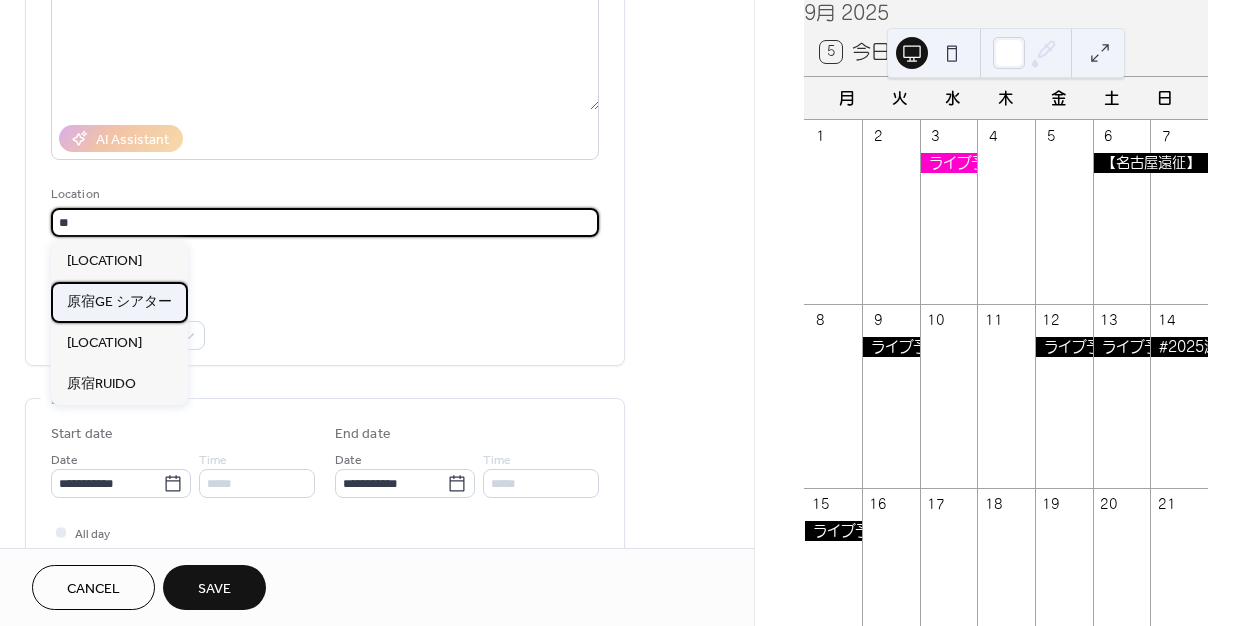 click on "原宿GE シアター" at bounding box center (119, 302) 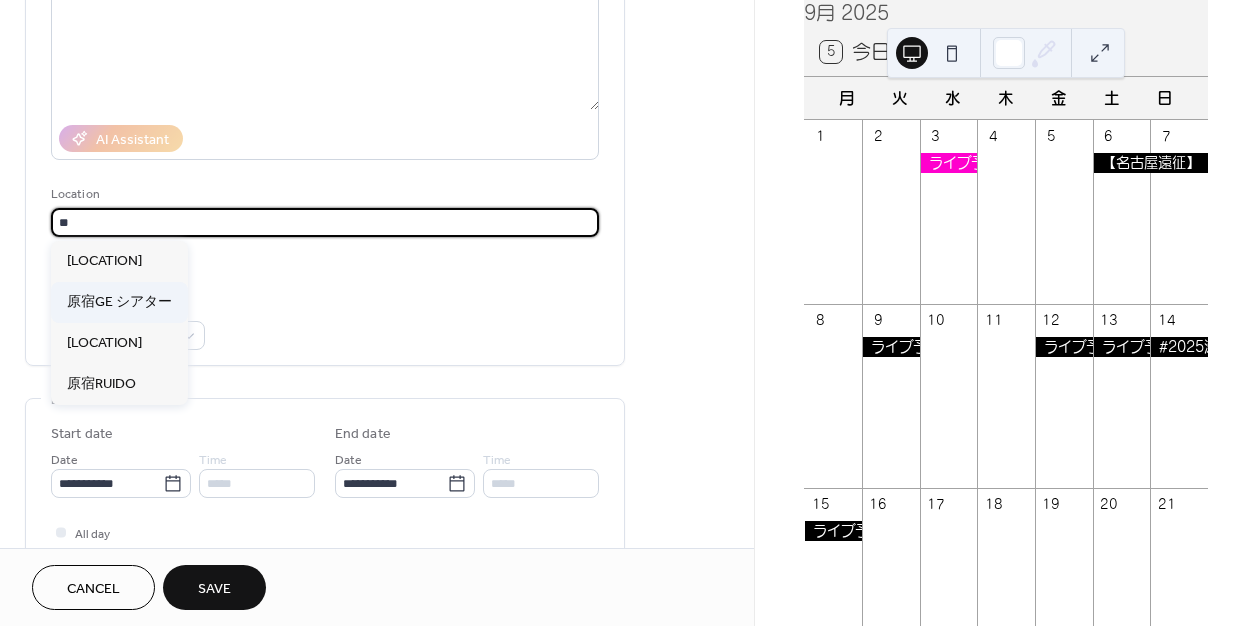 type on "*********" 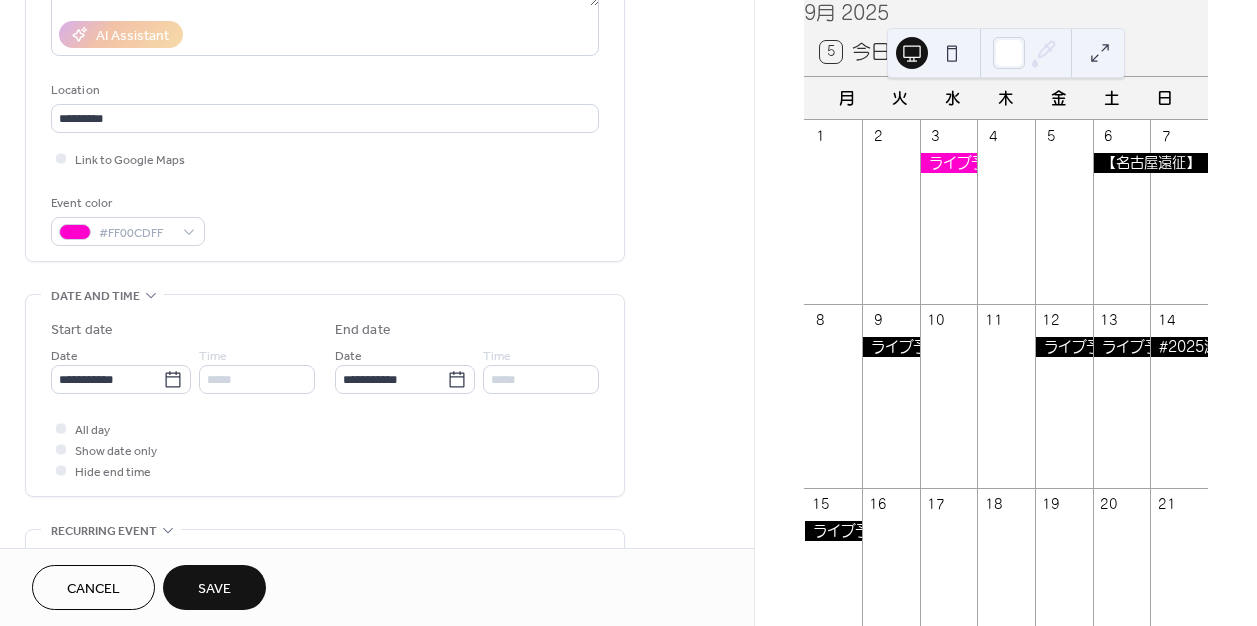 scroll, scrollTop: 392, scrollLeft: 0, axis: vertical 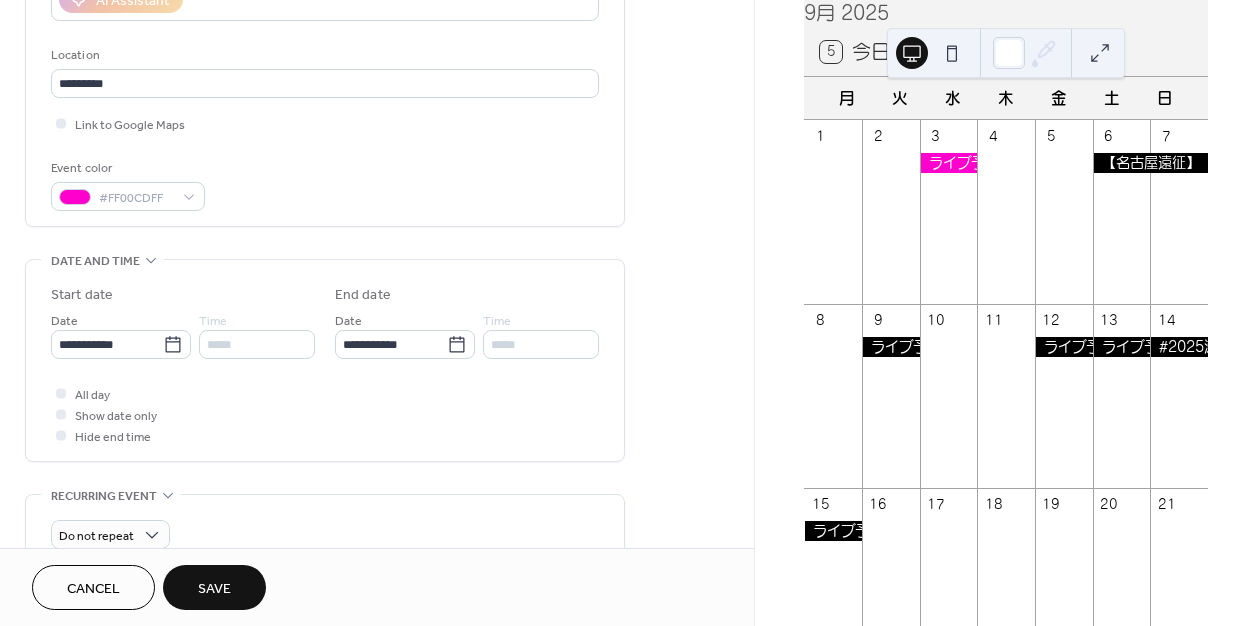 click on "Save" at bounding box center [214, 589] 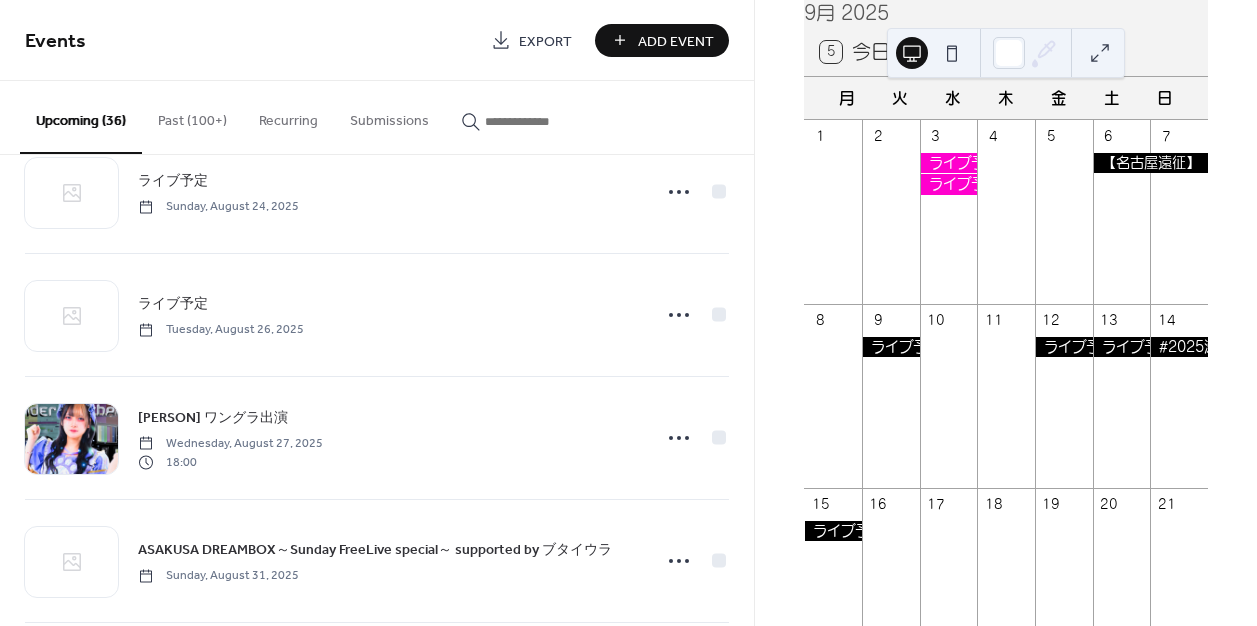 scroll, scrollTop: 3278, scrollLeft: 0, axis: vertical 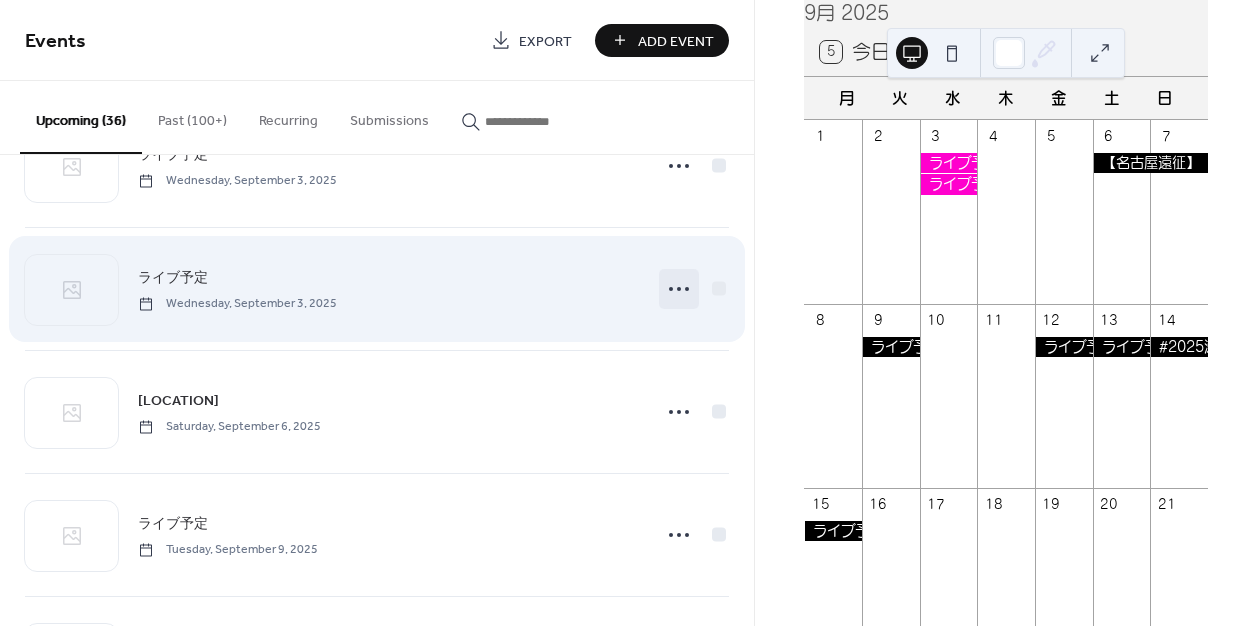 click 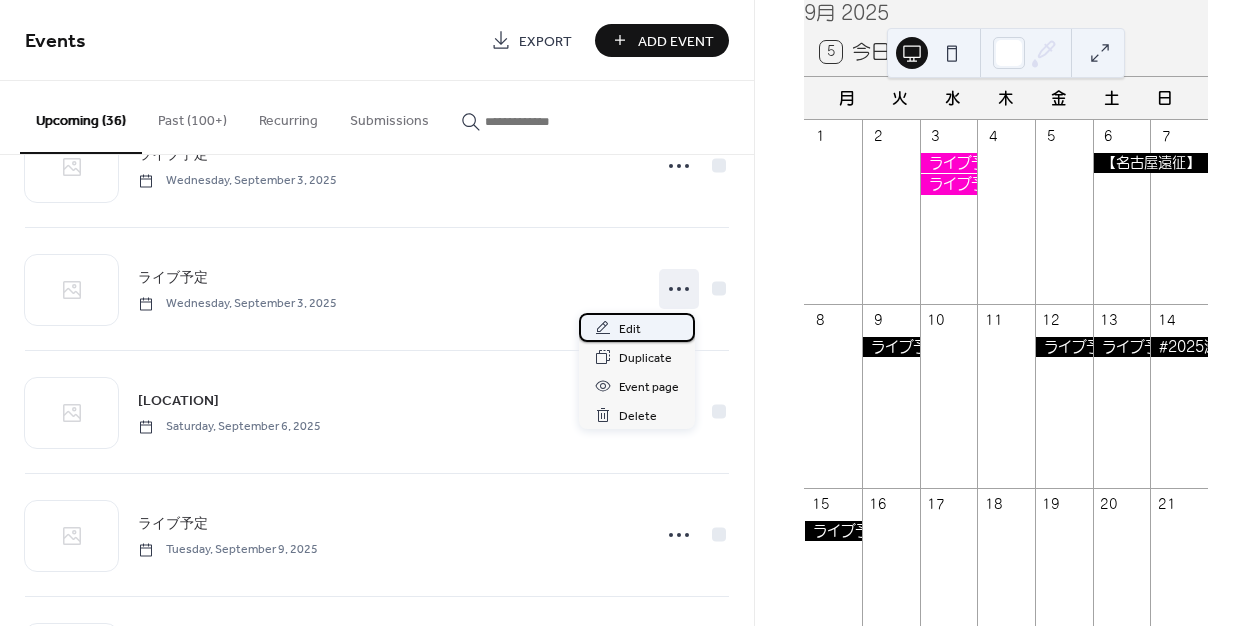 click on "Edit" at bounding box center [630, 329] 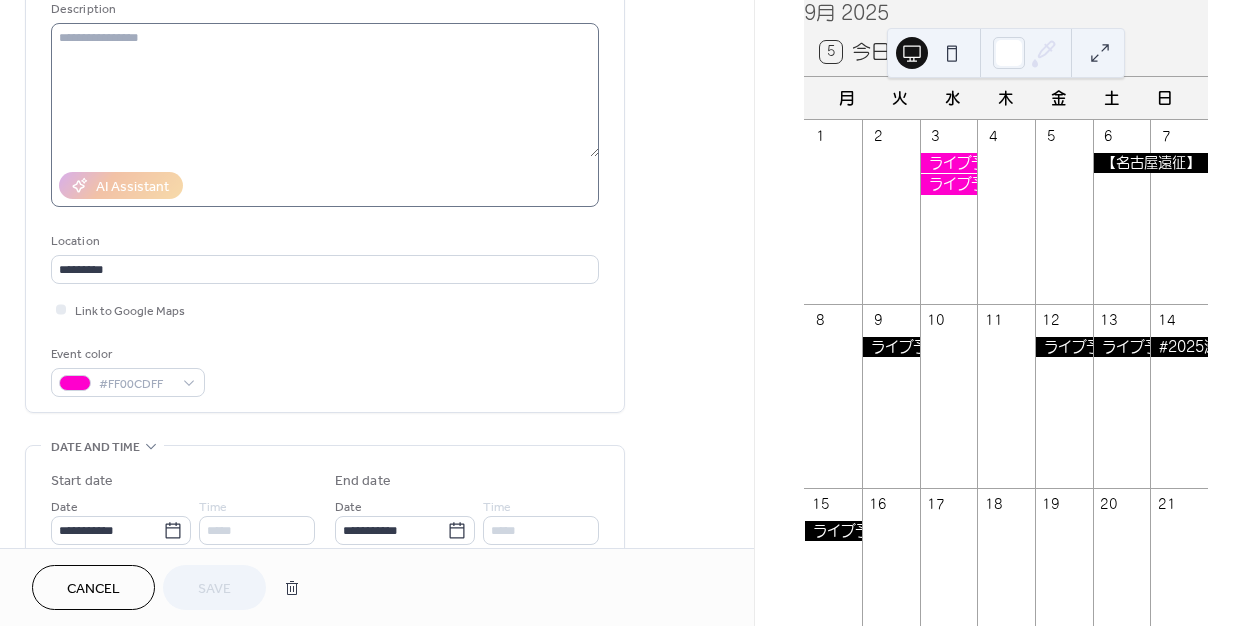 scroll, scrollTop: 324, scrollLeft: 0, axis: vertical 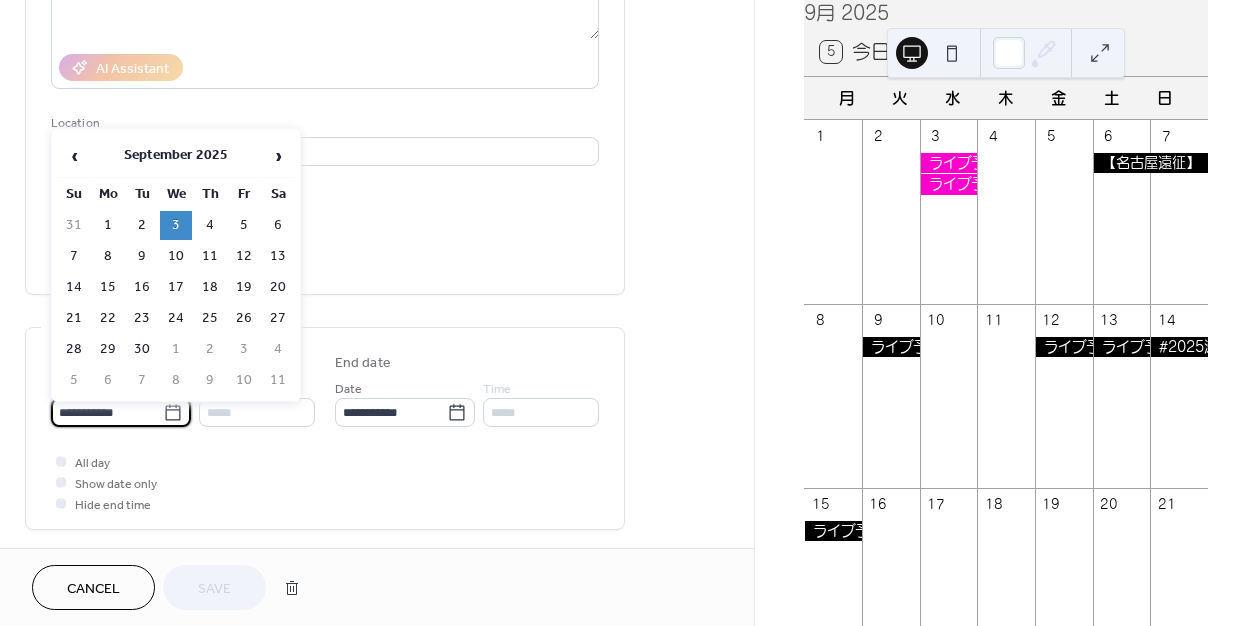 click on "**********" at bounding box center [107, 412] 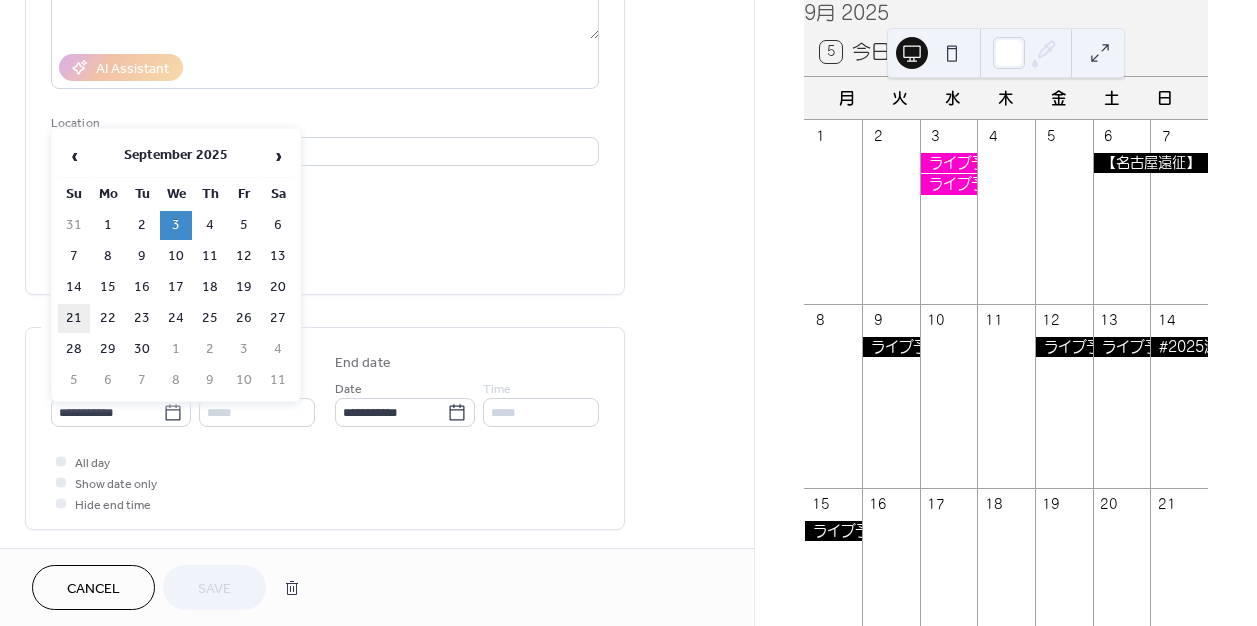 click on "21" at bounding box center (74, 318) 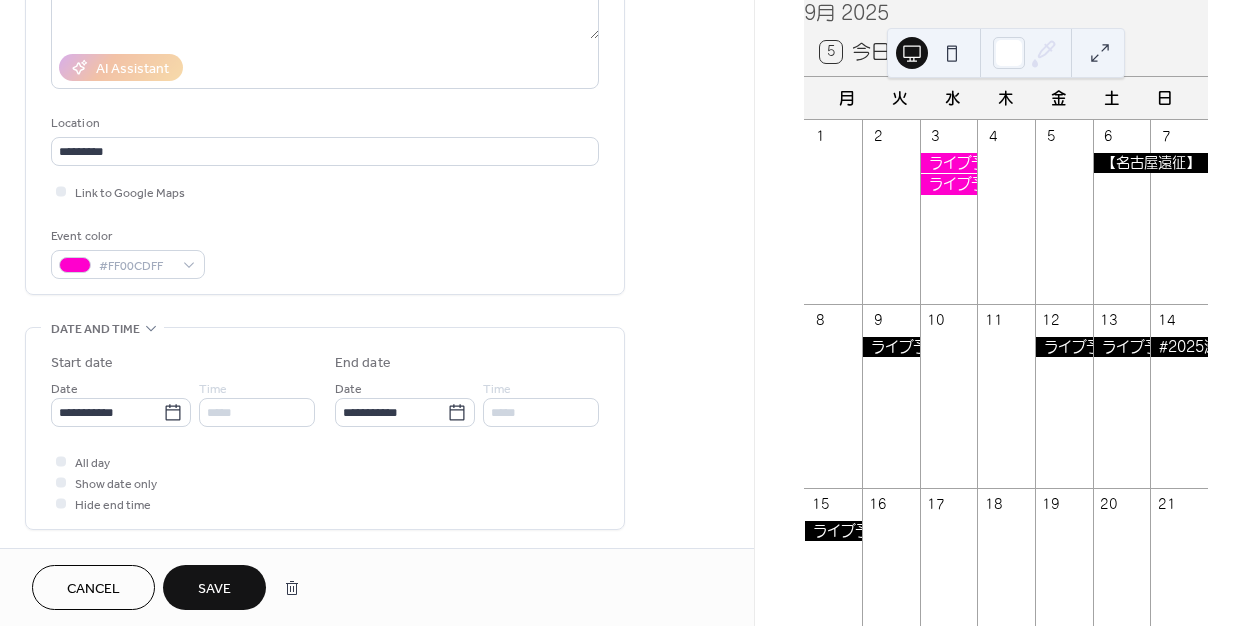 click on "Save" at bounding box center [214, 587] 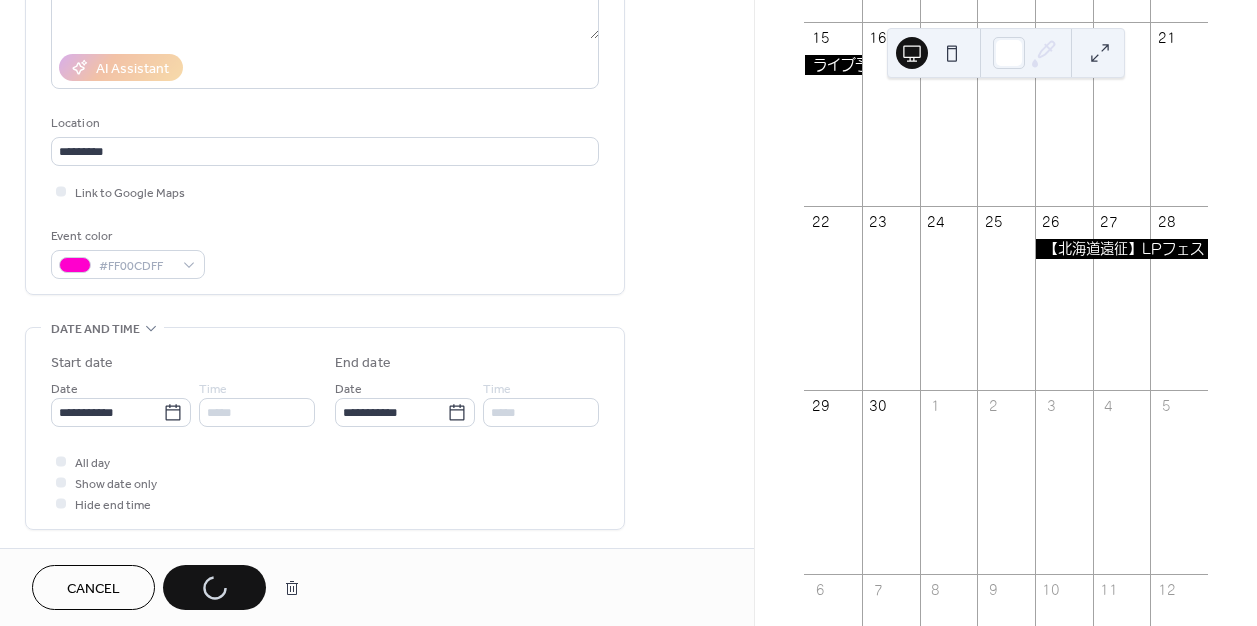 scroll, scrollTop: 545, scrollLeft: 0, axis: vertical 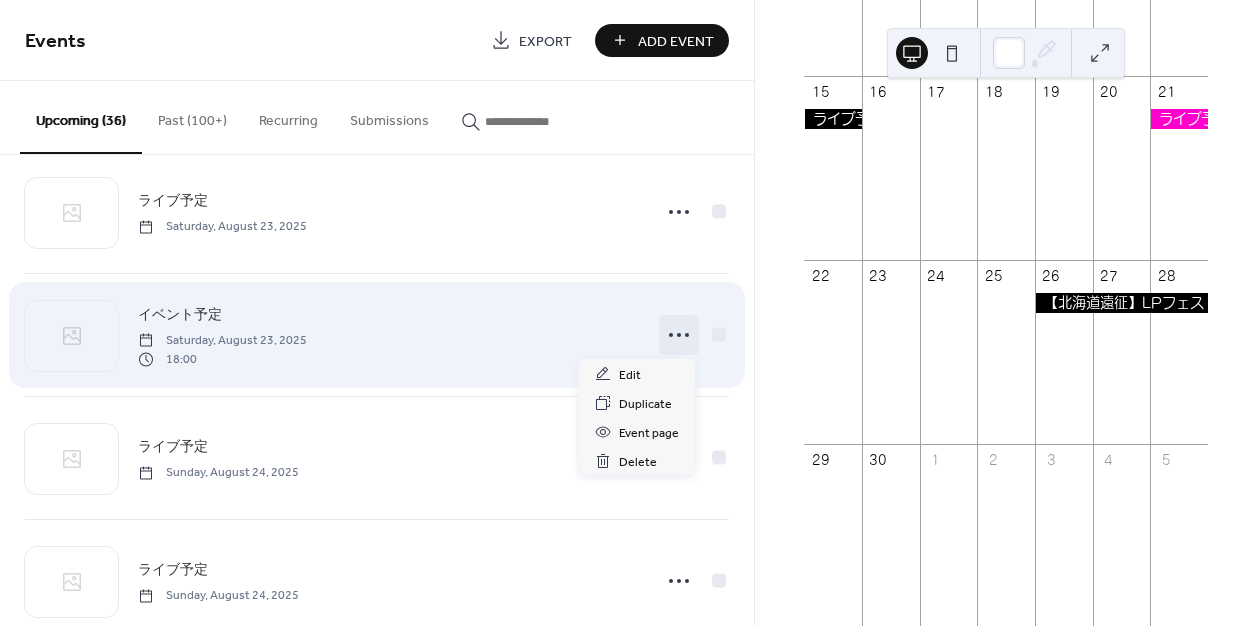 click 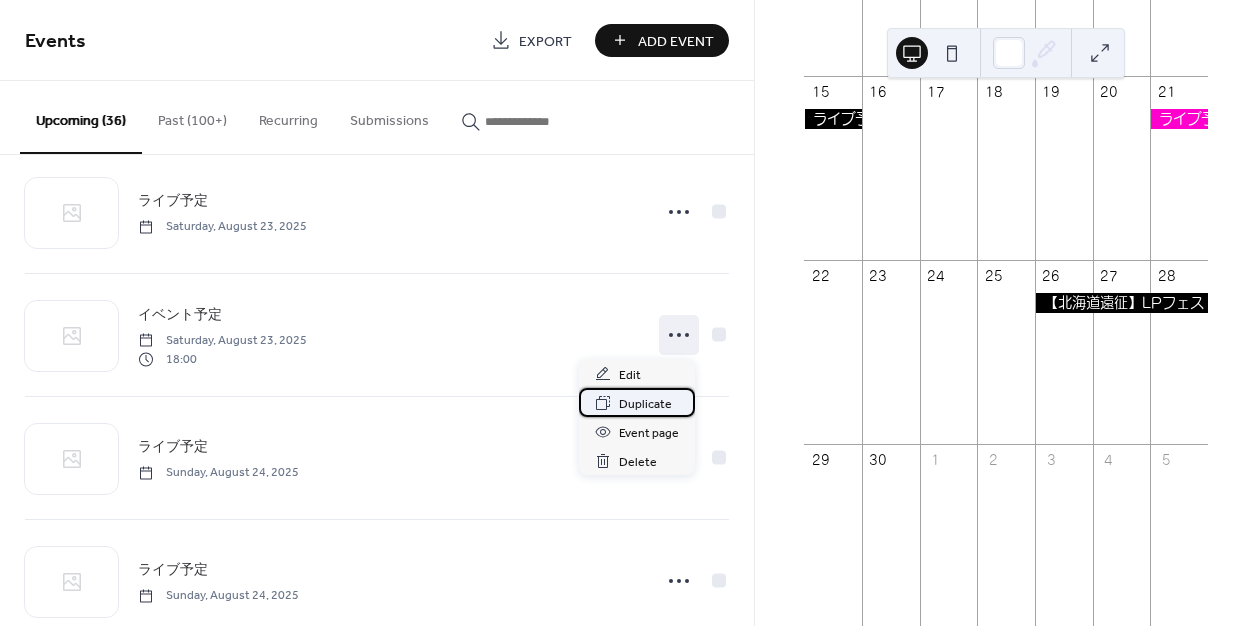 click on "Duplicate" at bounding box center [645, 404] 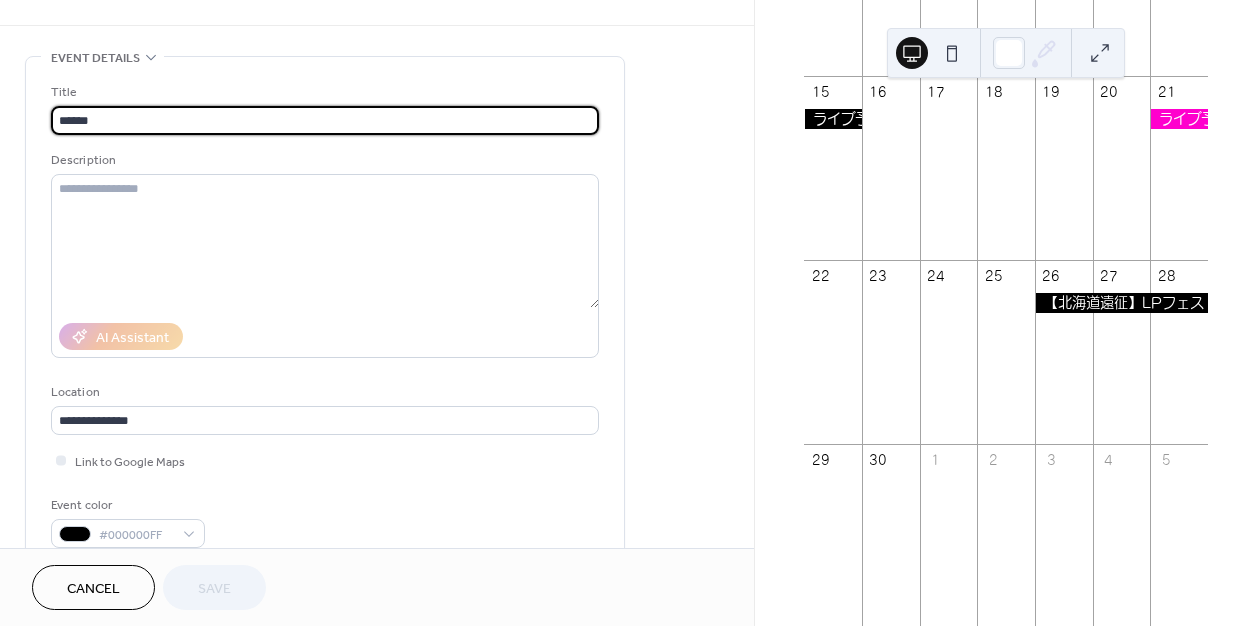 scroll, scrollTop: 146, scrollLeft: 0, axis: vertical 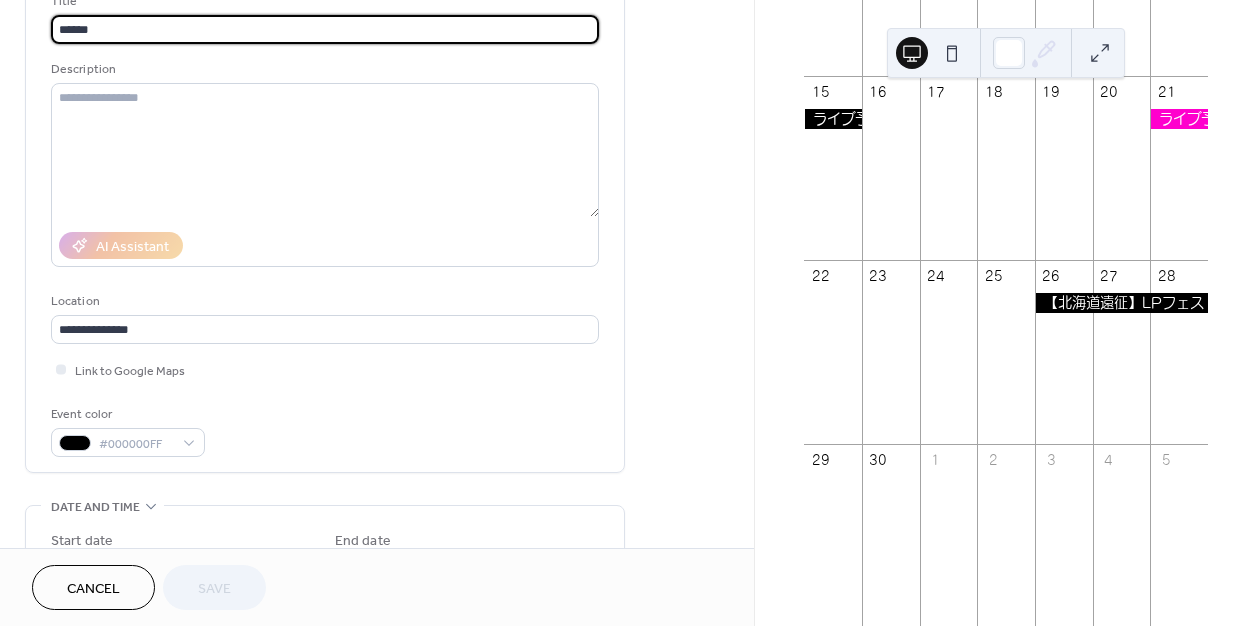 click on "Cancel" at bounding box center [93, 587] 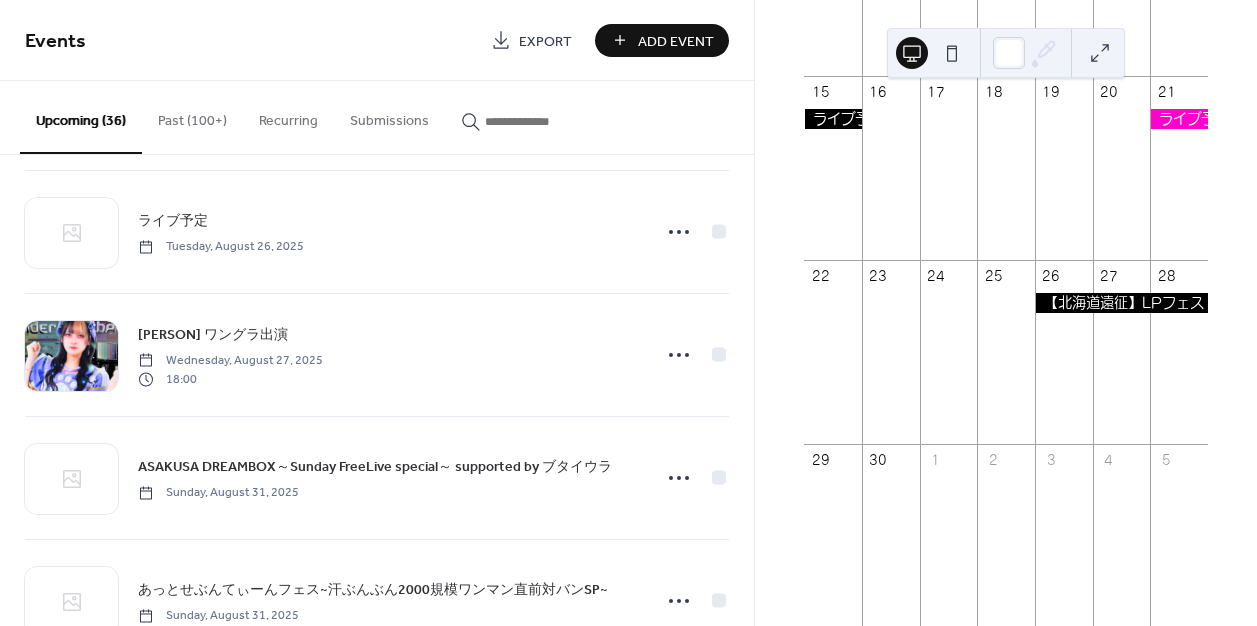 scroll, scrollTop: 2745, scrollLeft: 0, axis: vertical 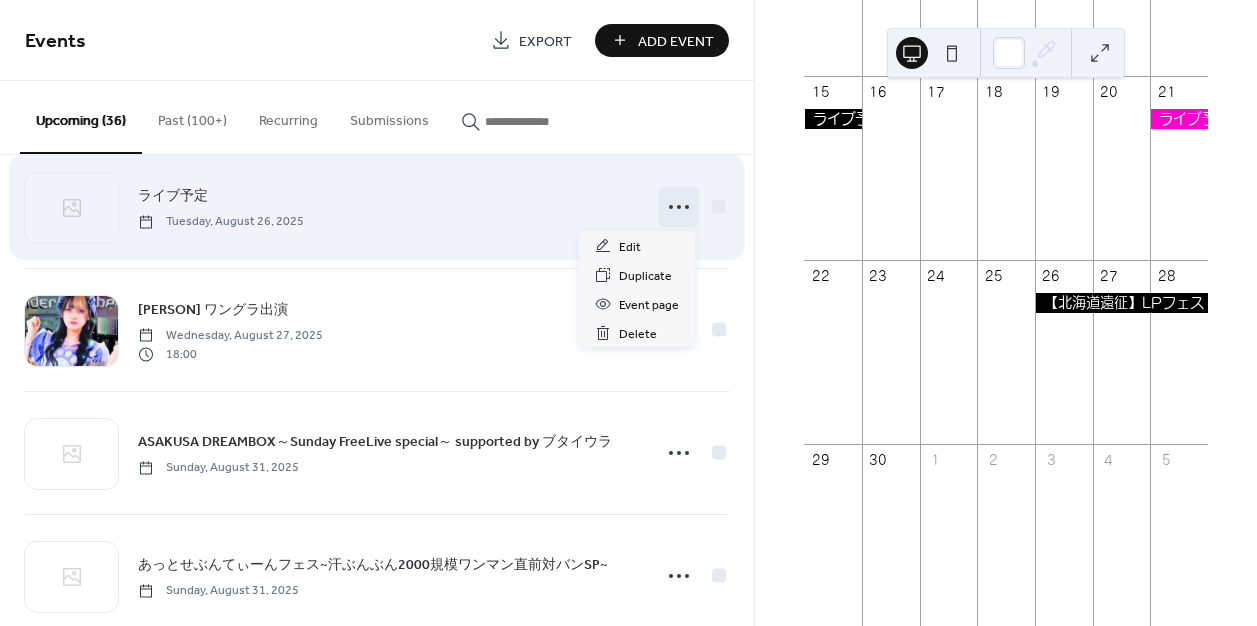 click 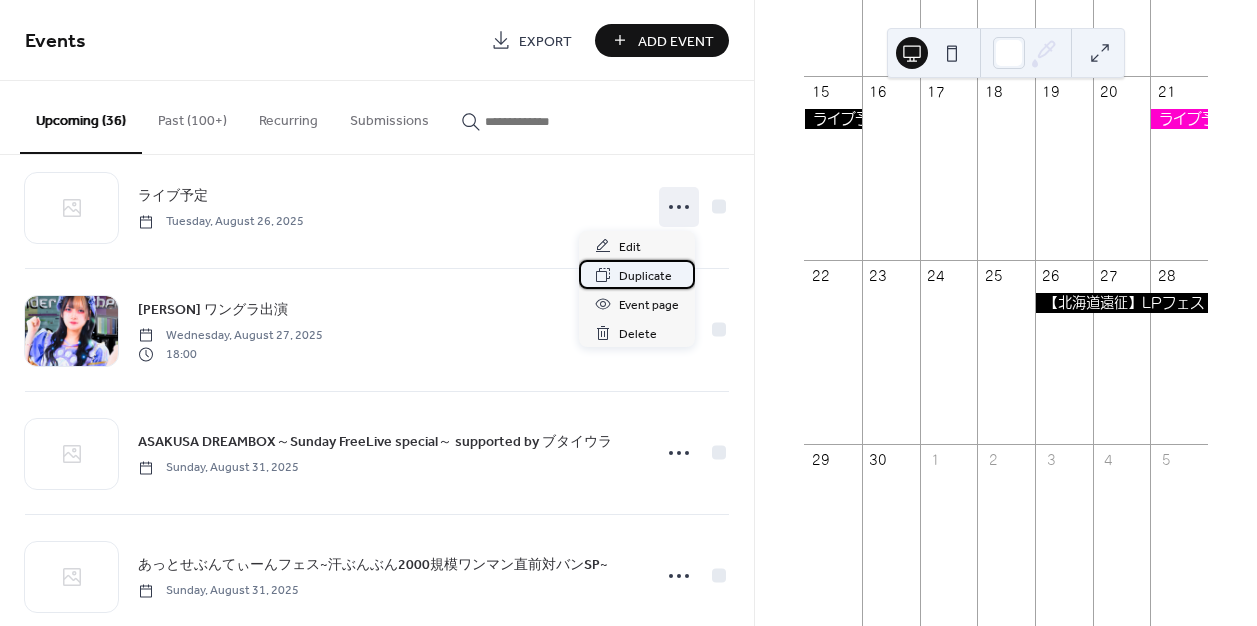 click on "Duplicate" at bounding box center (645, 276) 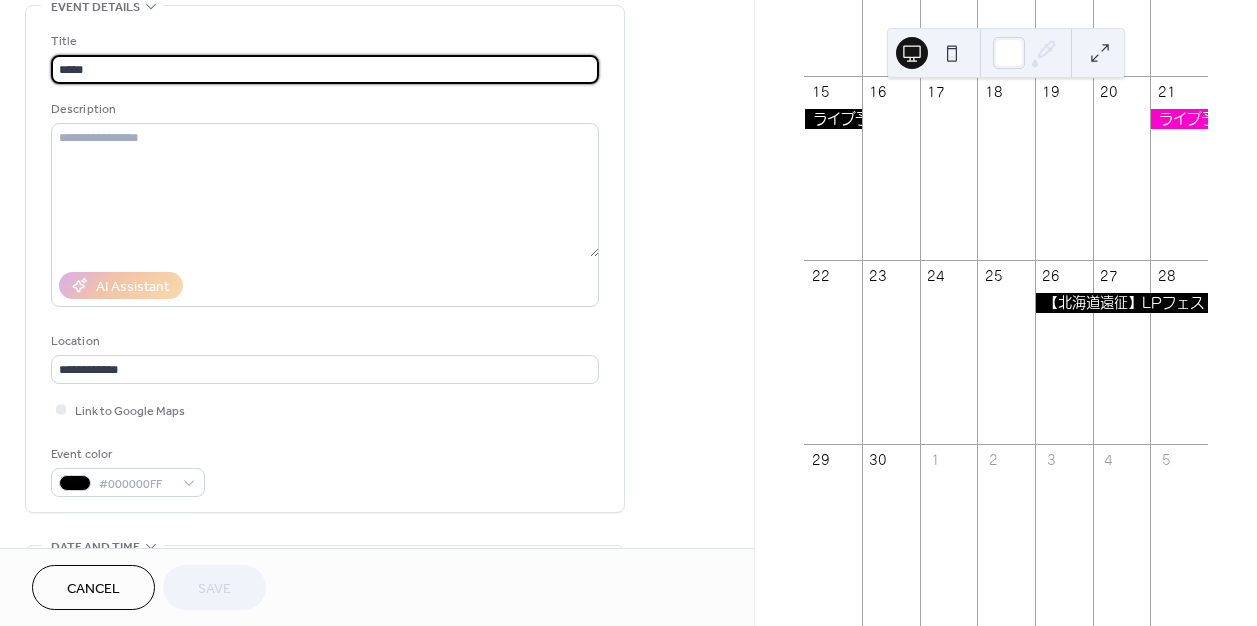 scroll, scrollTop: 221, scrollLeft: 0, axis: vertical 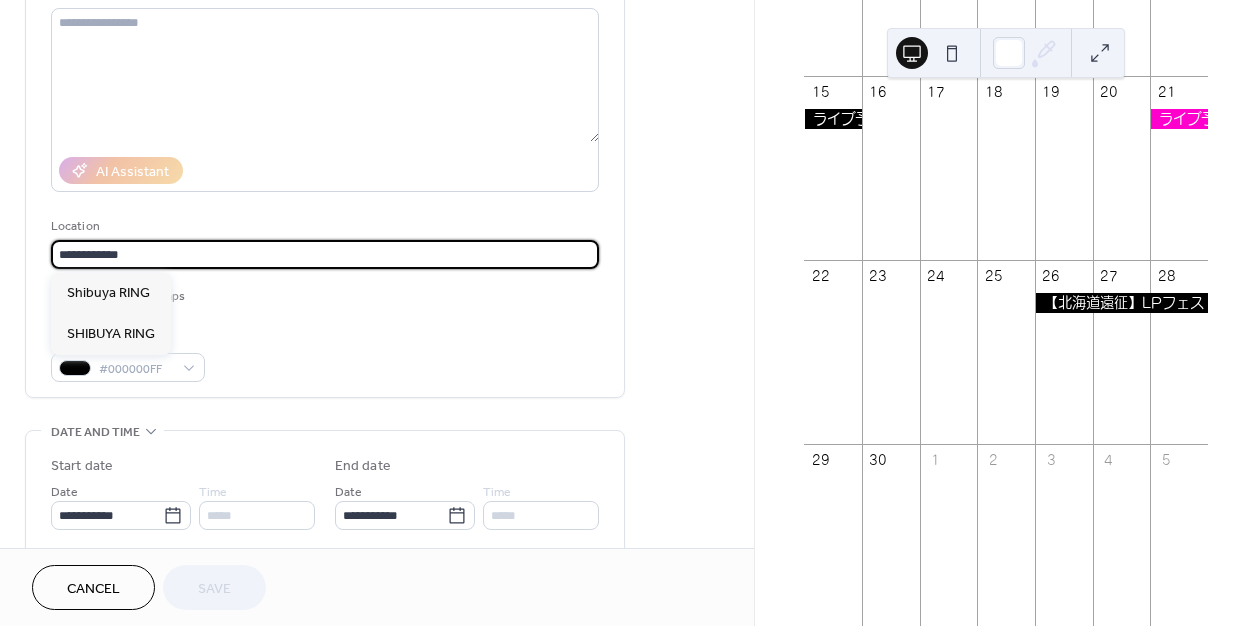 drag, startPoint x: 175, startPoint y: 249, endPoint x: 20, endPoint y: 234, distance: 155.72412 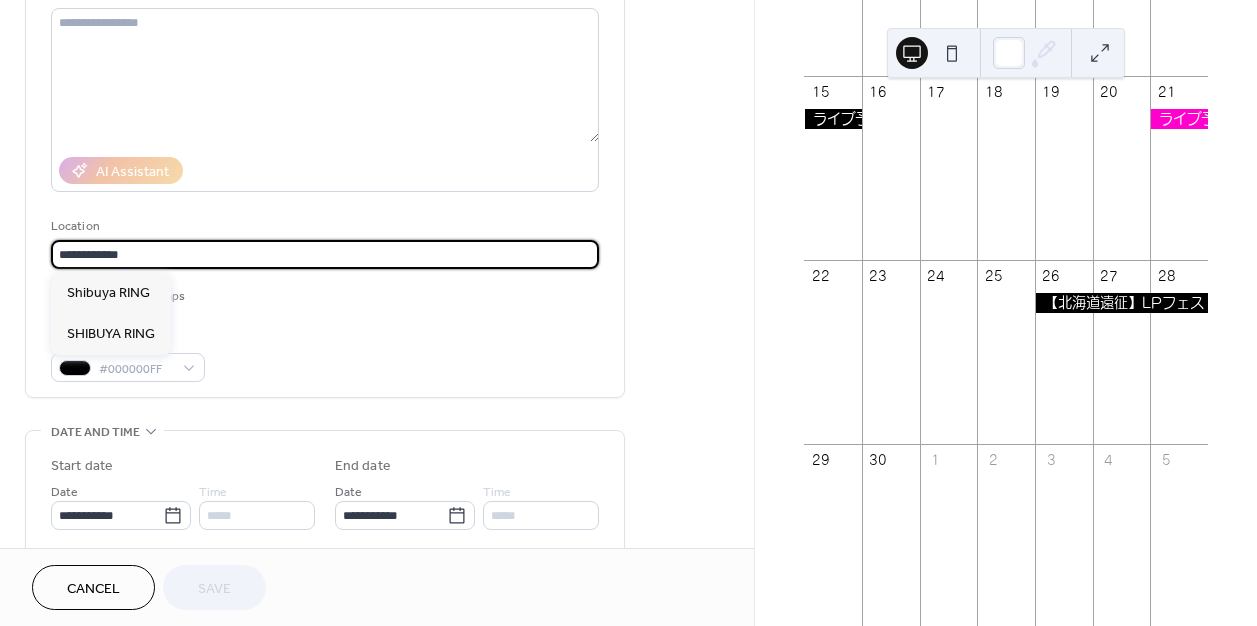 click on "**********" at bounding box center [377, 577] 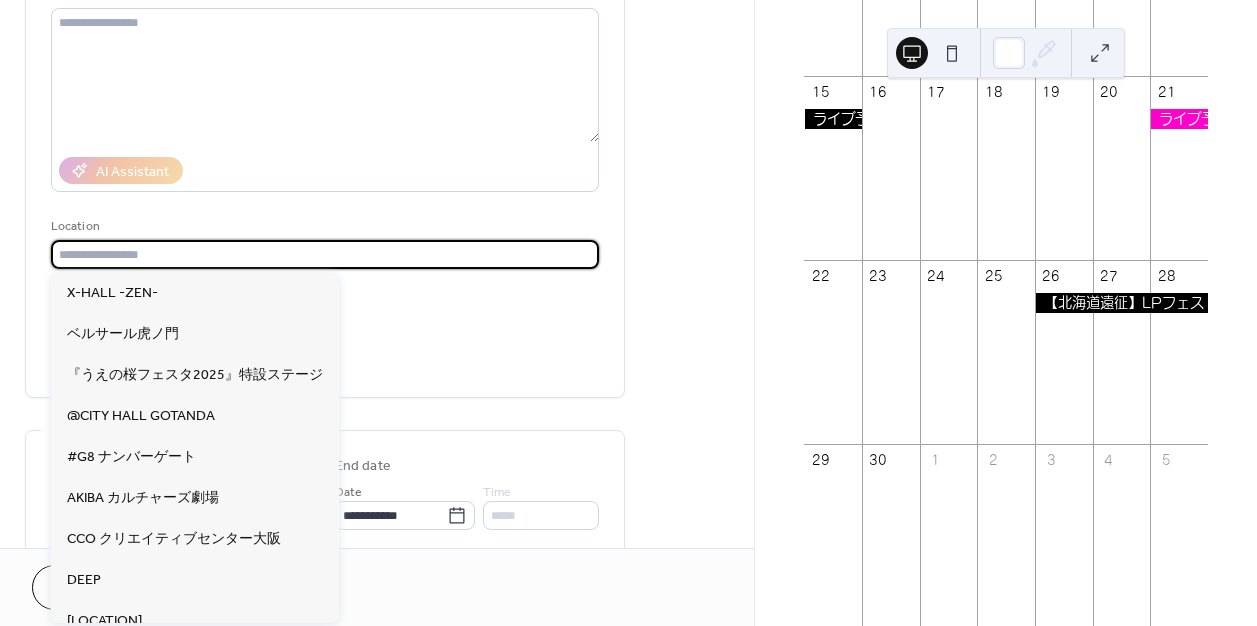 type 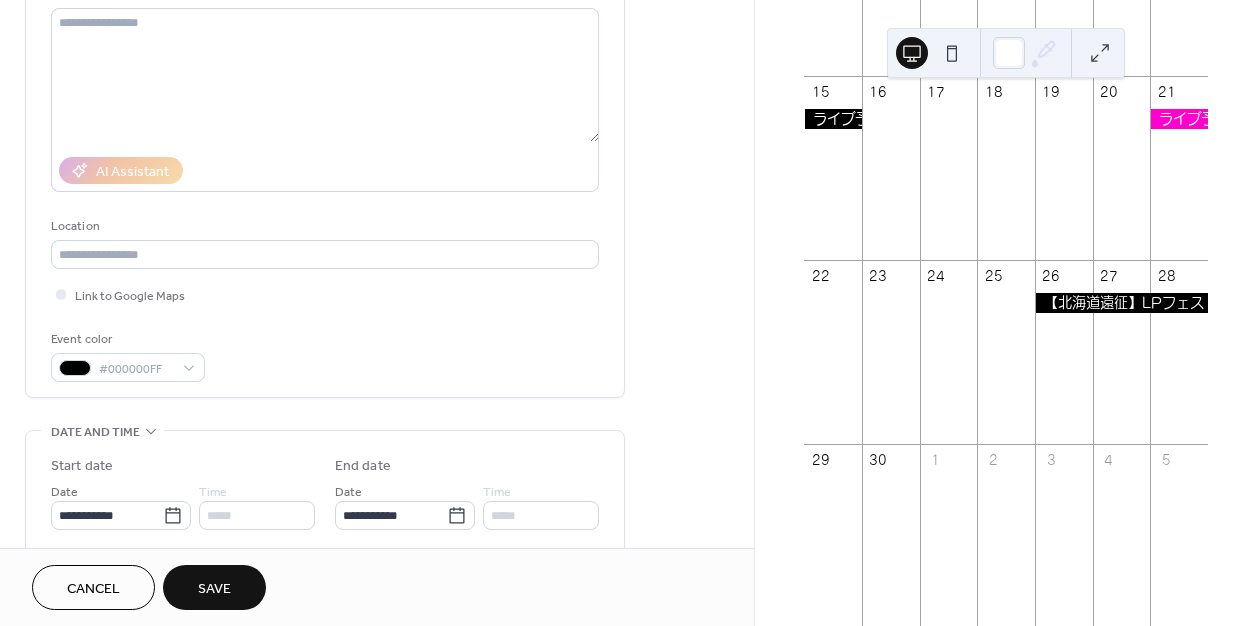 click on "Event color #000000FF" at bounding box center [325, 355] 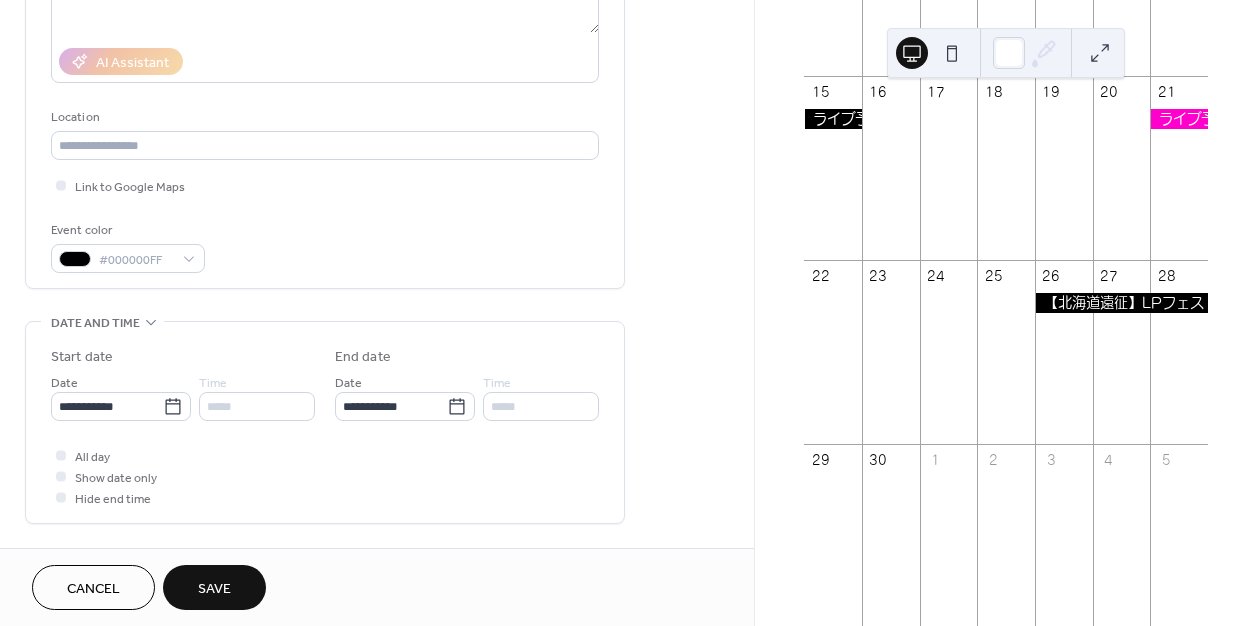 scroll, scrollTop: 471, scrollLeft: 0, axis: vertical 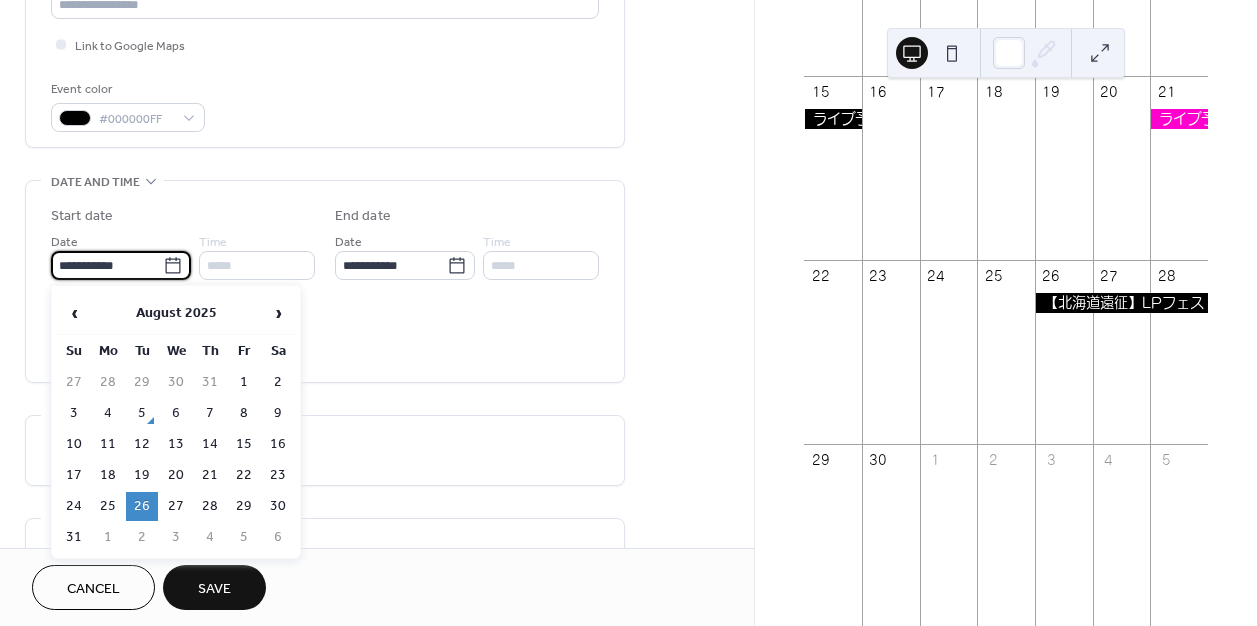 click on "**********" at bounding box center (107, 265) 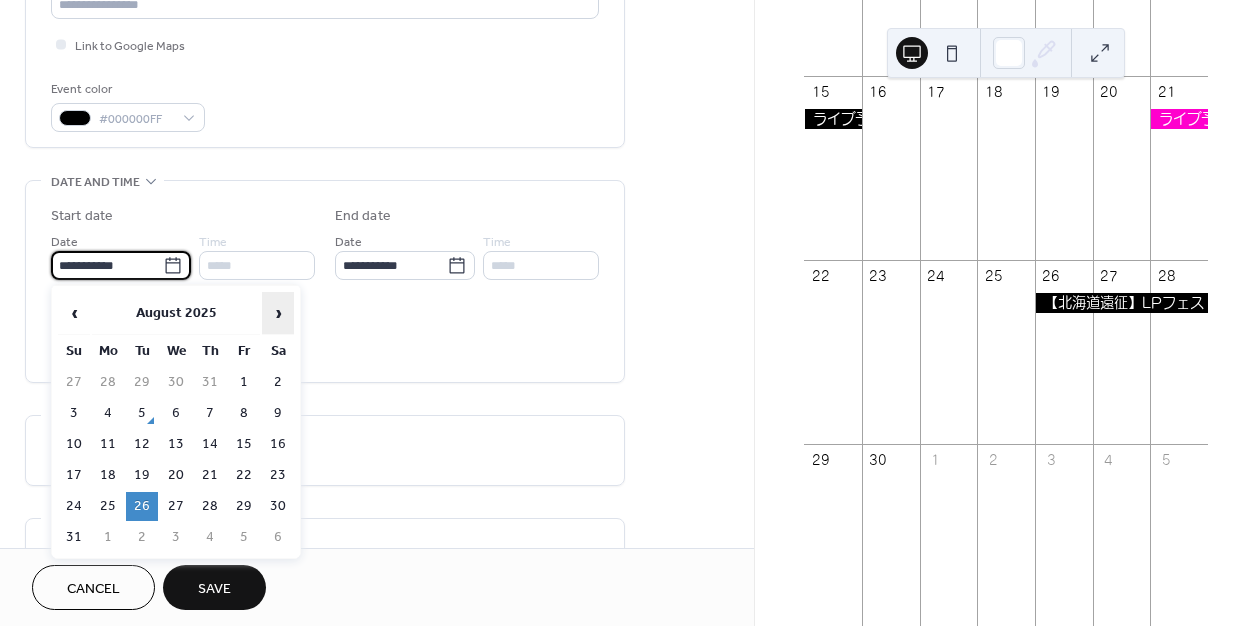 click on "›" at bounding box center [278, 313] 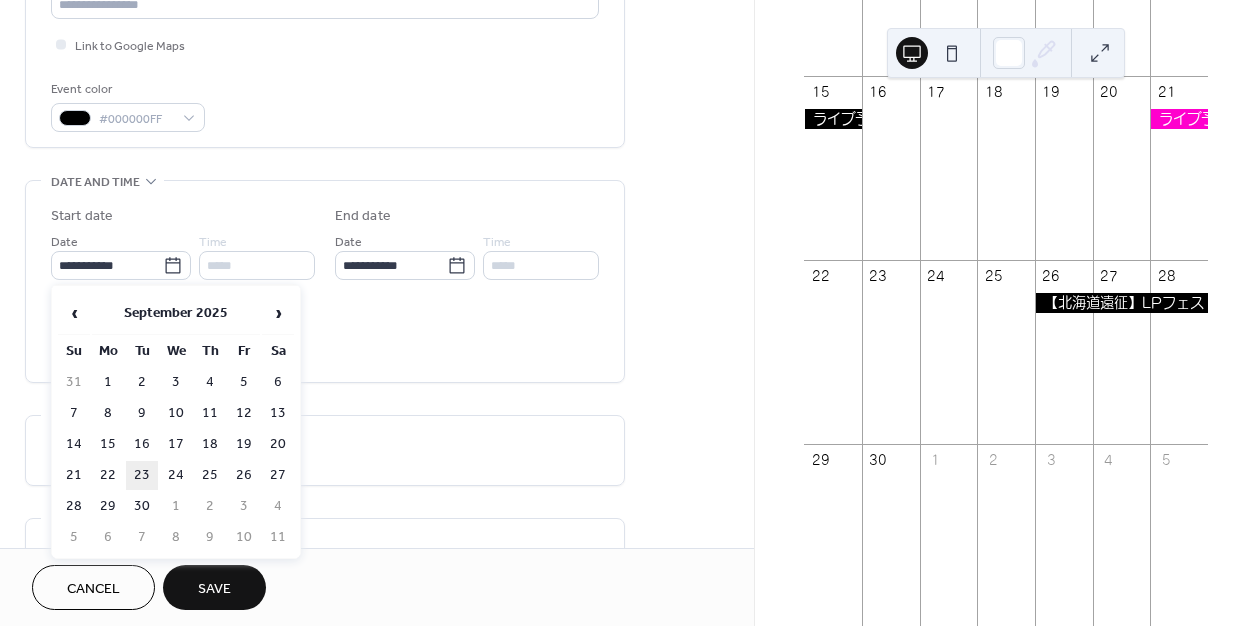 click on "23" at bounding box center [142, 475] 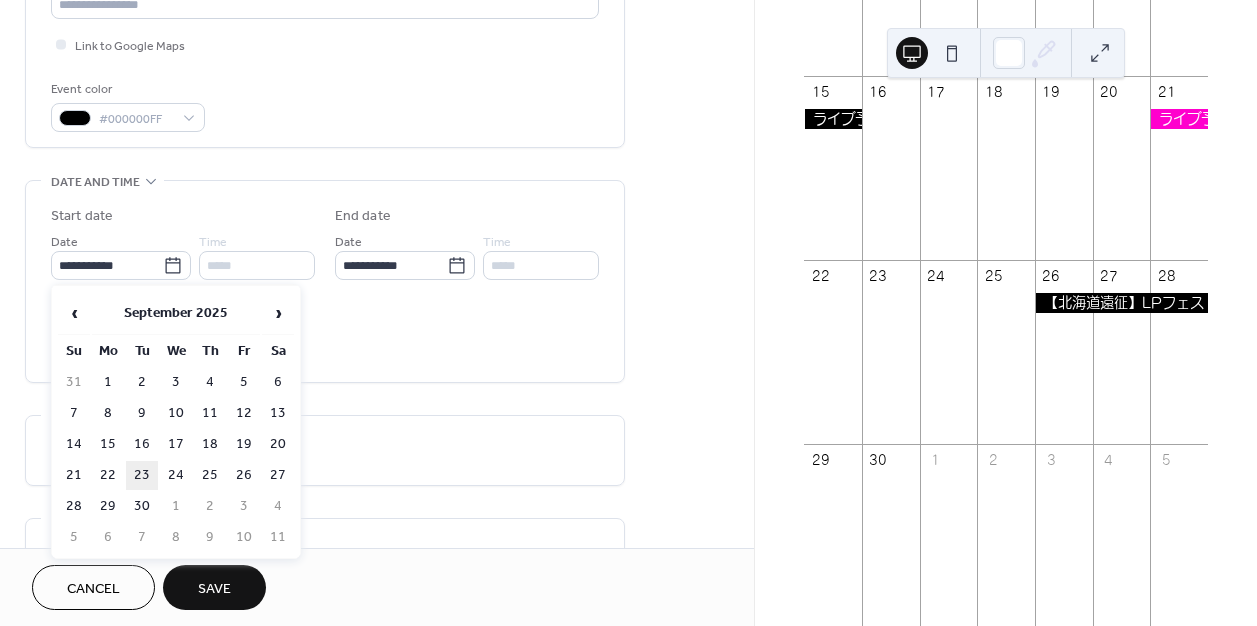 type on "**********" 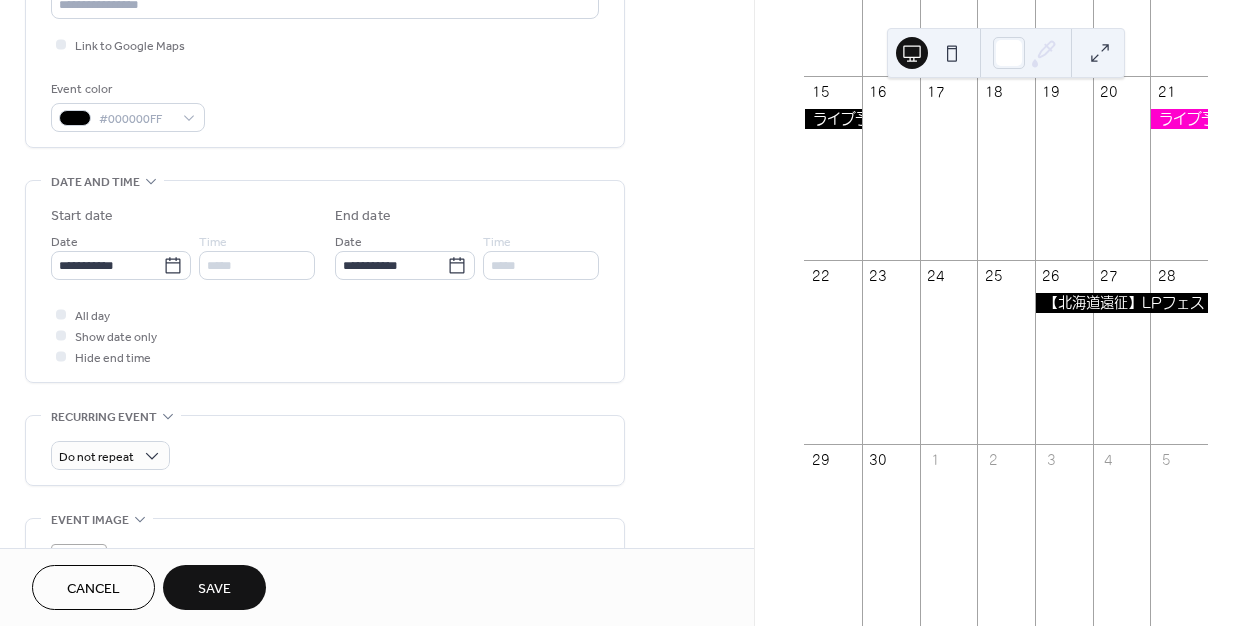 click on "Save" at bounding box center [214, 587] 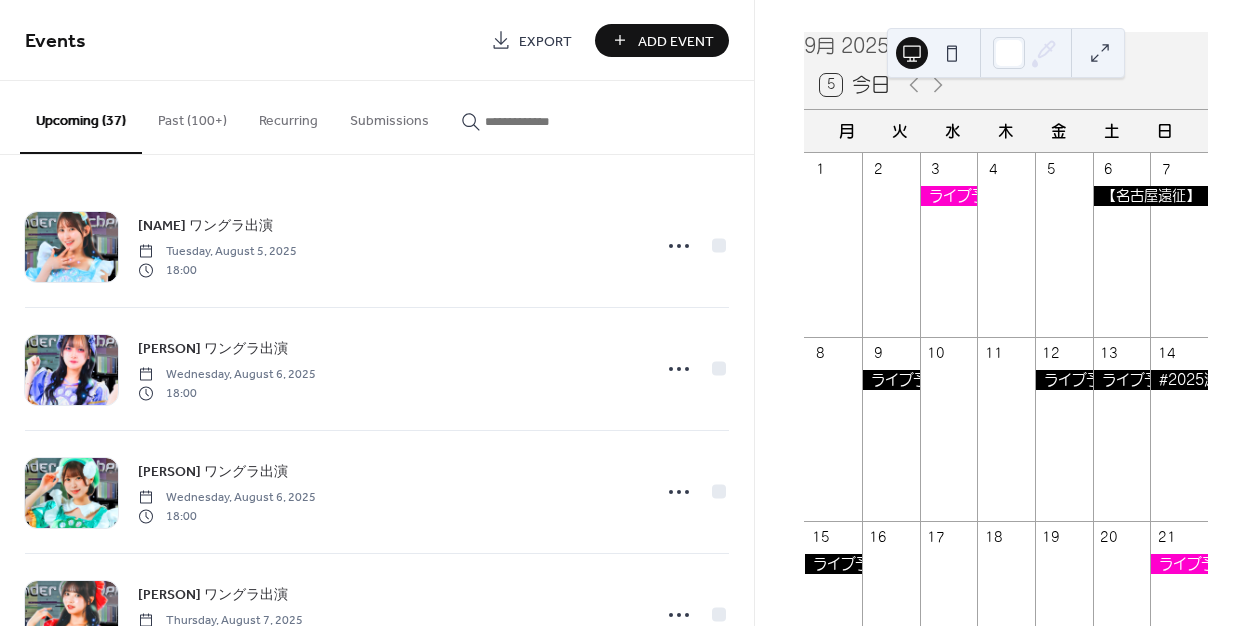 scroll, scrollTop: 0, scrollLeft: 0, axis: both 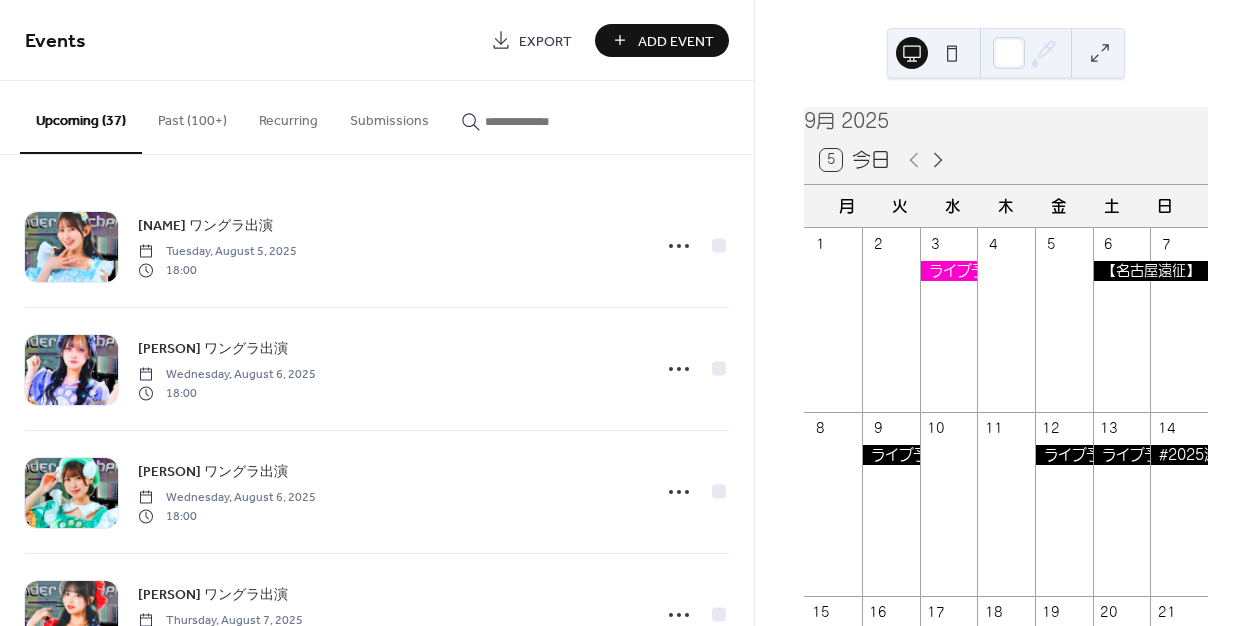 click 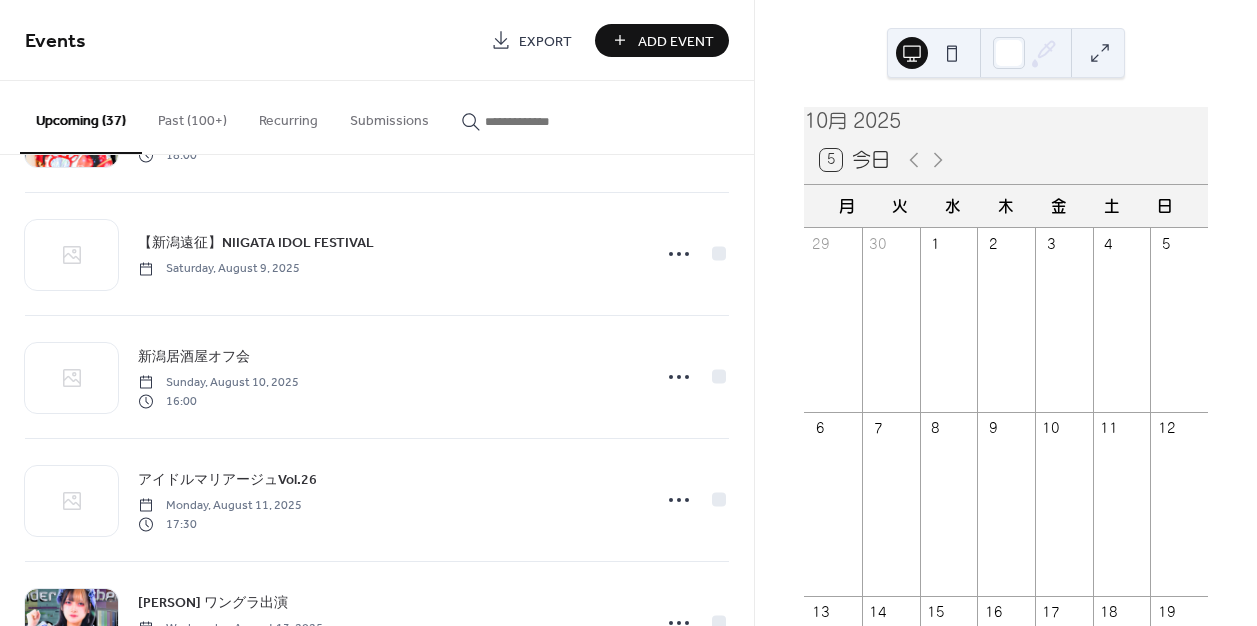 scroll, scrollTop: 674, scrollLeft: 0, axis: vertical 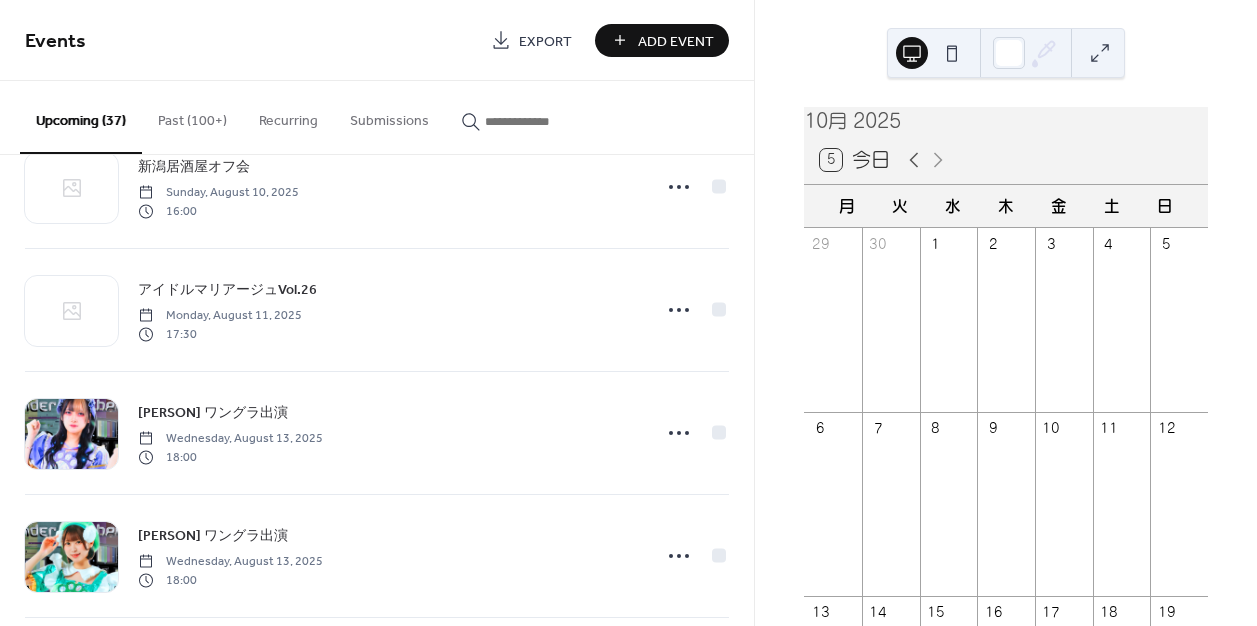 click 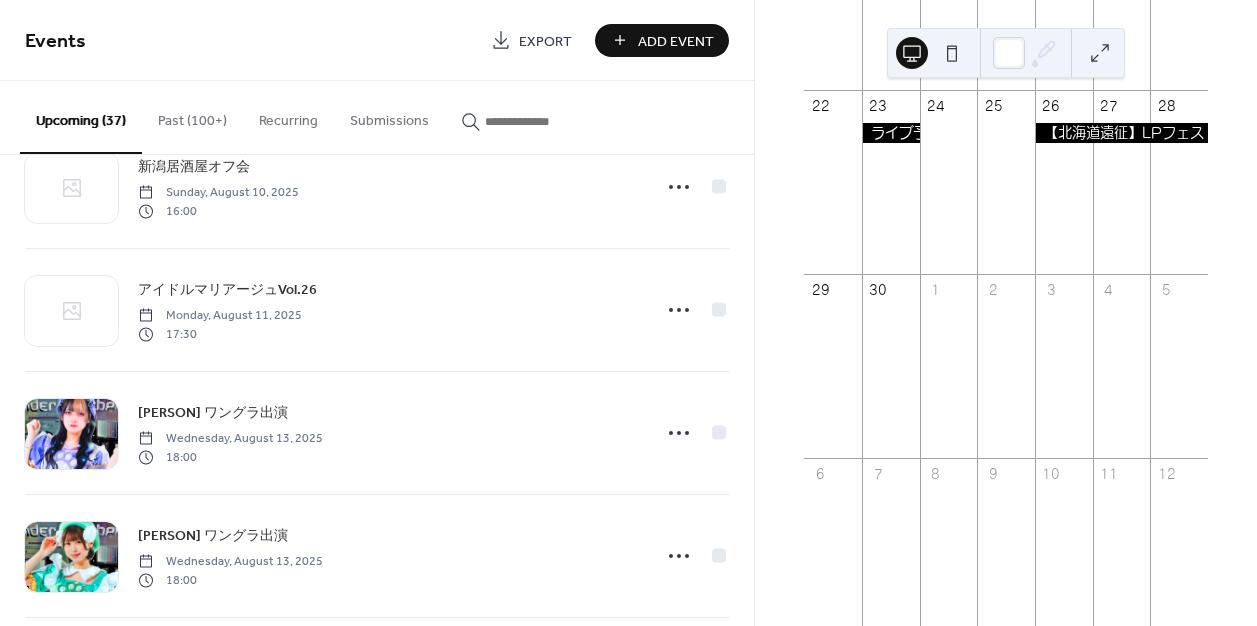 scroll, scrollTop: 19, scrollLeft: 0, axis: vertical 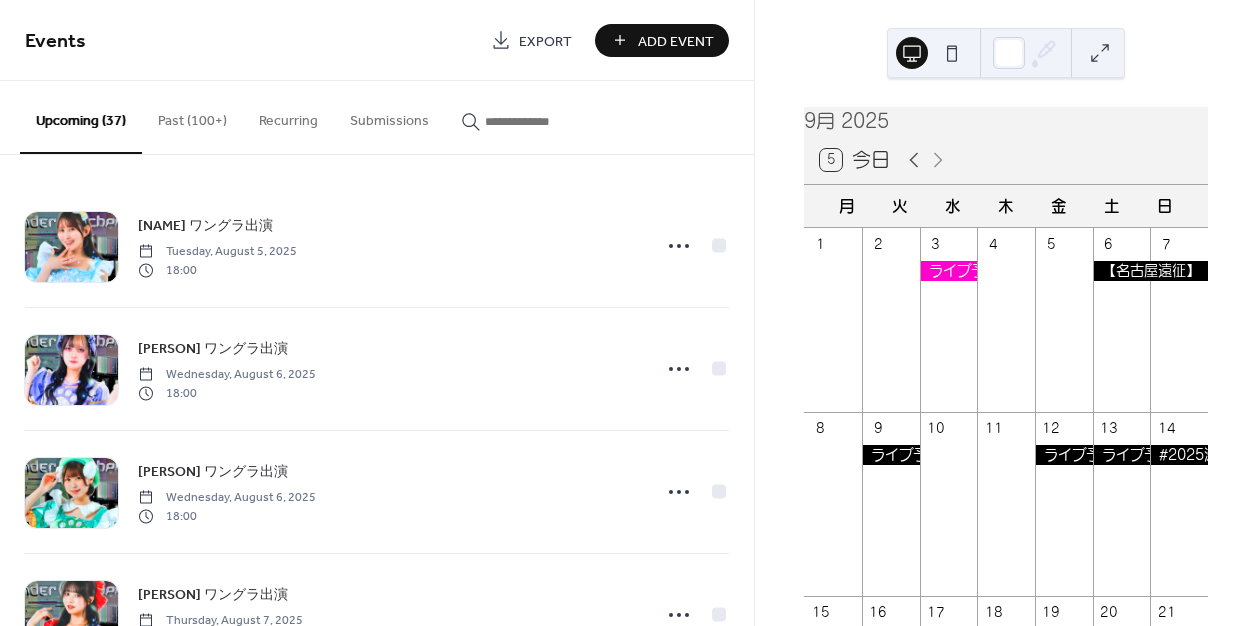 click 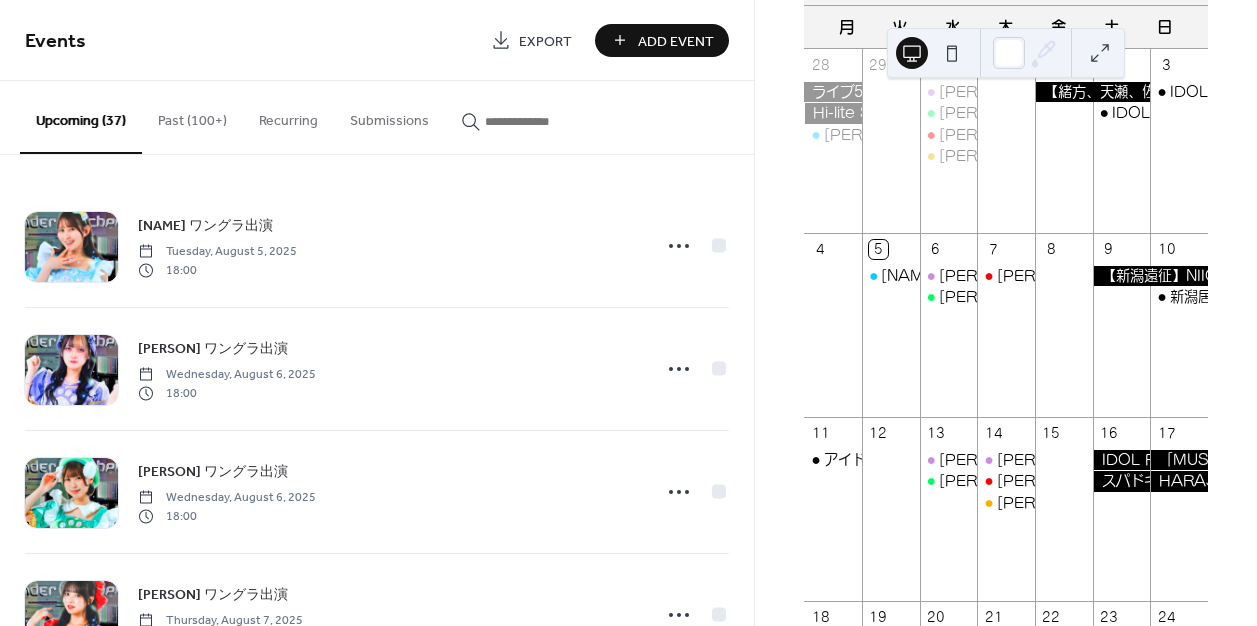 scroll, scrollTop: 182, scrollLeft: 0, axis: vertical 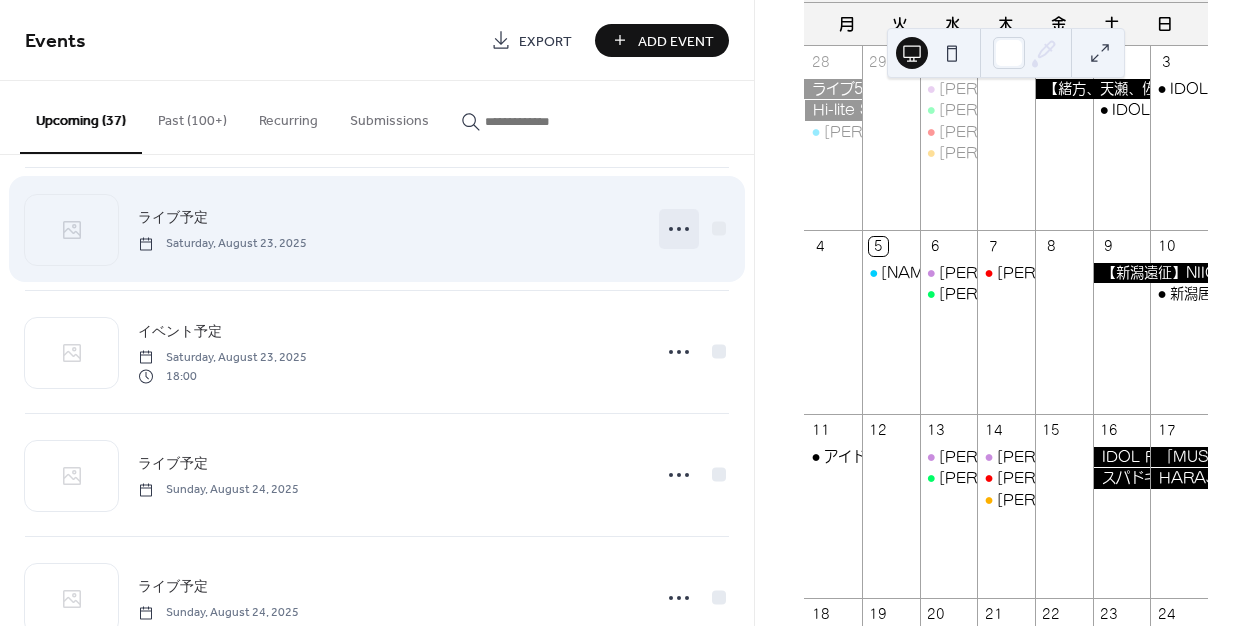 click 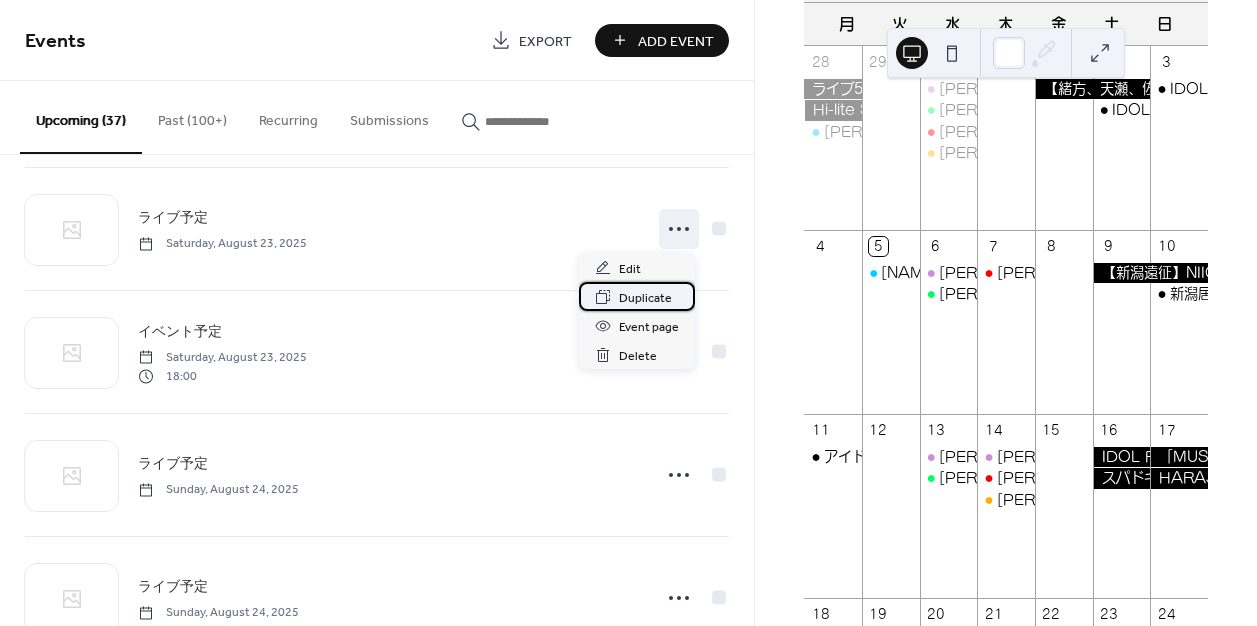 click on "Duplicate" at bounding box center (645, 298) 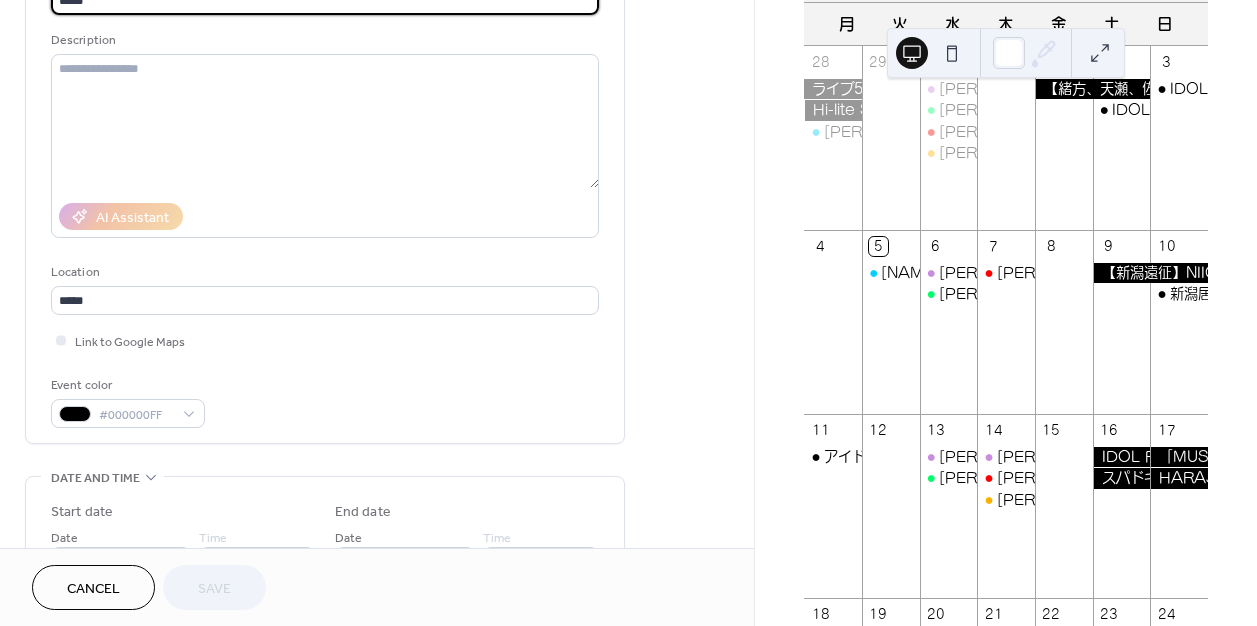 scroll, scrollTop: 224, scrollLeft: 0, axis: vertical 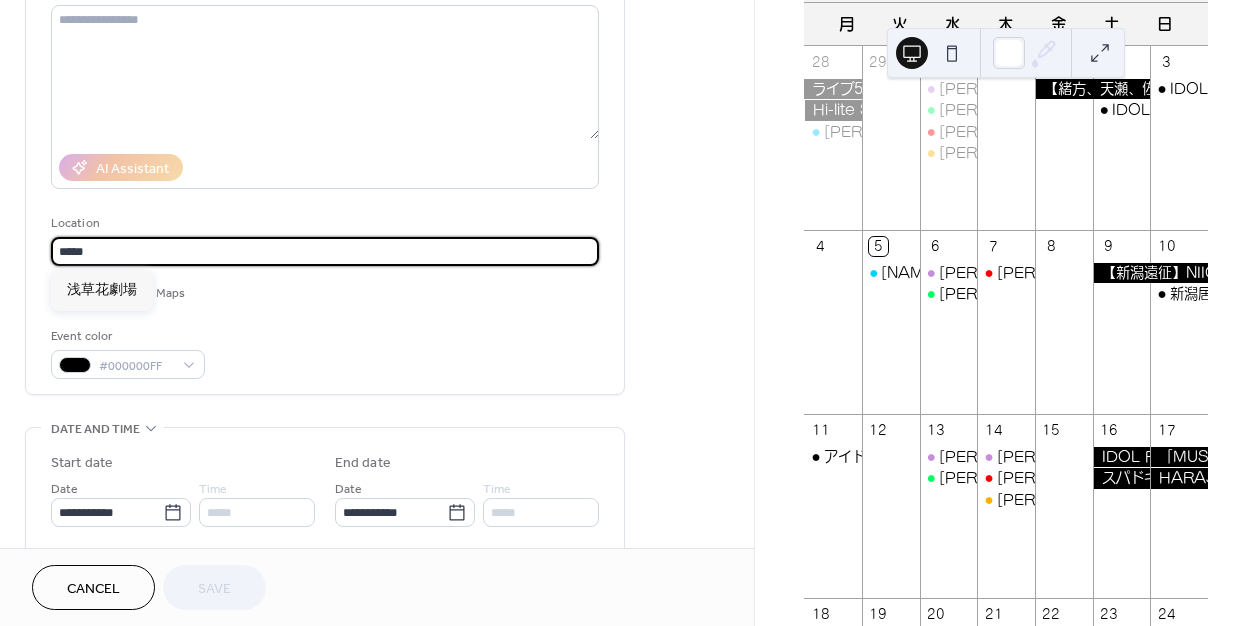 drag, startPoint x: 127, startPoint y: 248, endPoint x: 55, endPoint y: 247, distance: 72.00694 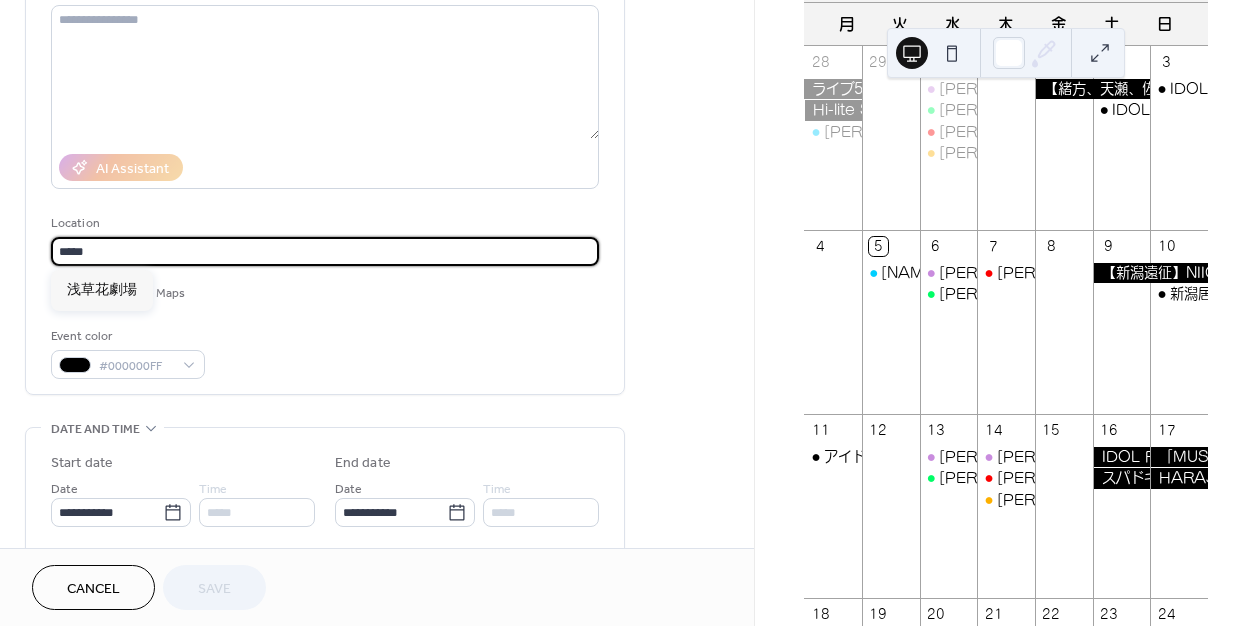 click on "*****" at bounding box center (325, 251) 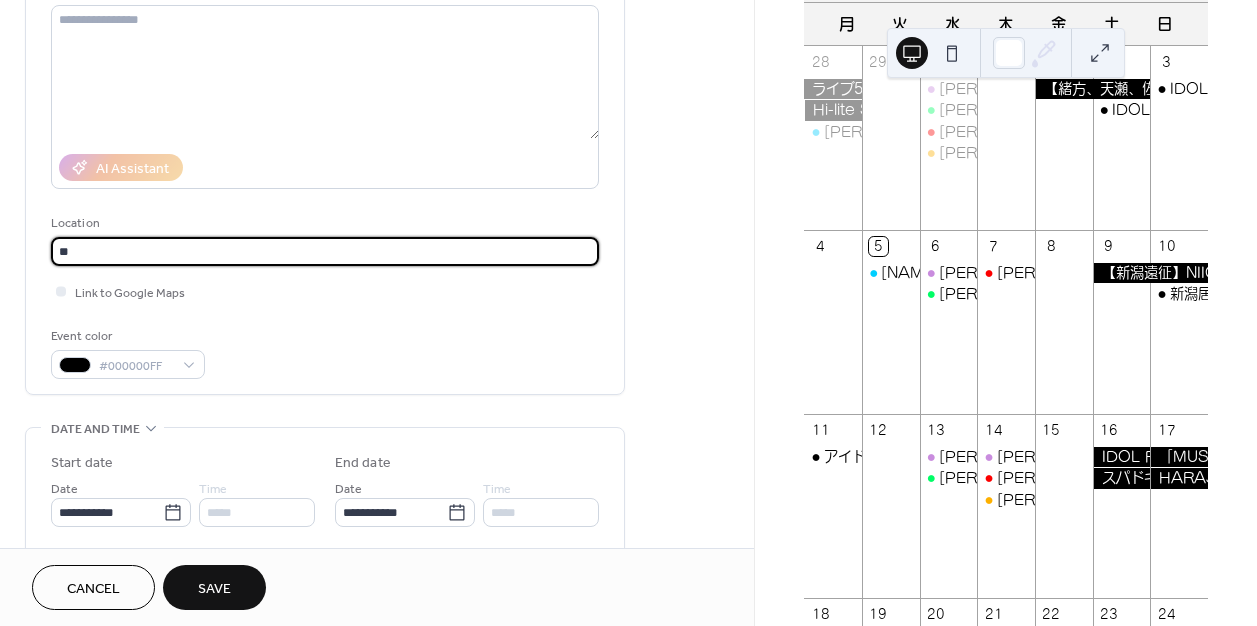 type on "*" 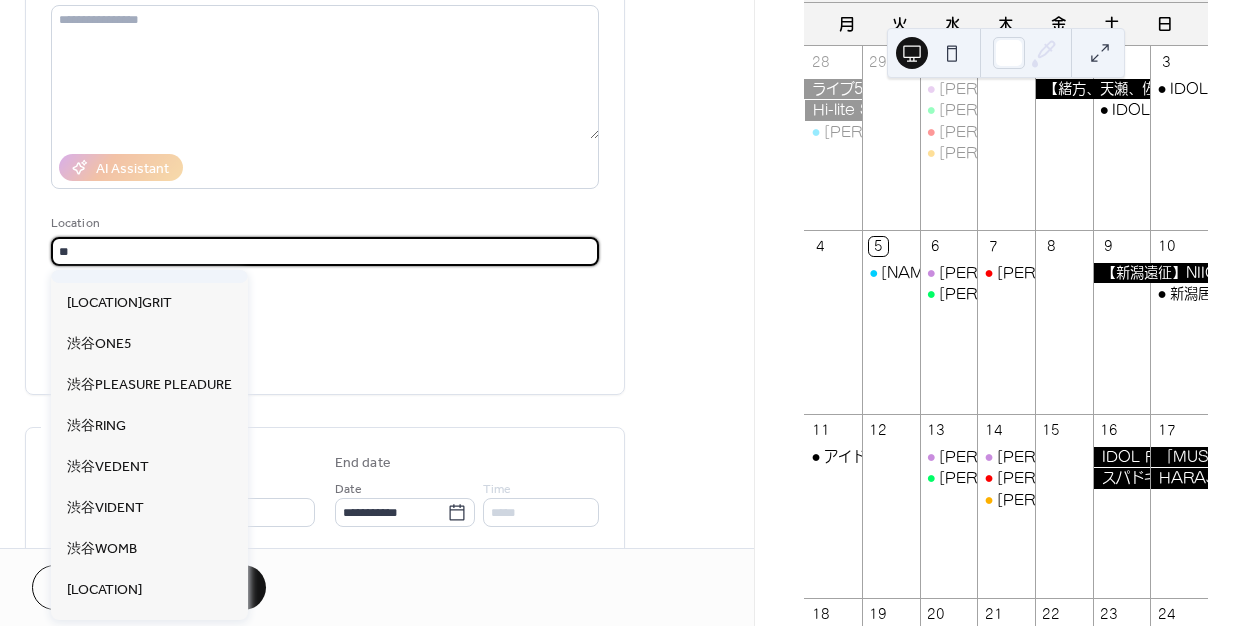 scroll, scrollTop: 0, scrollLeft: 0, axis: both 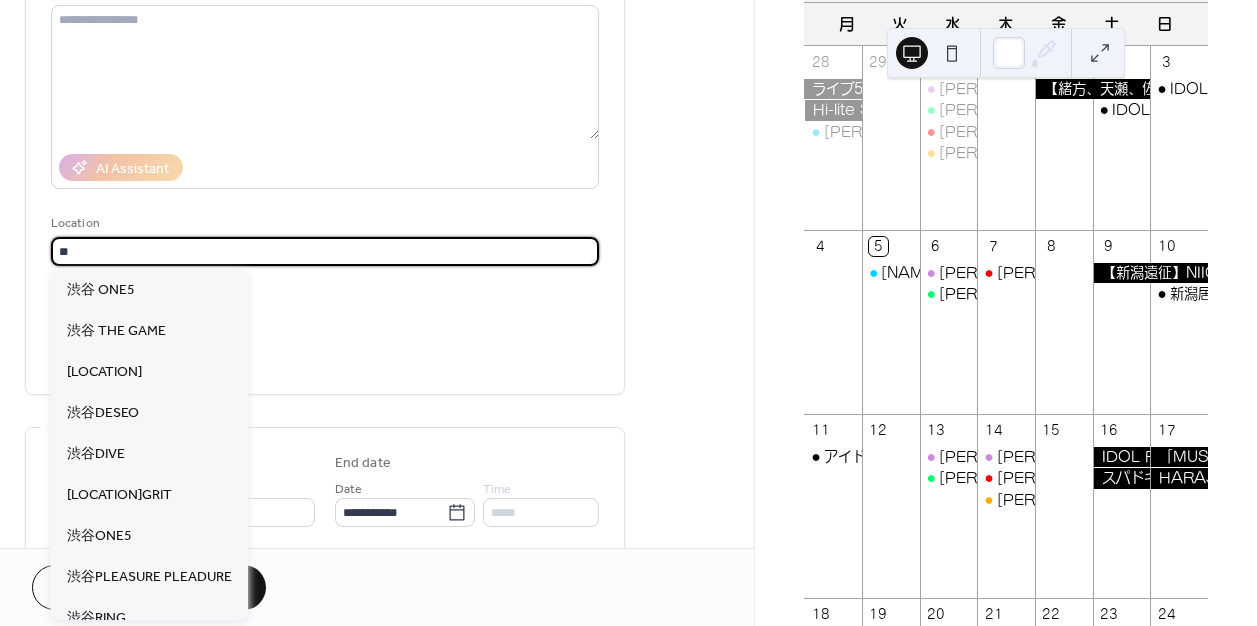 click on "**" at bounding box center (325, 251) 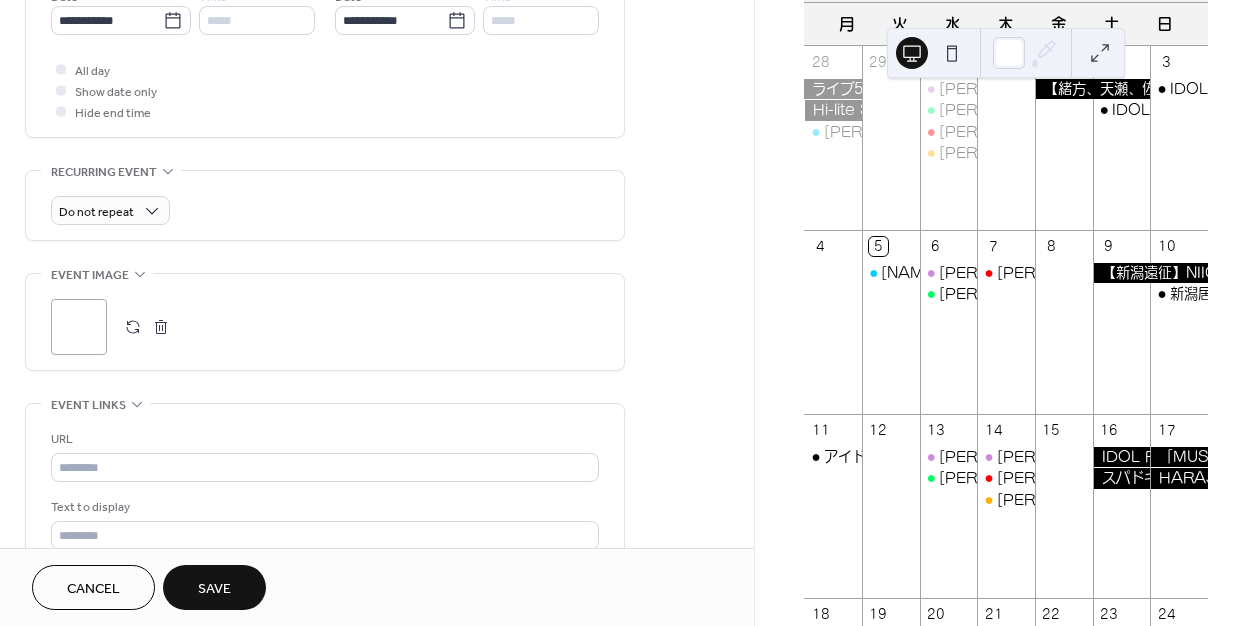 scroll, scrollTop: 733, scrollLeft: 0, axis: vertical 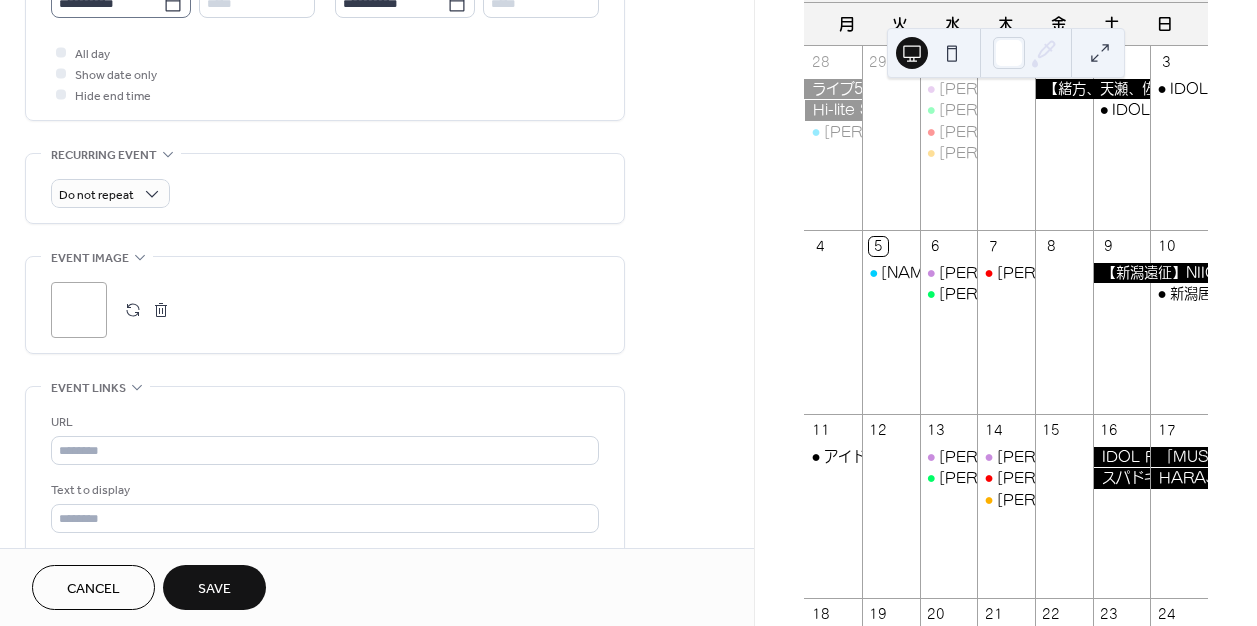 type on "********" 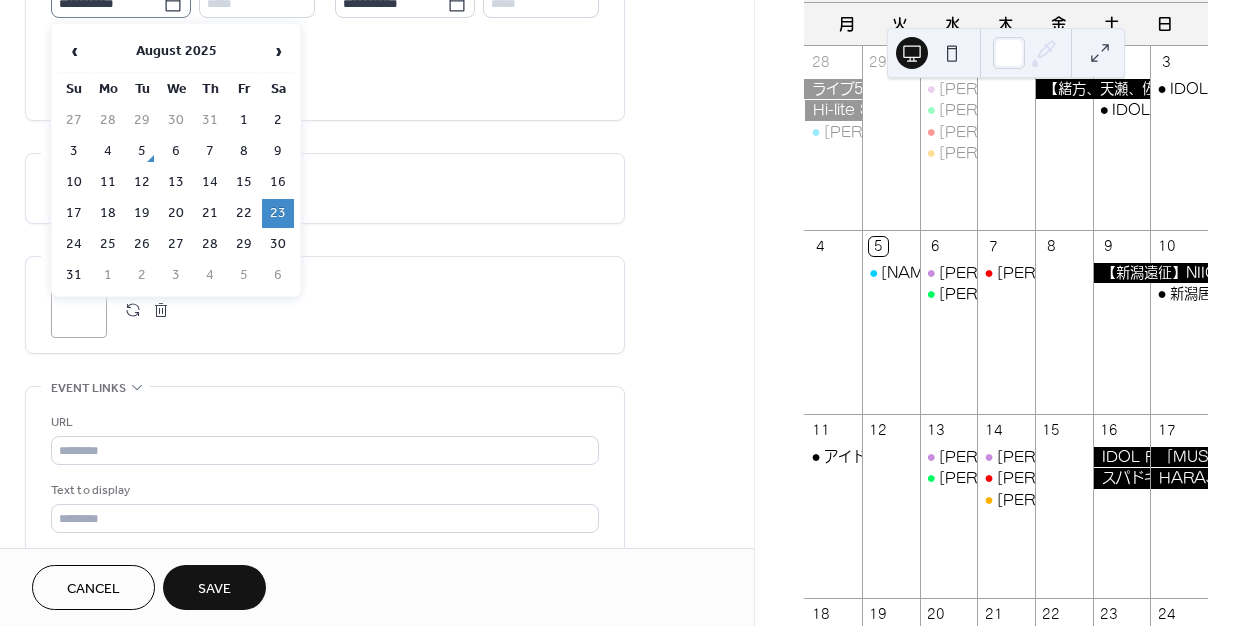 click 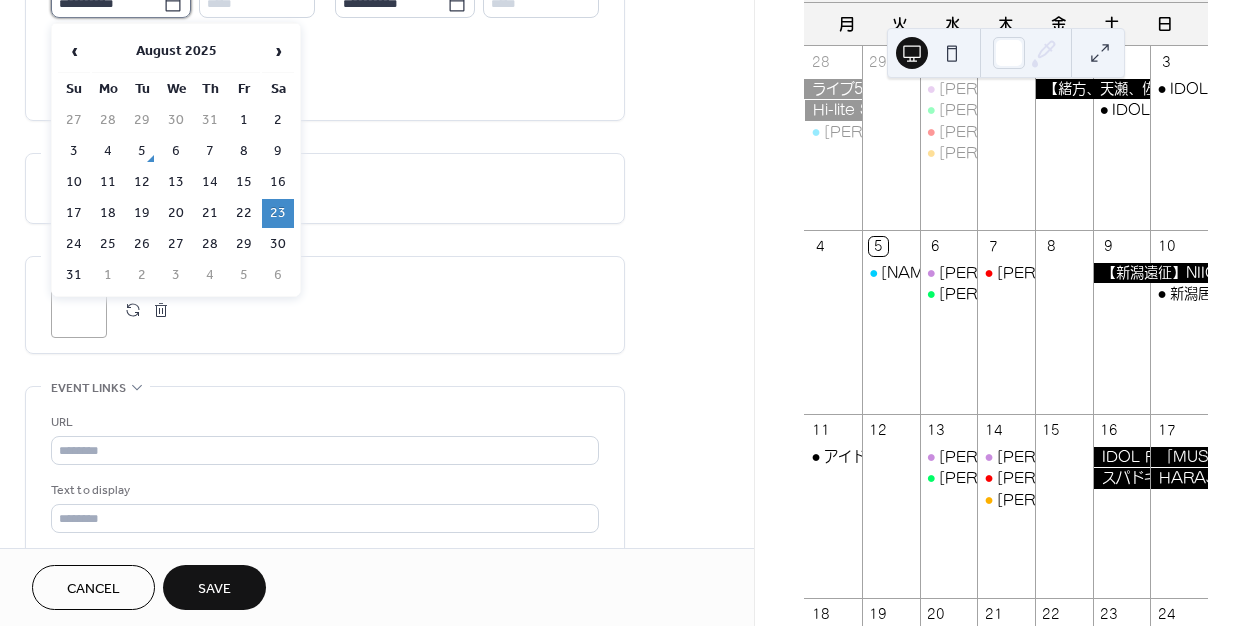 click on "**********" at bounding box center [107, 3] 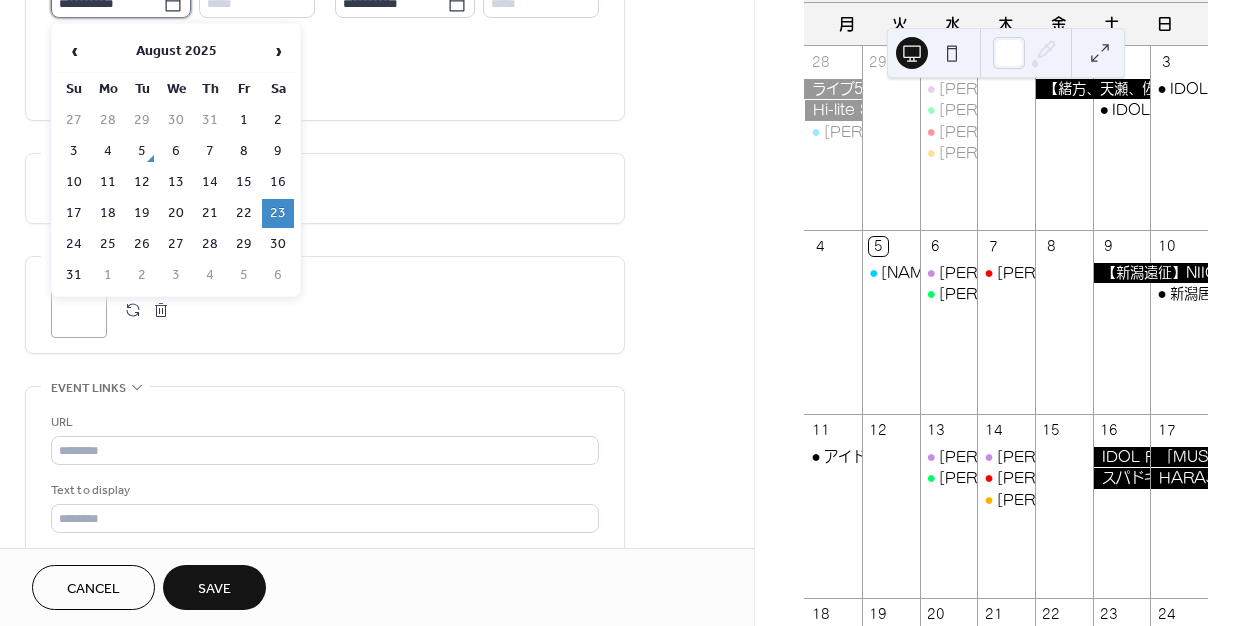 scroll, scrollTop: 722, scrollLeft: 0, axis: vertical 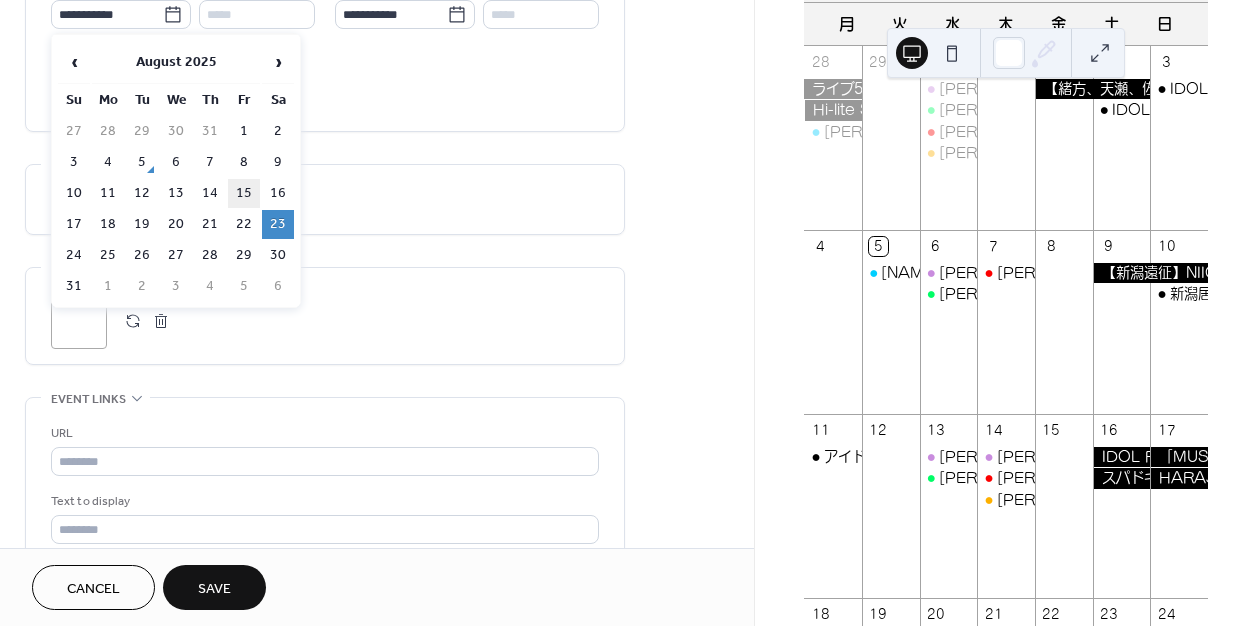 click on "15" at bounding box center (244, 193) 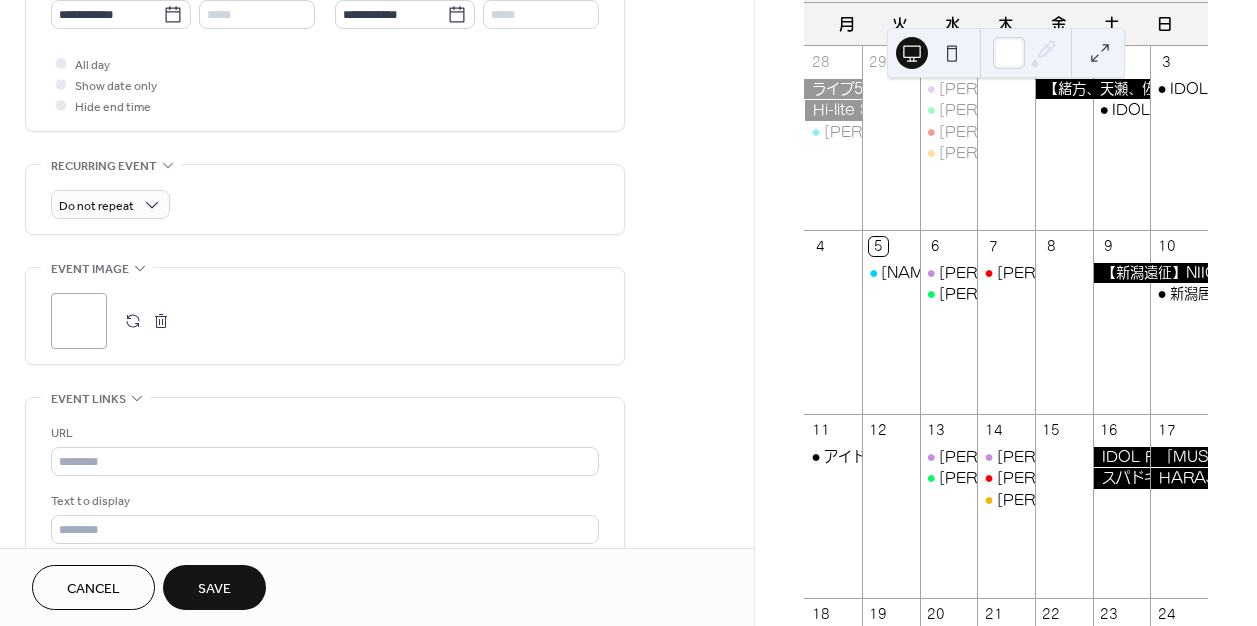 click on "Save" at bounding box center (214, 589) 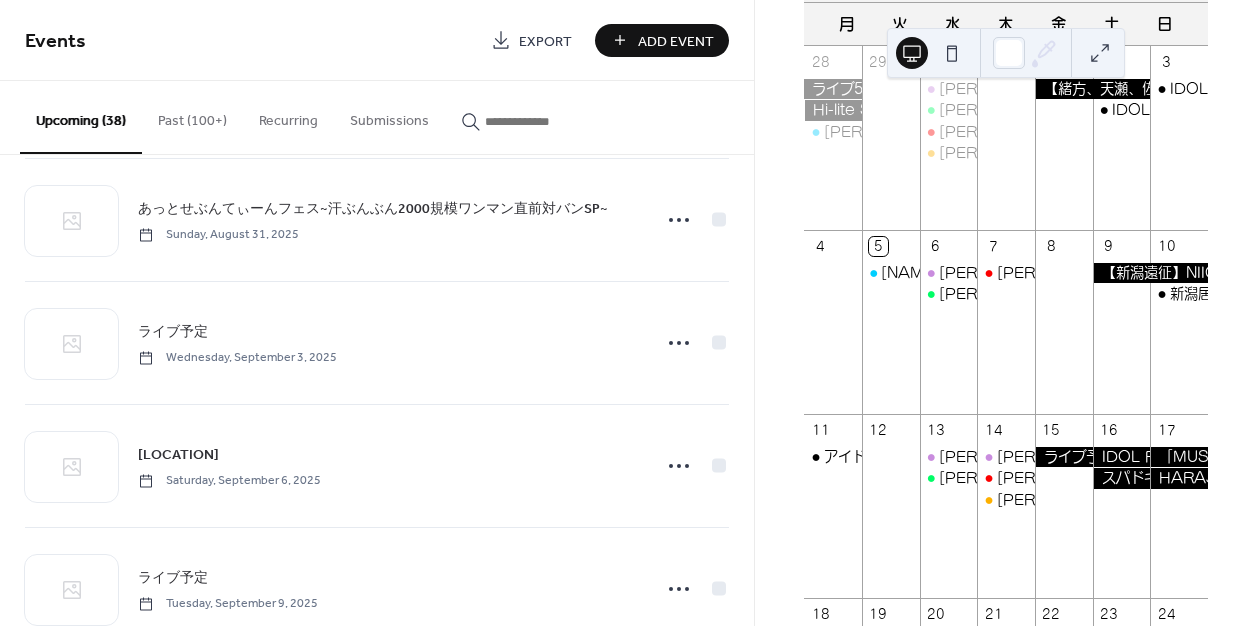 scroll, scrollTop: 3278, scrollLeft: 0, axis: vertical 